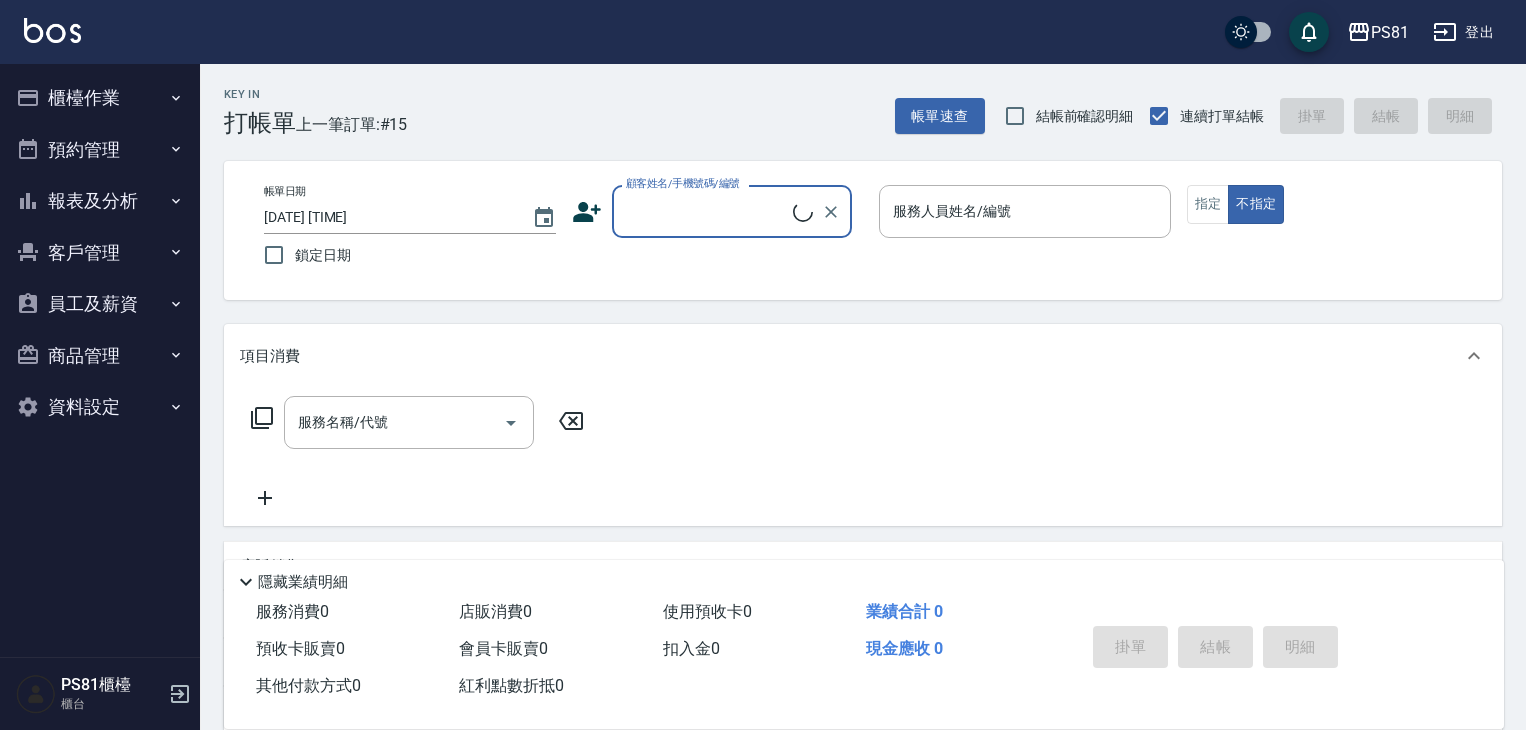 scroll, scrollTop: 0, scrollLeft: 0, axis: both 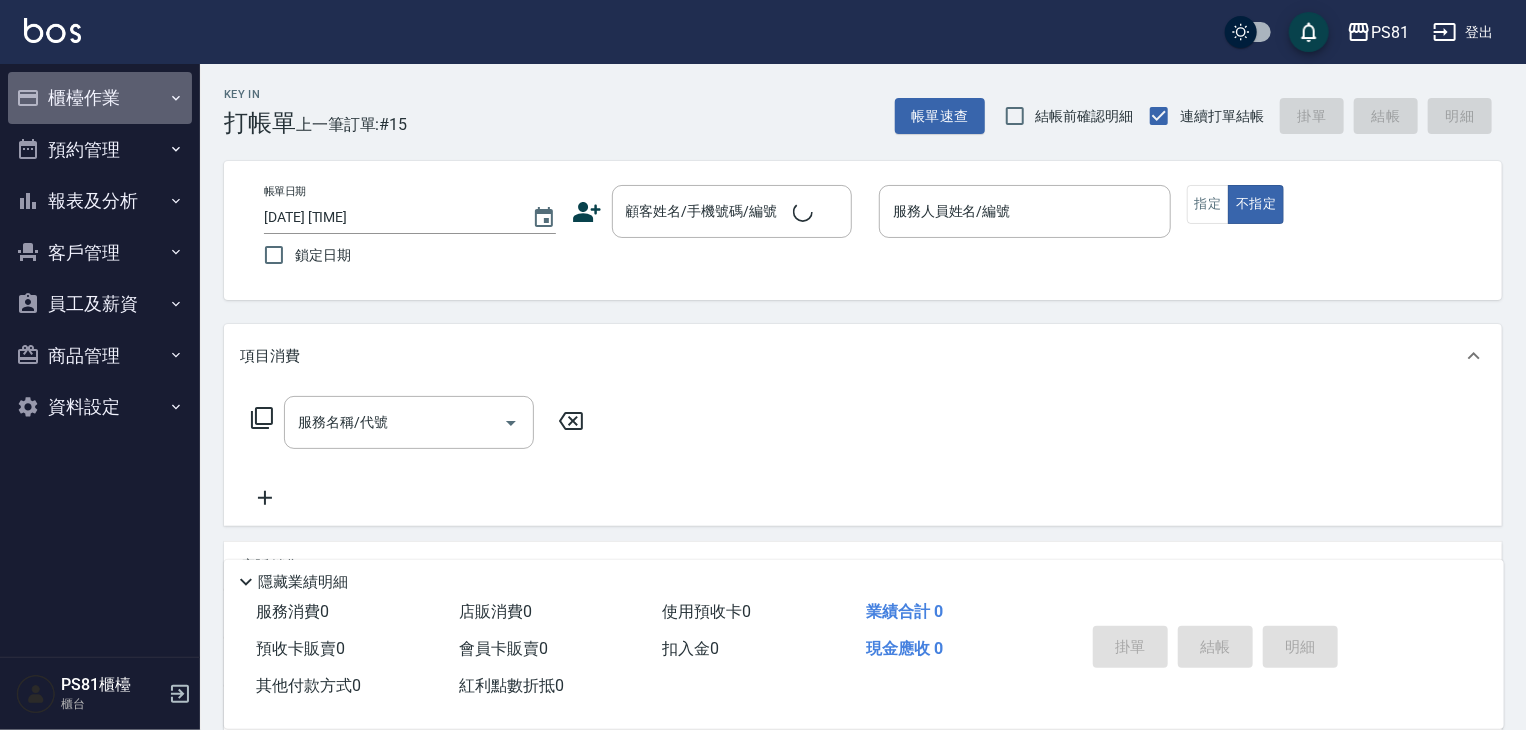 click 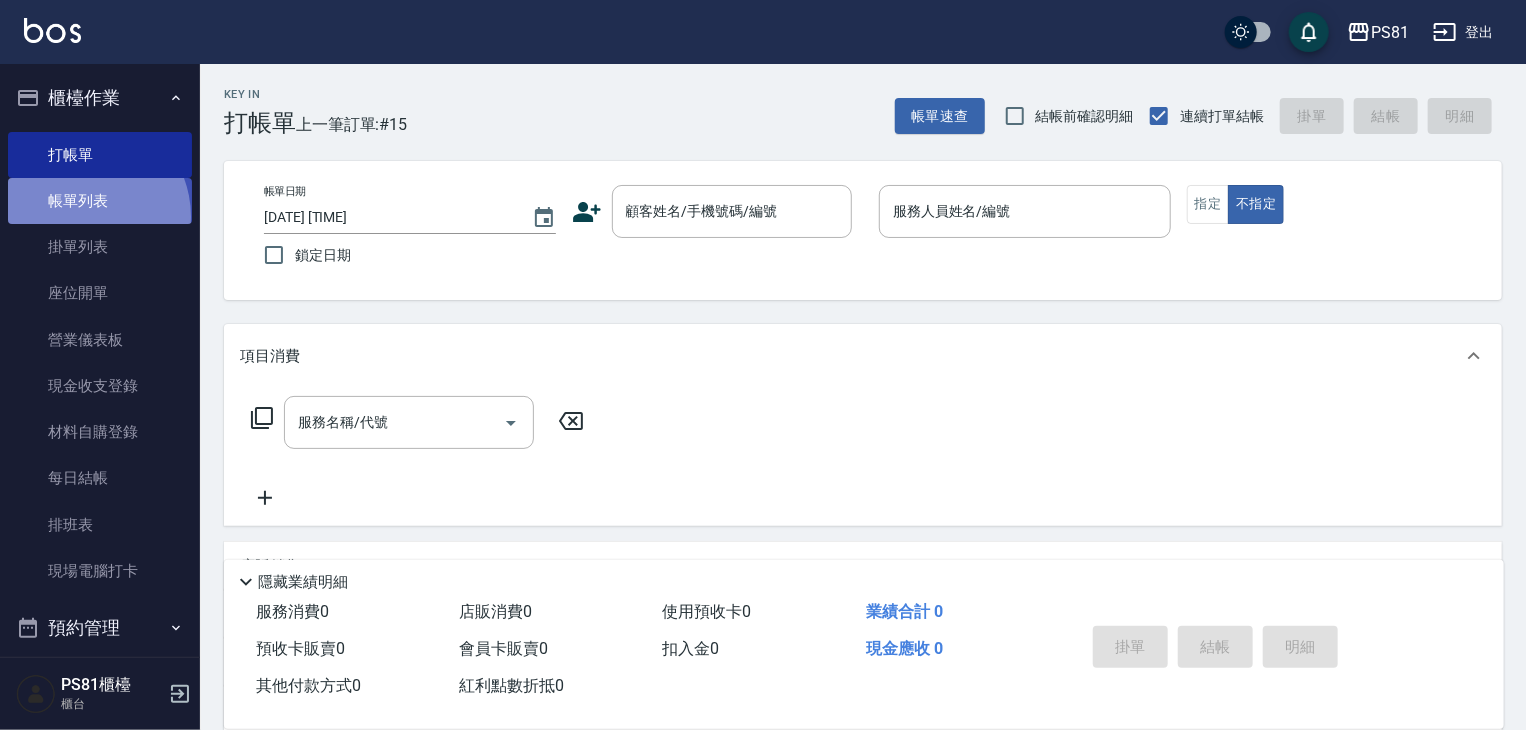 click on "帳單列表" at bounding box center (100, 201) 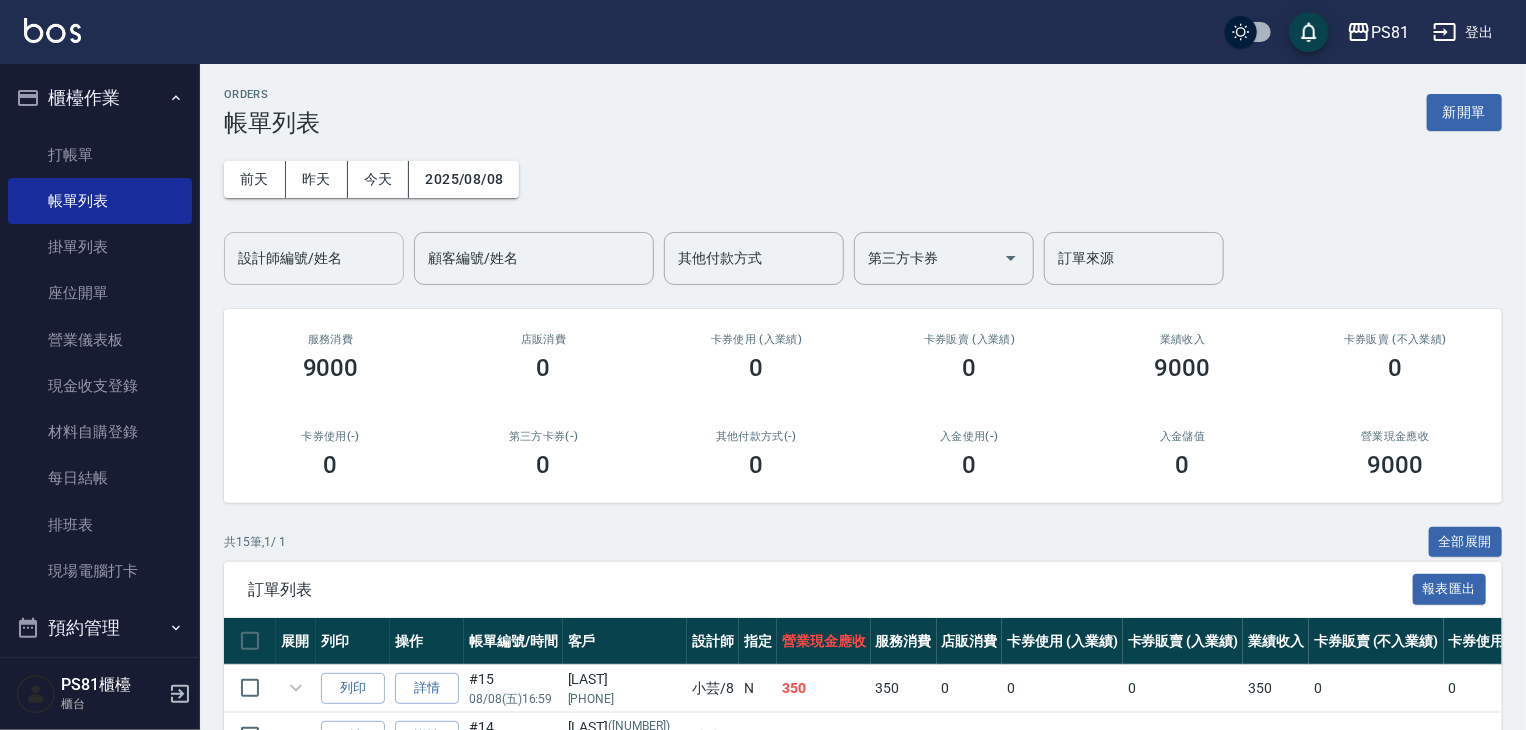 click on "設計師編號/姓名" at bounding box center (314, 258) 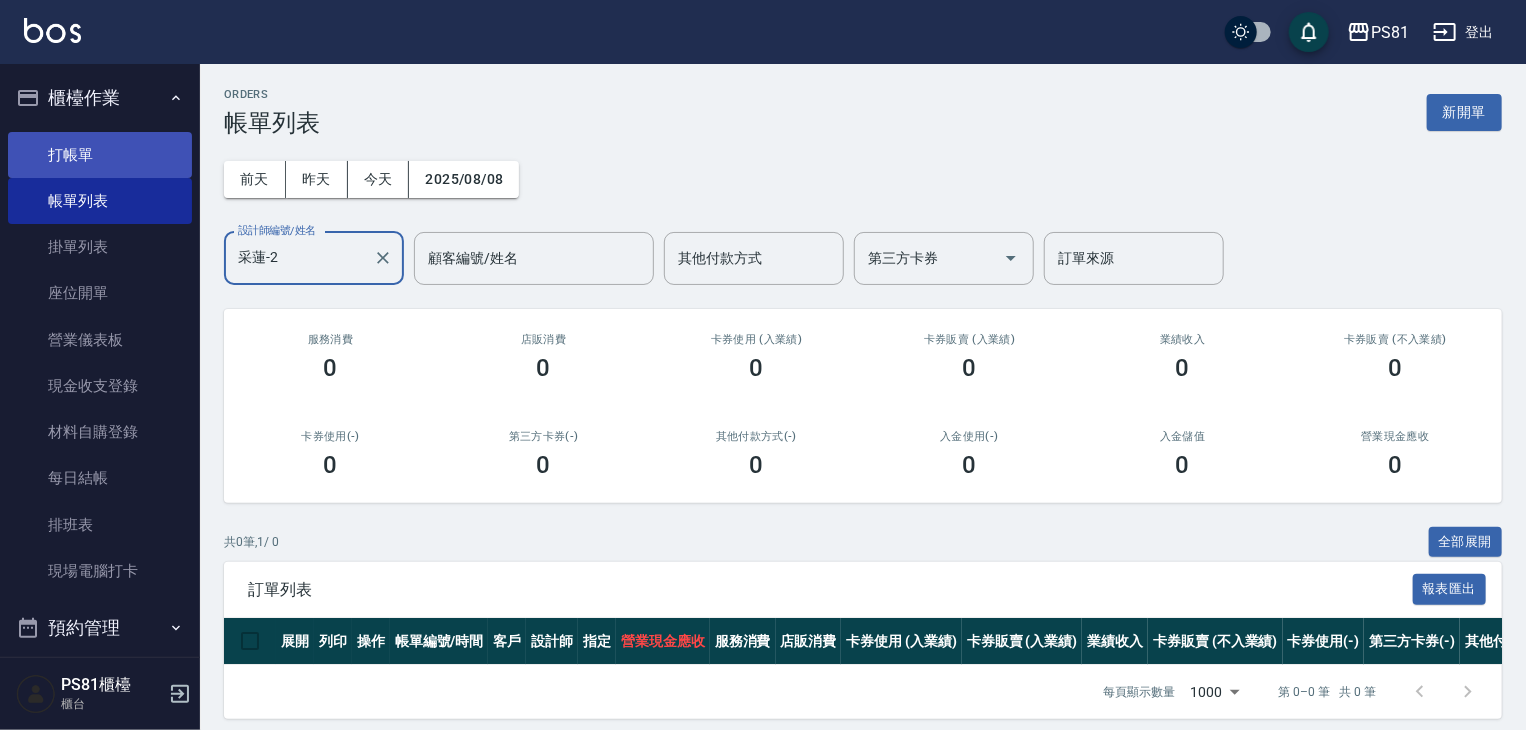 type on "采蓮-2" 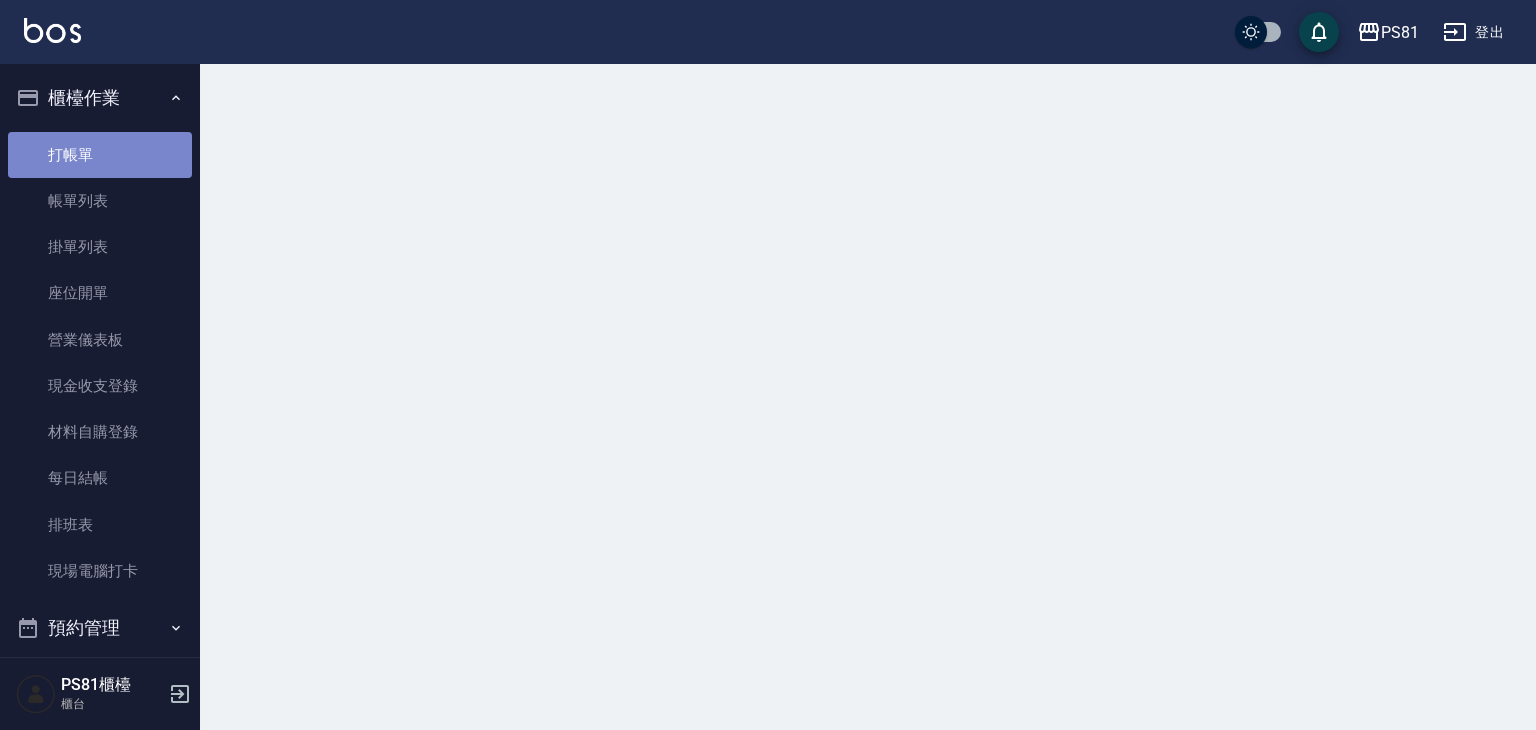 click on "打帳單" at bounding box center (100, 155) 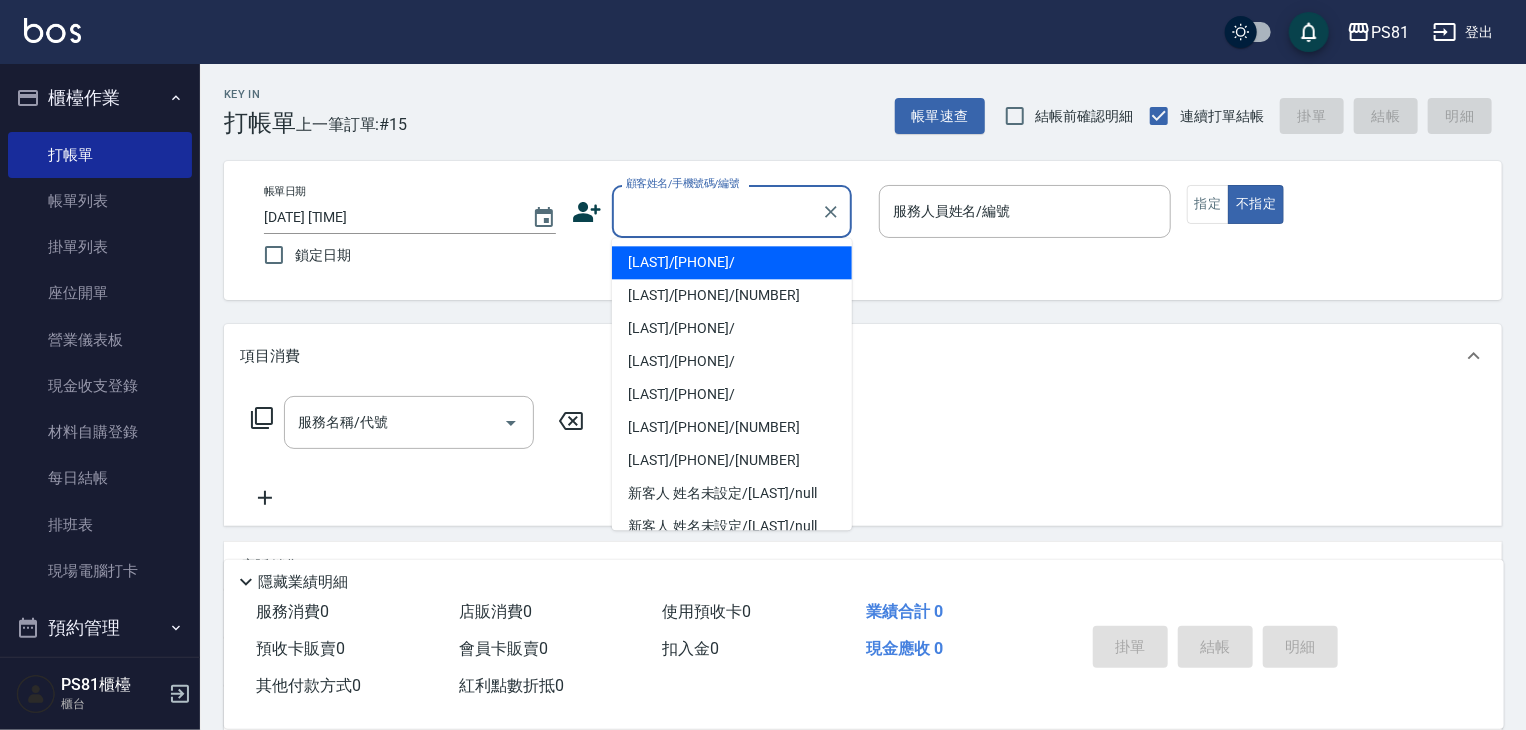 click on "顧客姓名/手機號碼/編號" at bounding box center (717, 211) 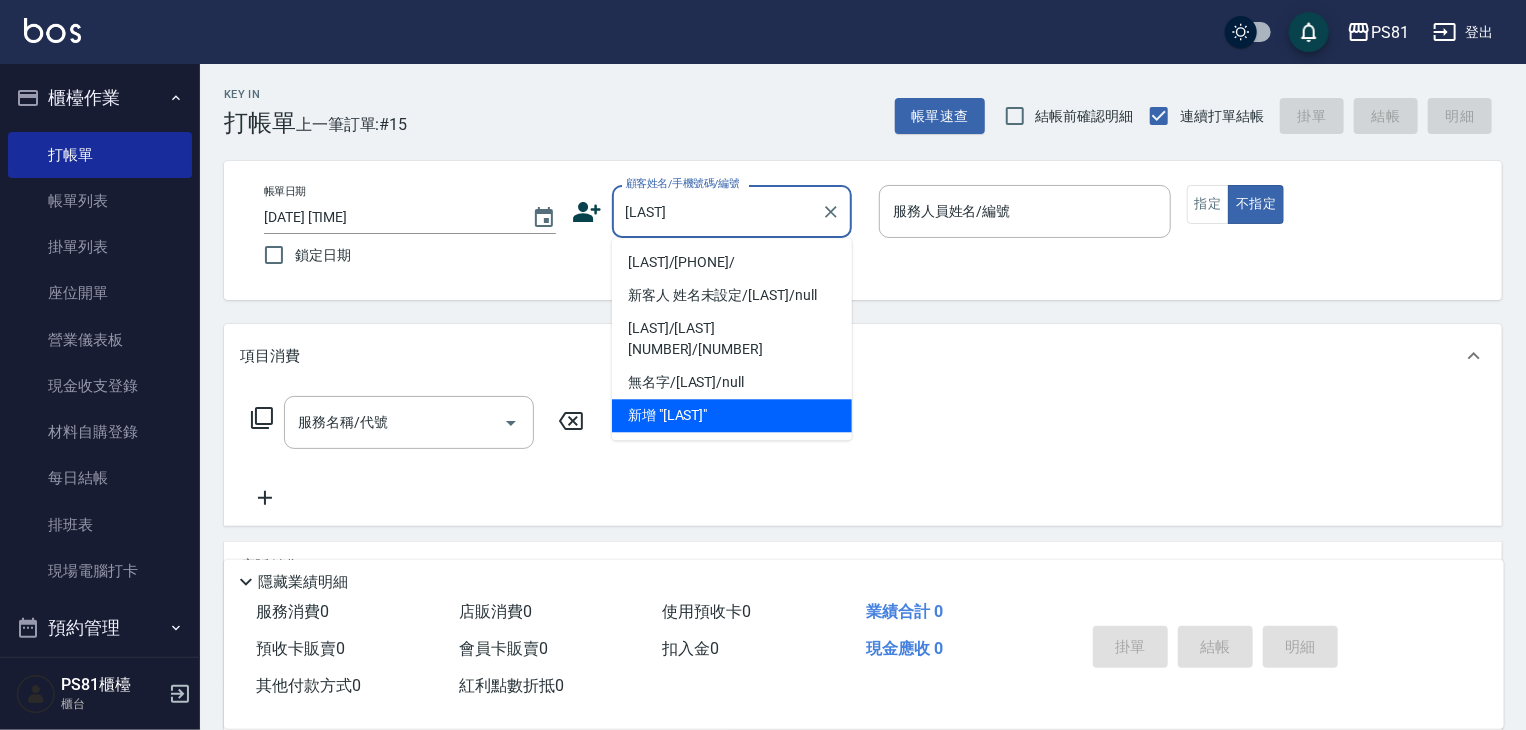 click on "[LAST]/[PHONE]/" at bounding box center [732, 262] 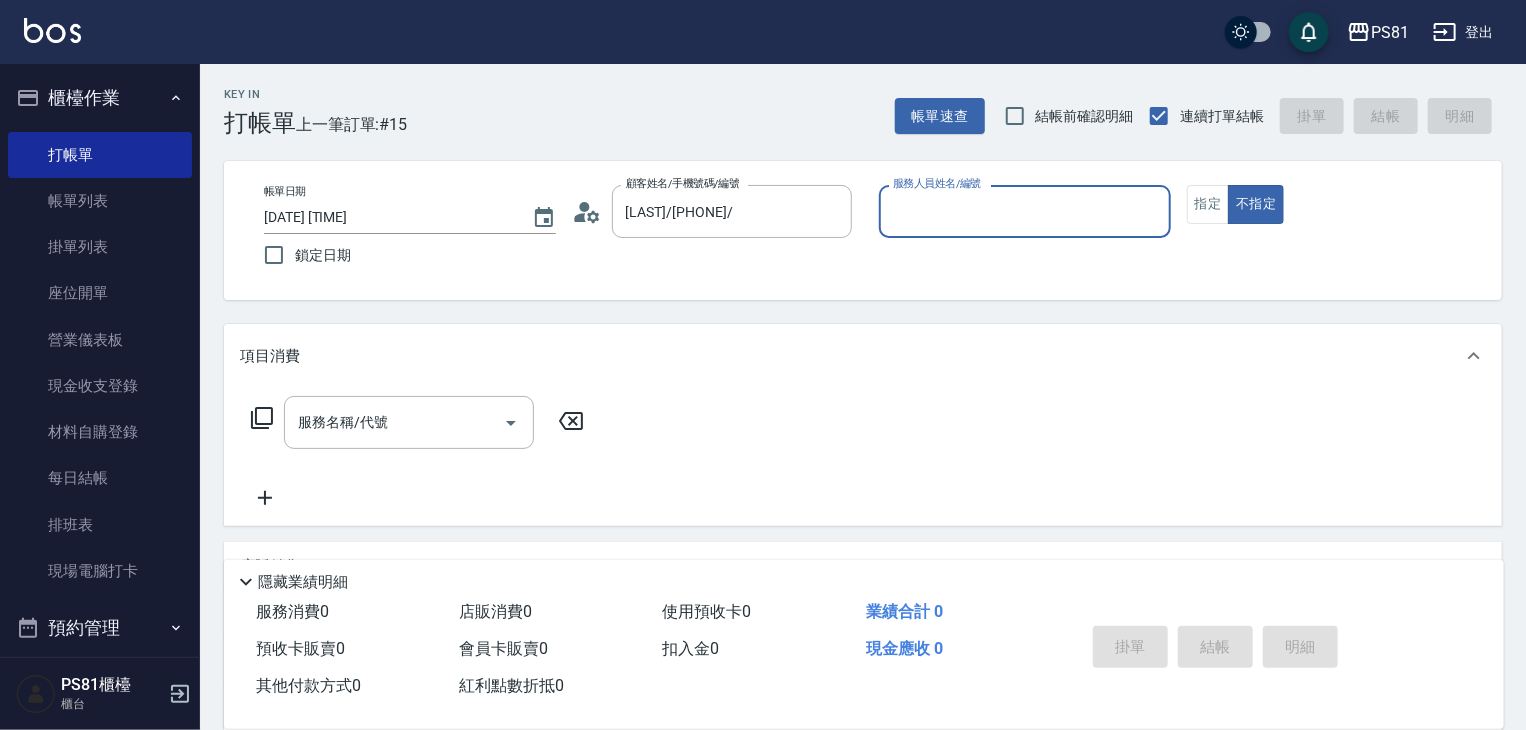 type on "采蓮-2" 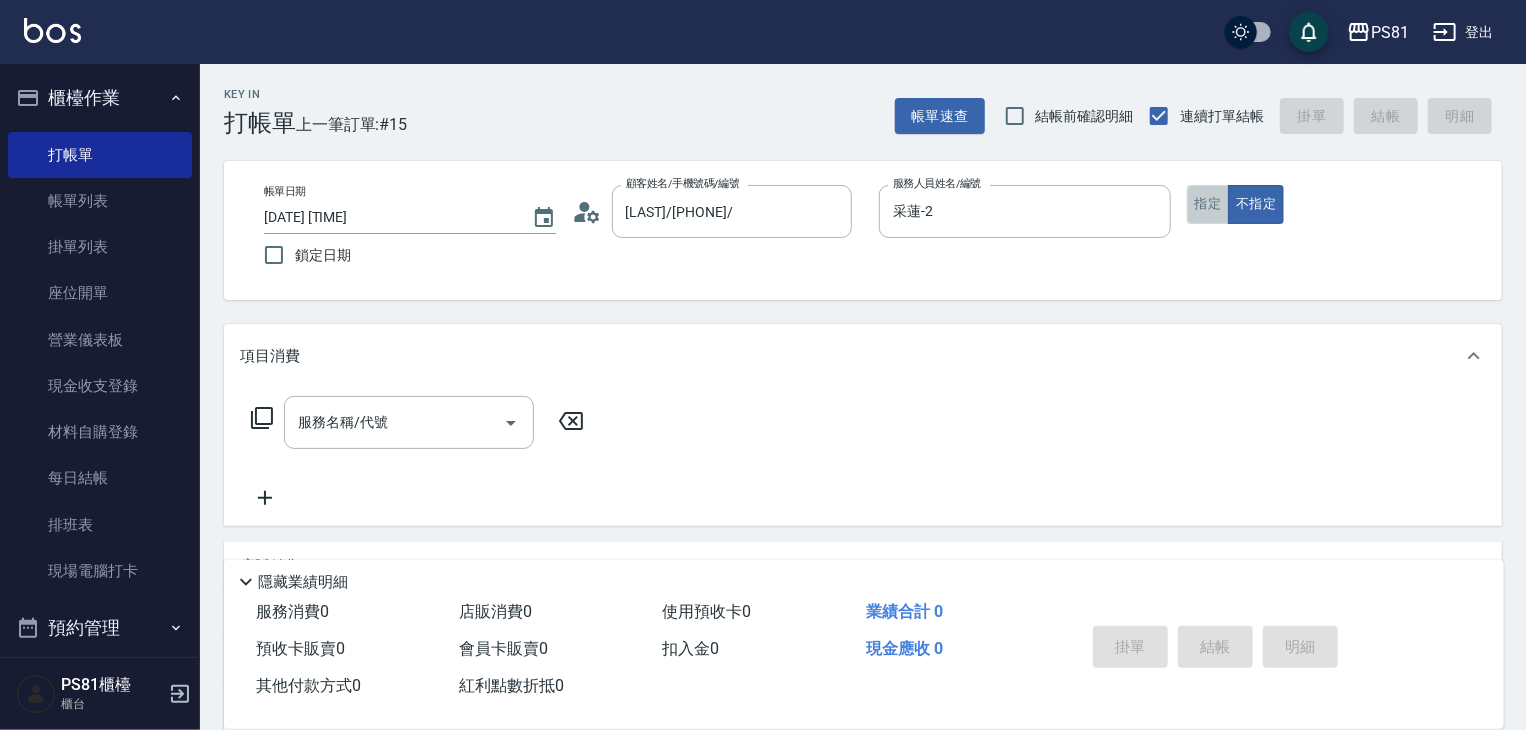 click on "指定" at bounding box center (1208, 204) 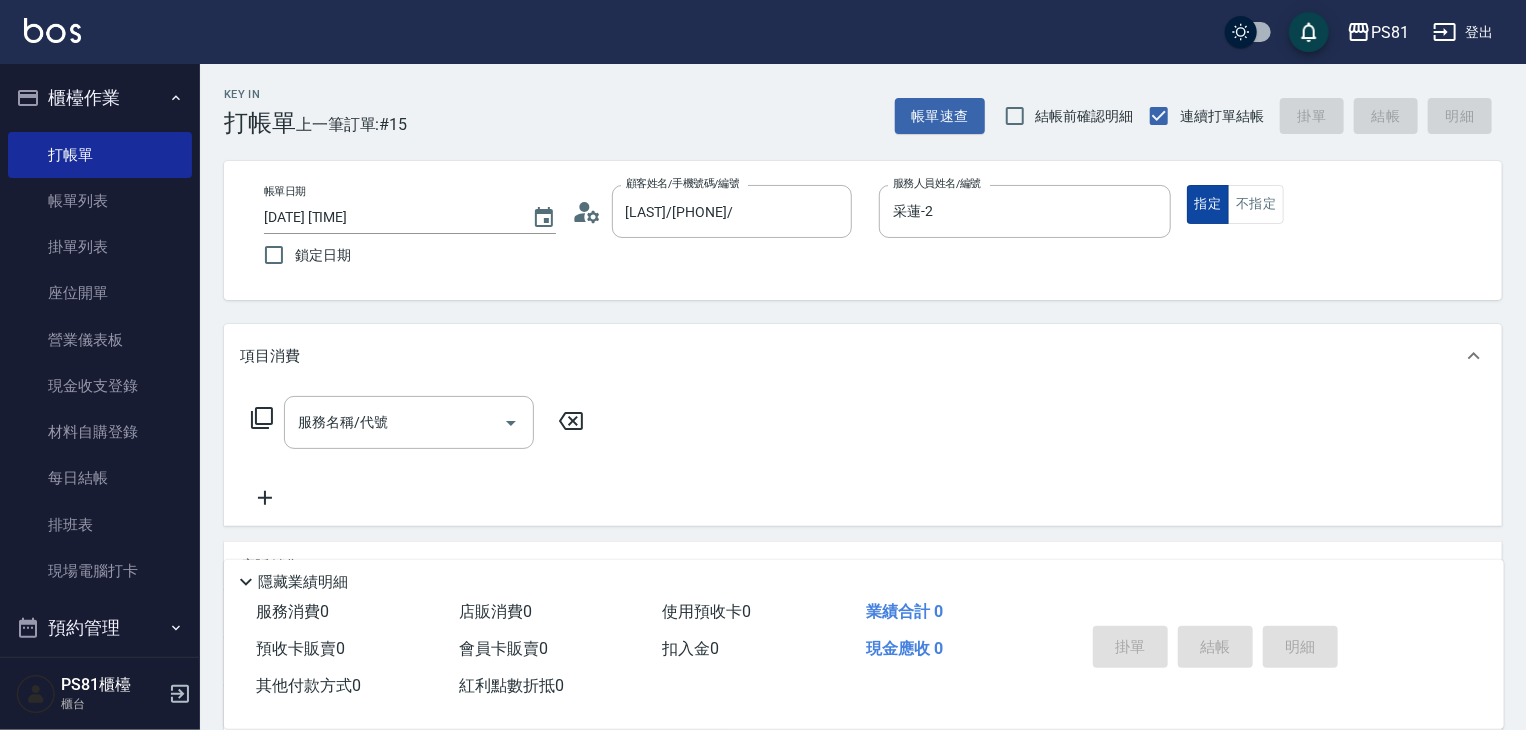 click on "指定" at bounding box center [1208, 204] 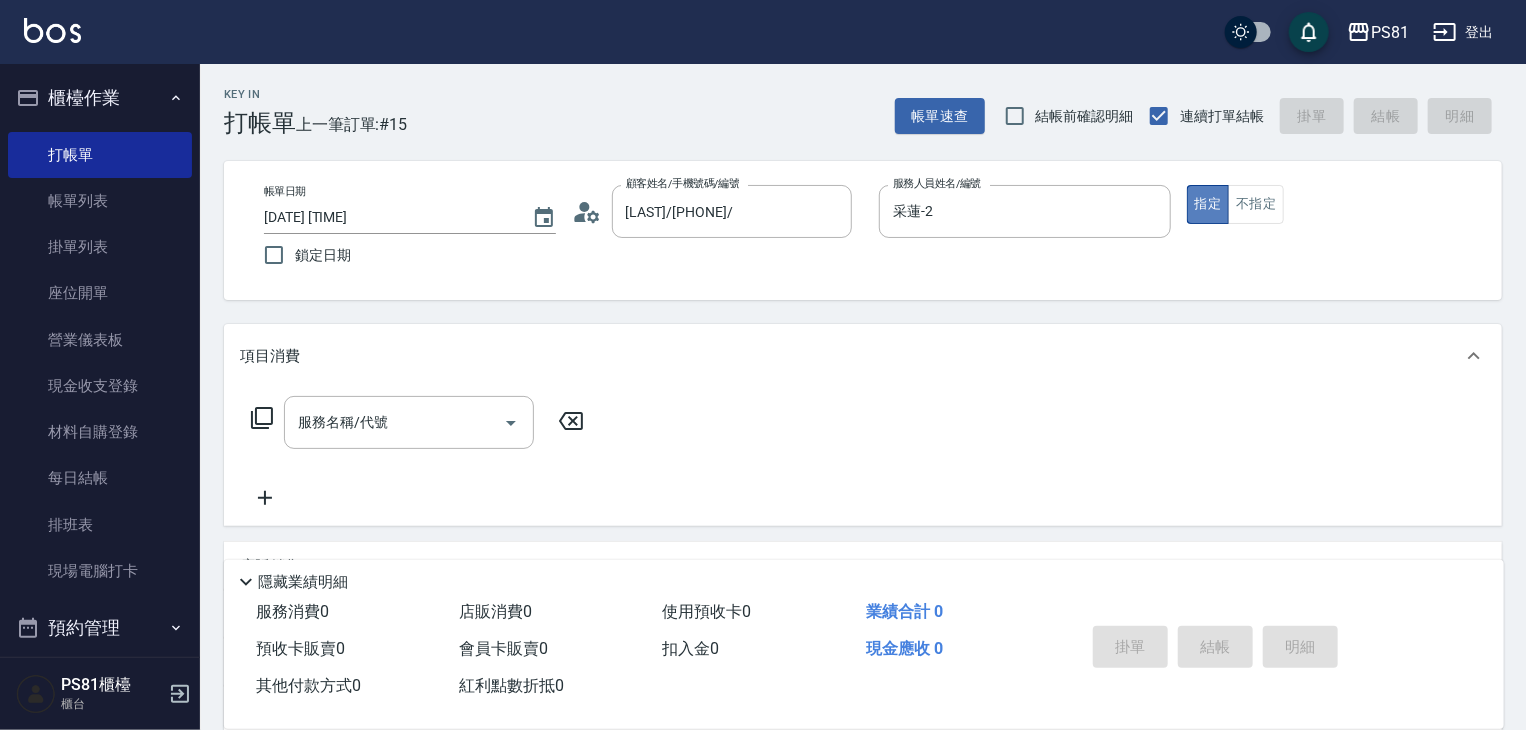 click on "指定" at bounding box center (1208, 204) 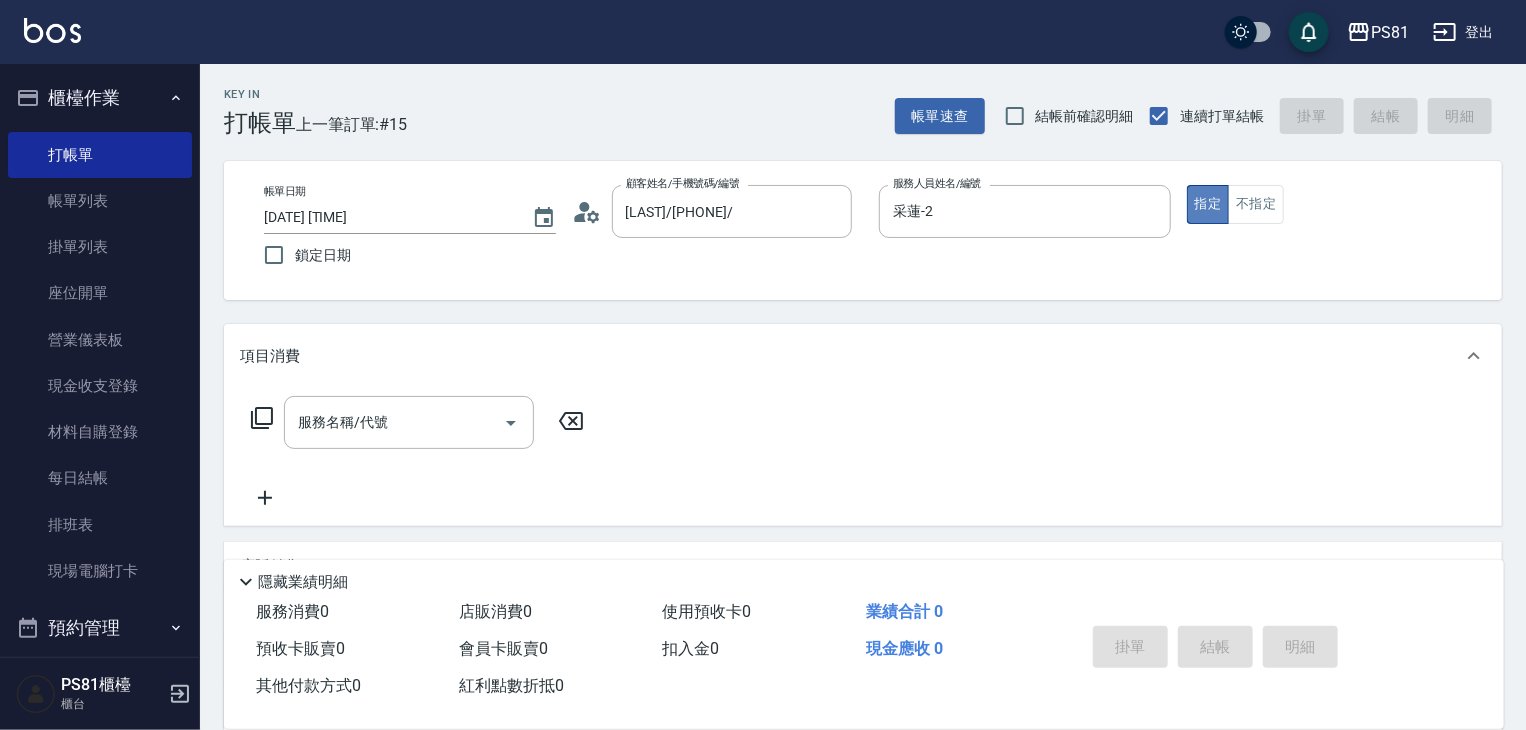 click on "指定" at bounding box center [1208, 204] 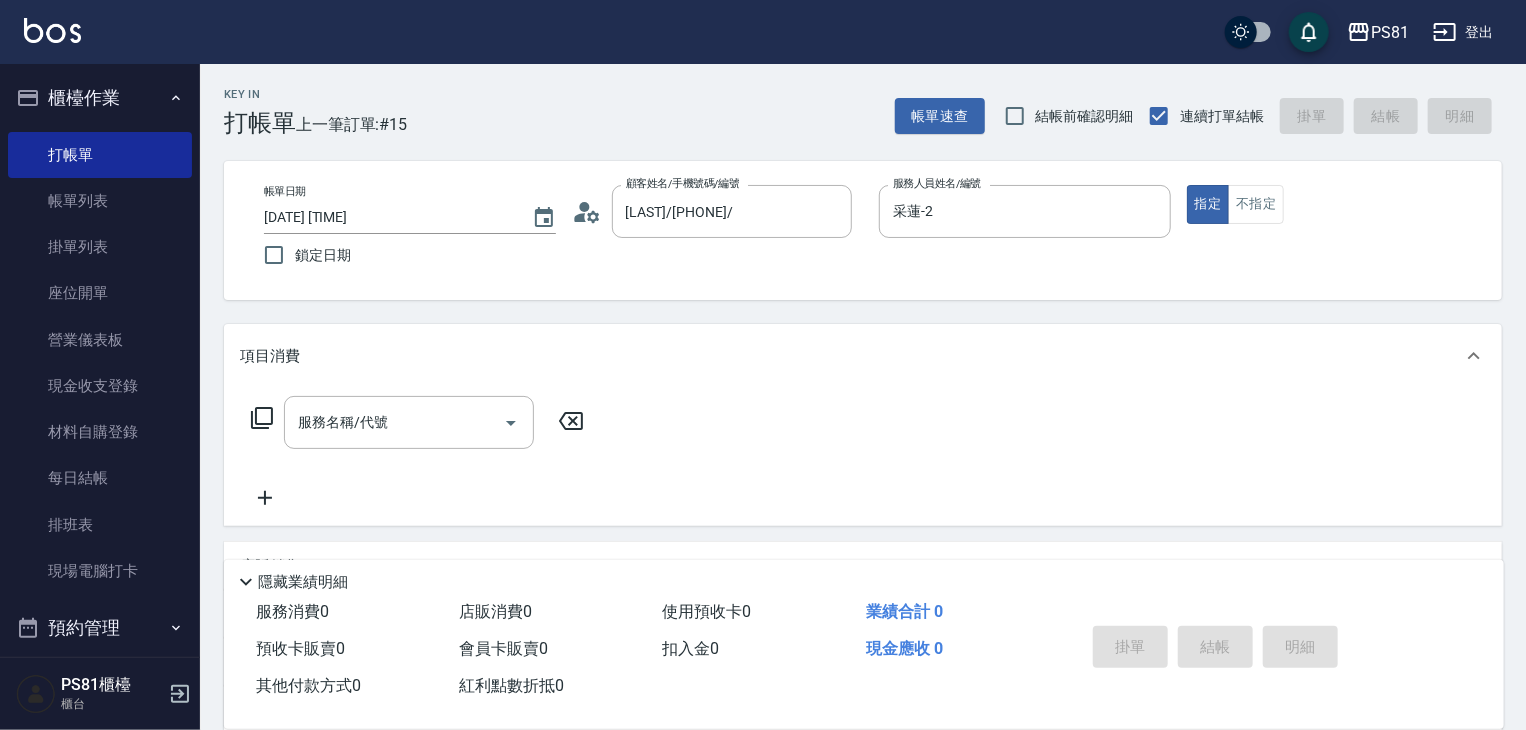 click on "帳單日期 [DATE] [TIME] 鎖定日期 顧客姓名/手機號碼/編號 [LAST]/[PHONE]/ 顧客姓名/手機號碼/編號 服務人員姓名/編號 [LAST]-[NUMBER] 服務人員姓名/編號 指定 不指定" at bounding box center [863, 230] 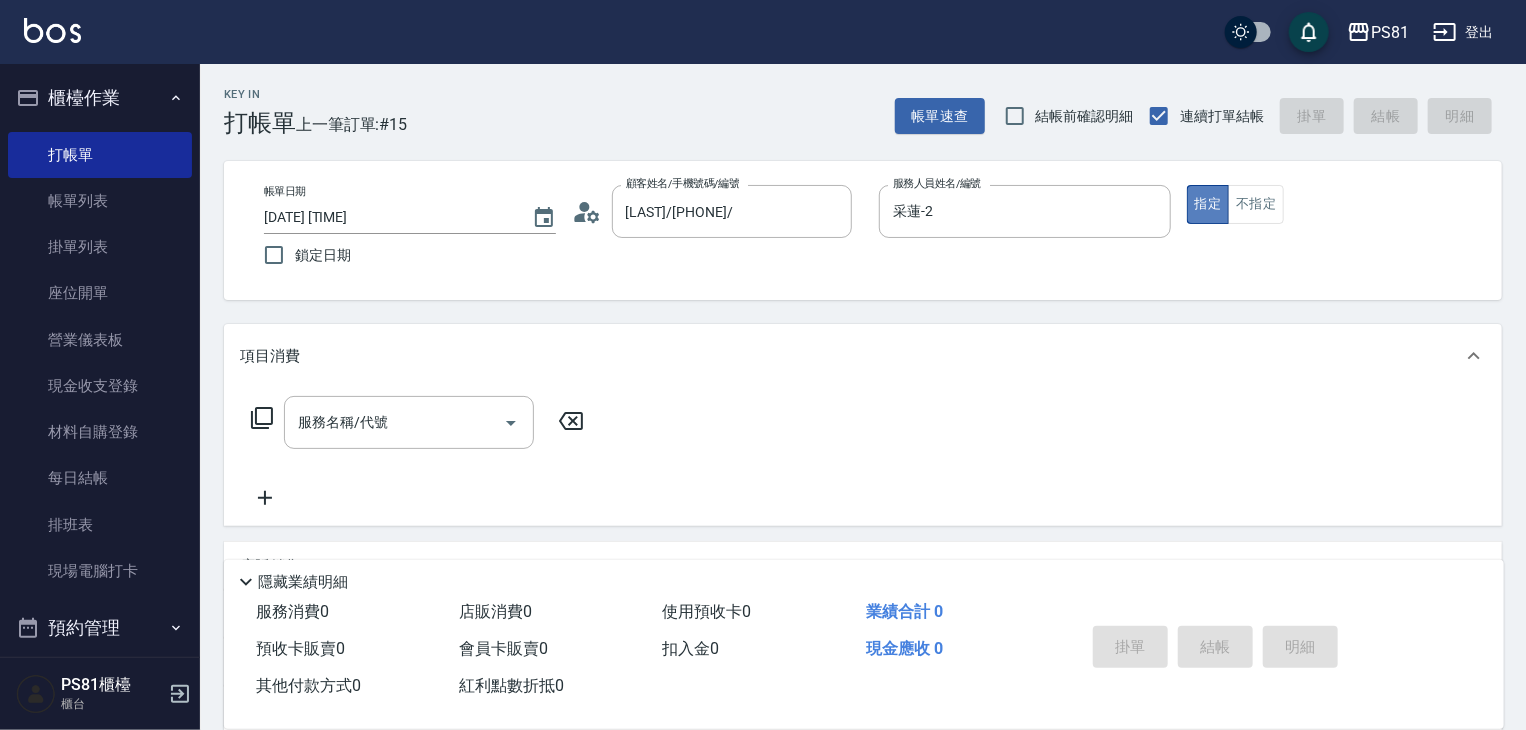 click on "指定" at bounding box center (1208, 204) 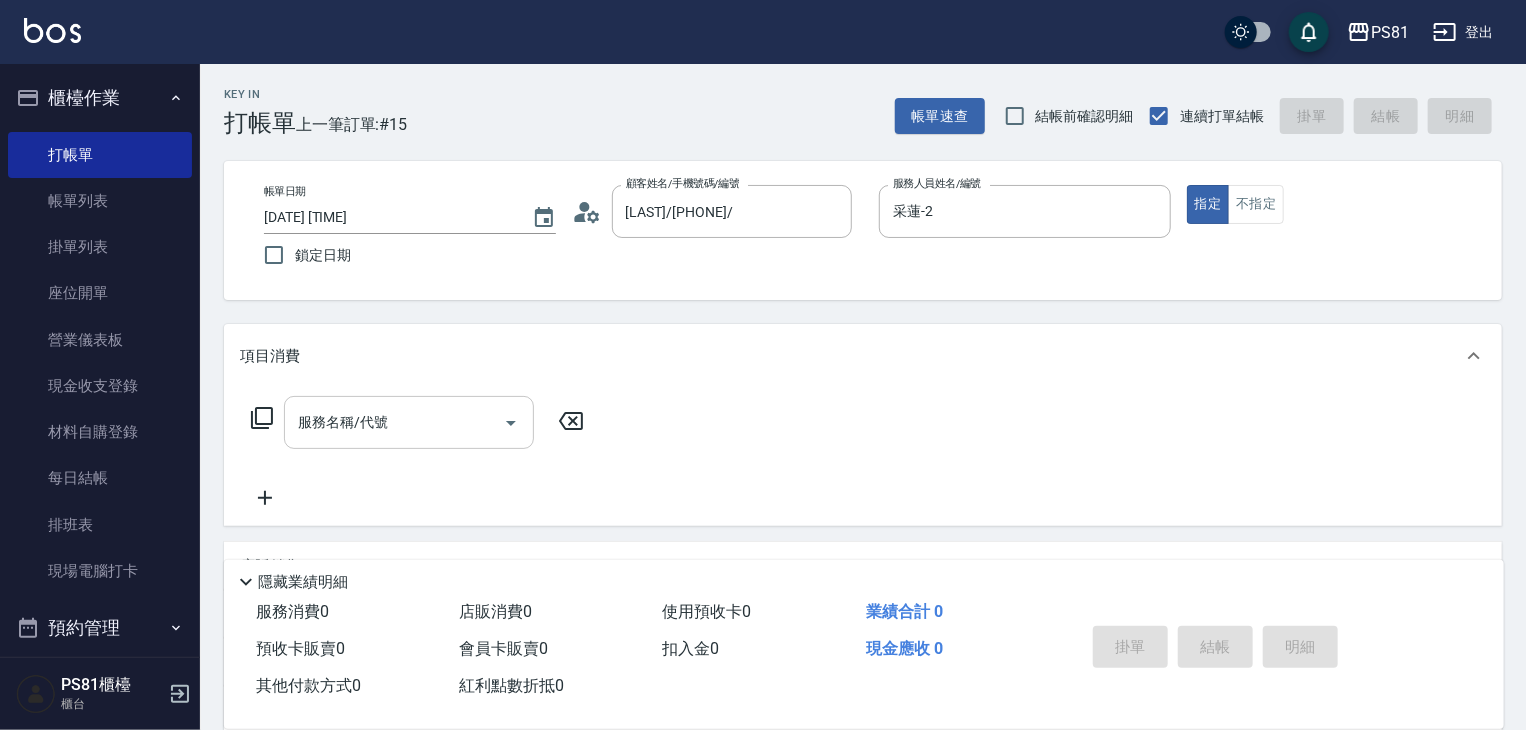 click on "服務名稱/代號" at bounding box center (394, 422) 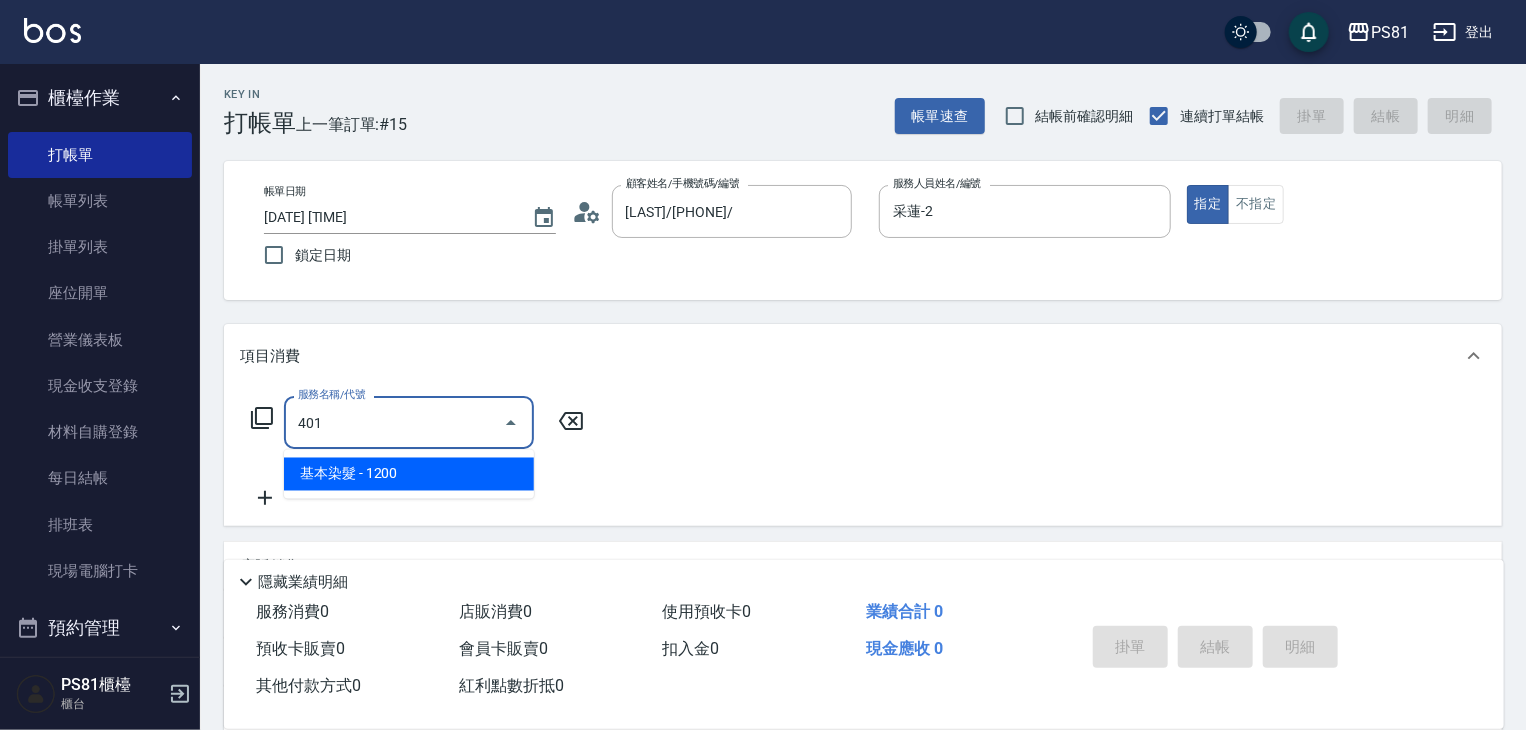 type on "基本染髮(401)" 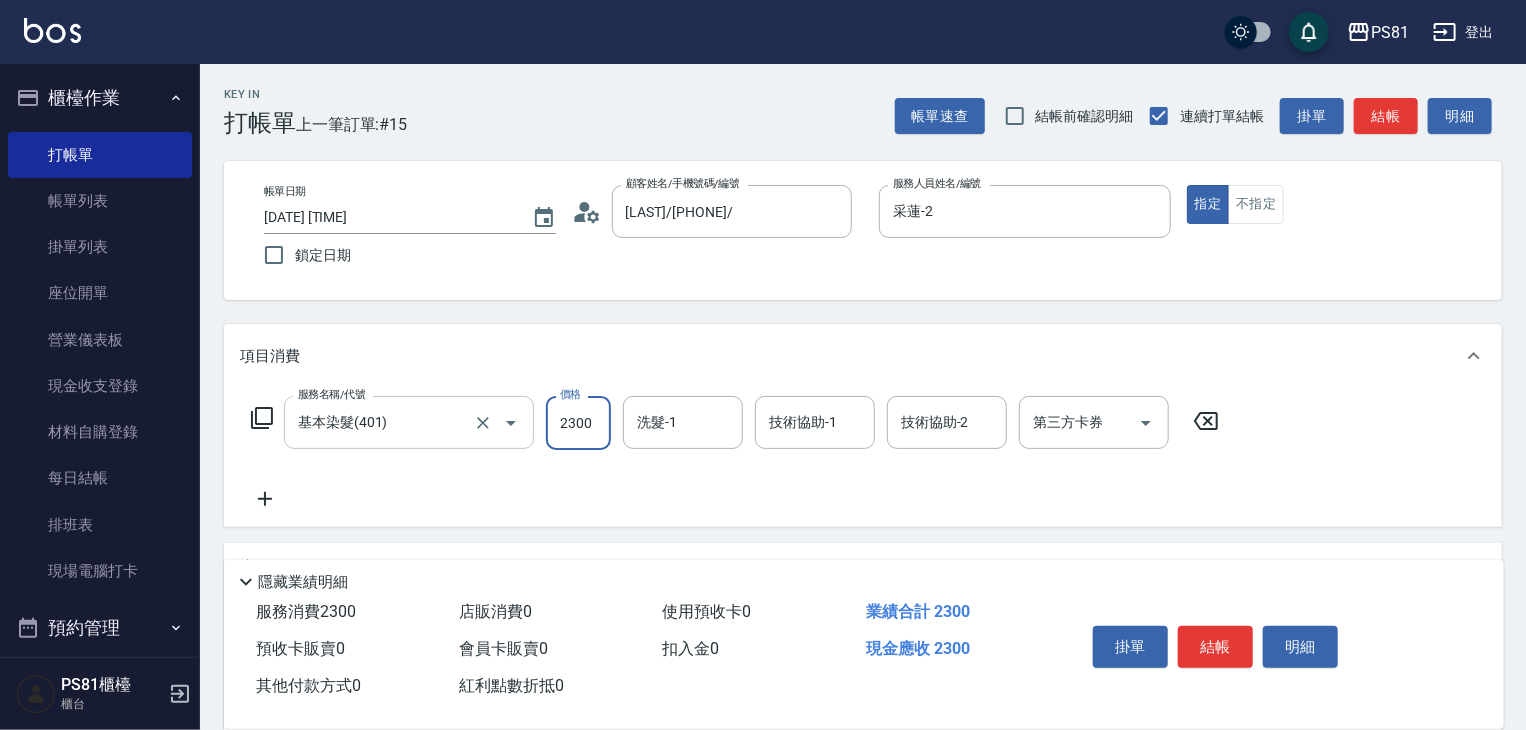 type on "2300" 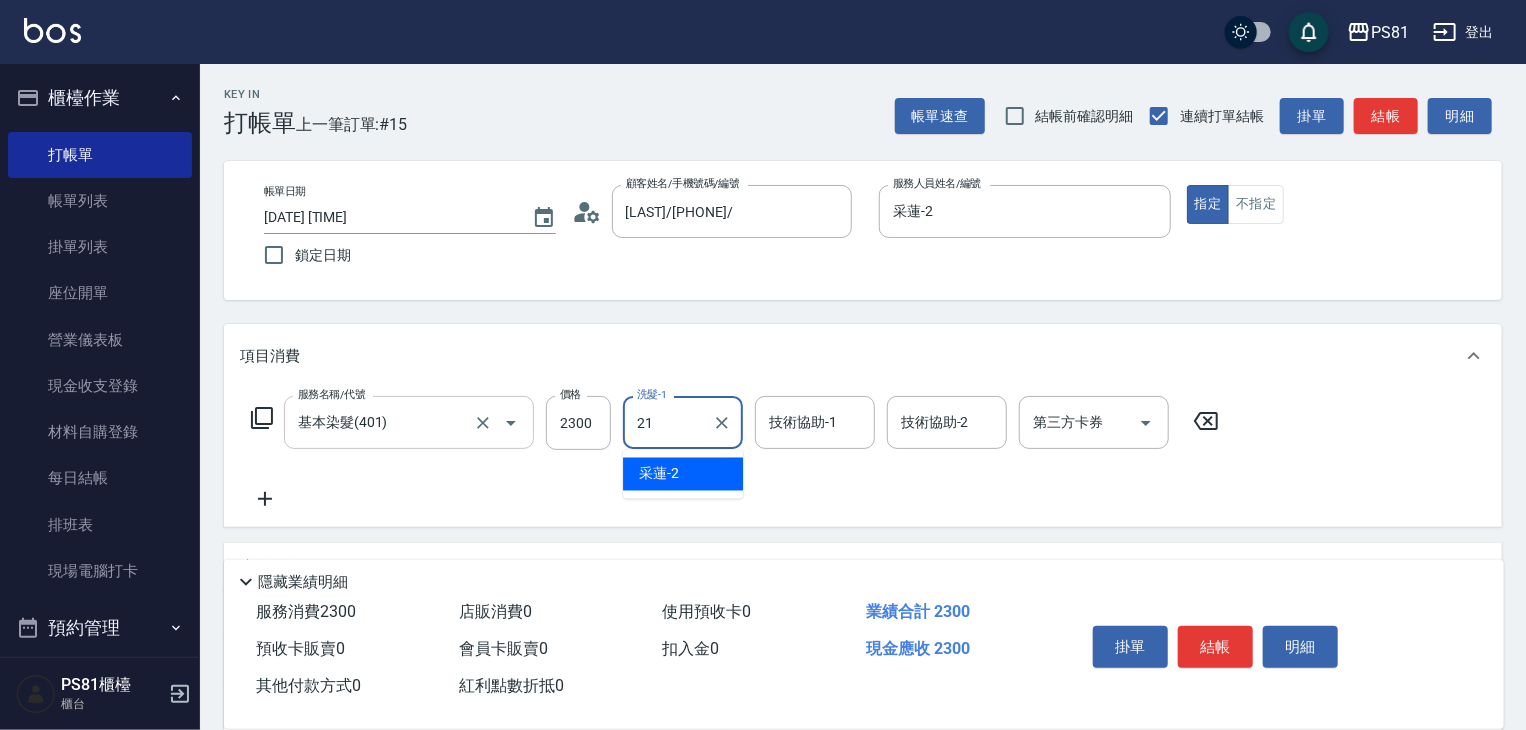 type on "Q比-21" 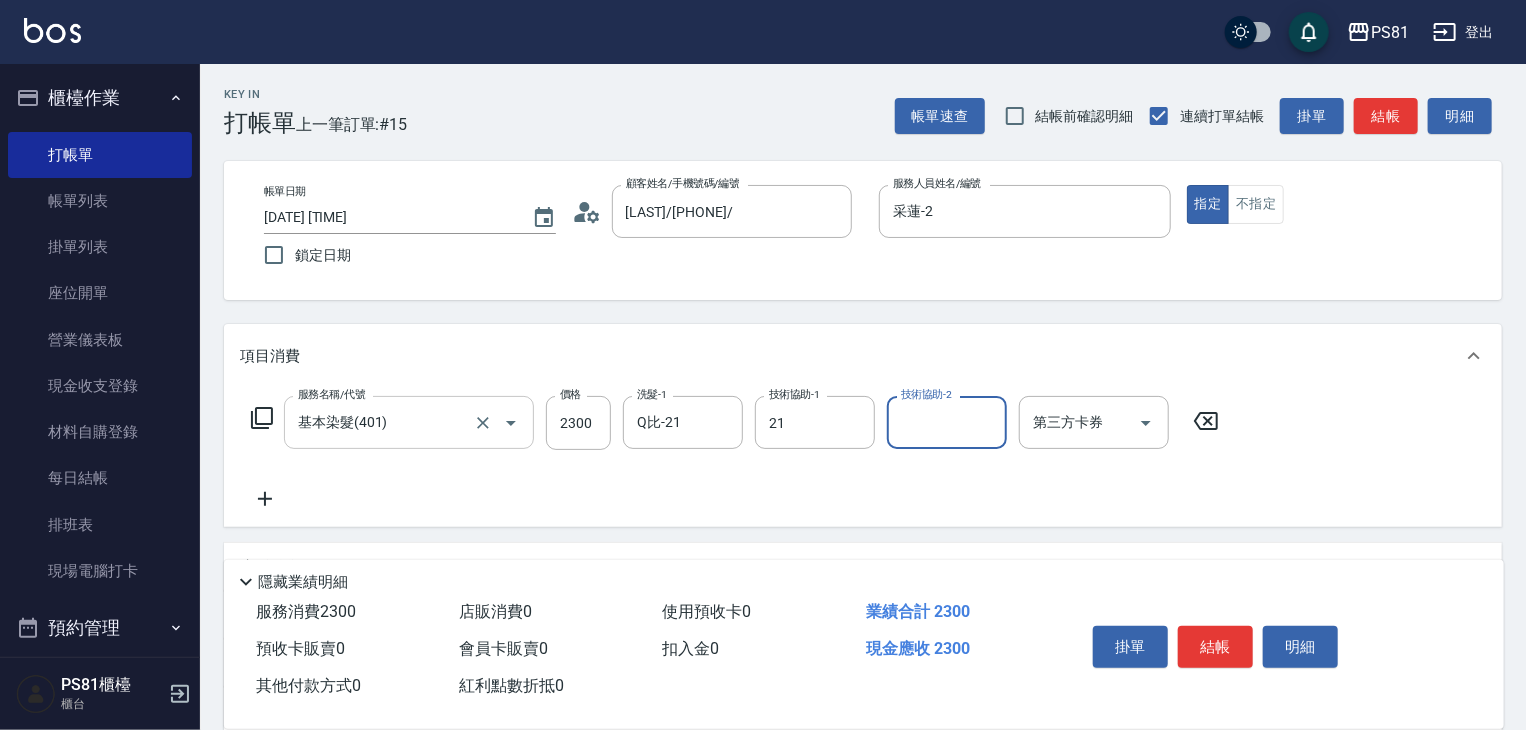 type on "Q比-21" 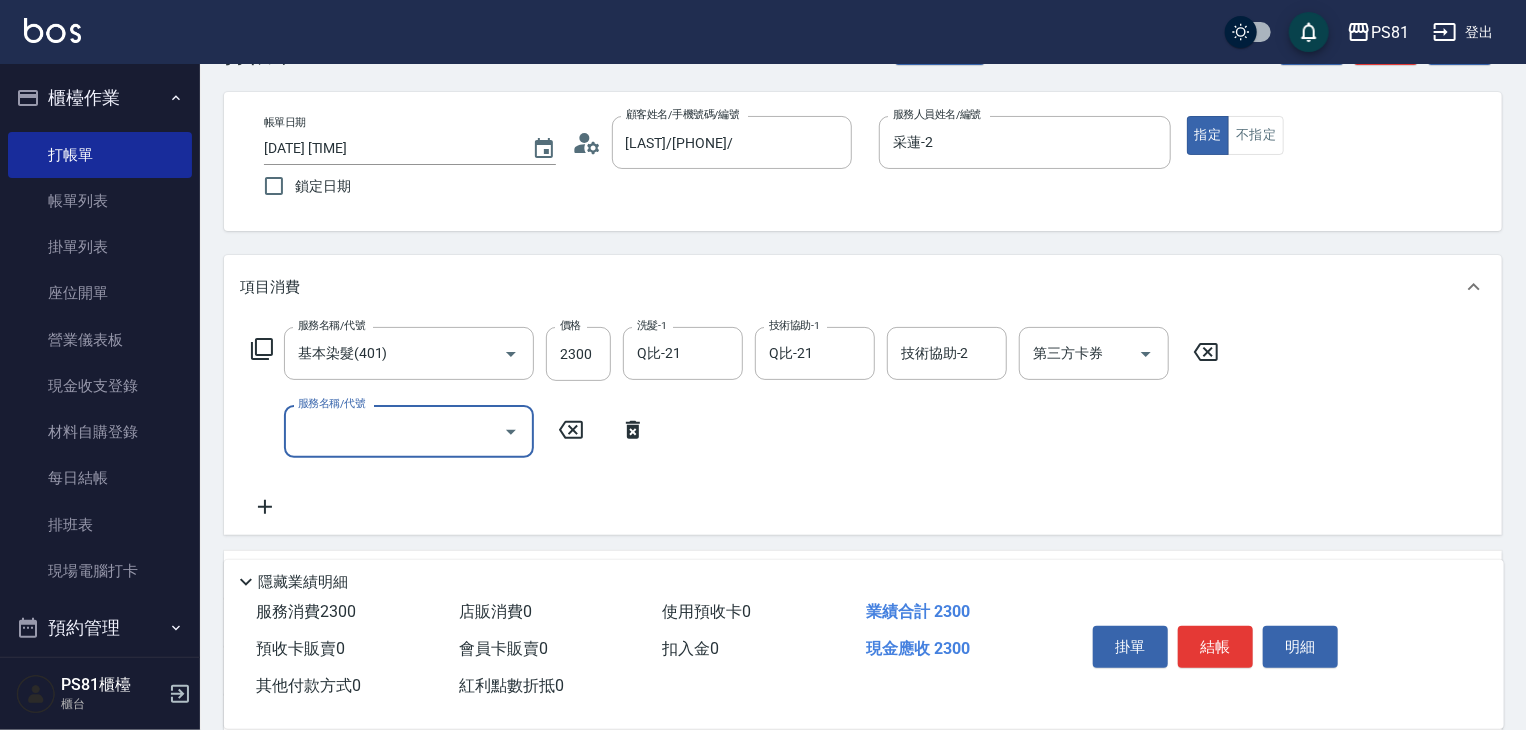 scroll, scrollTop: 100, scrollLeft: 0, axis: vertical 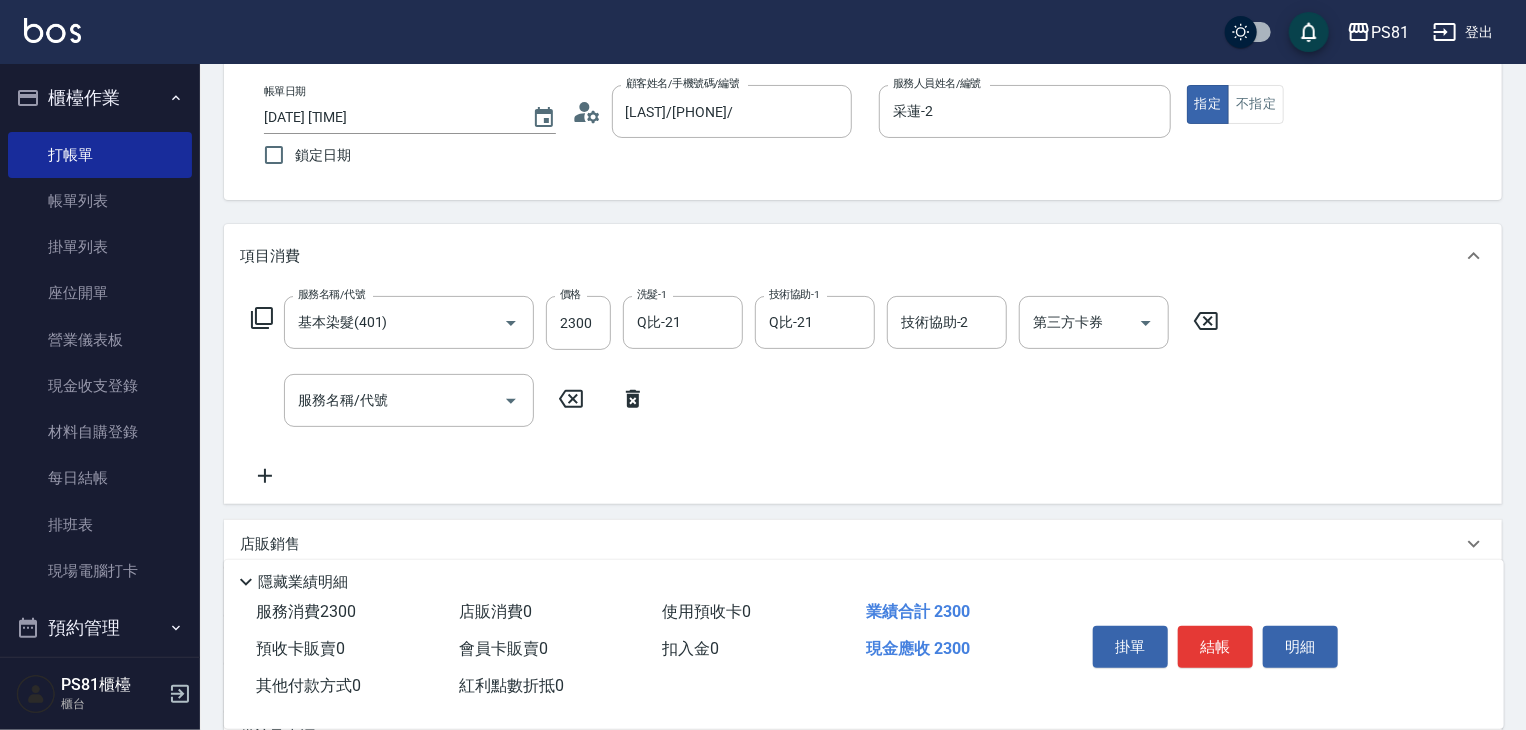 click on "服務名稱/代號 基本染髮(401) 服務名稱/代號 價格 2300 價格 洗髮-1 Q比-21 洗髮-1 技術協助-1 Q比-21 技術協助-1 技術協助-2 技術協助-2 第三方卡券 第三方卡券 服務名稱/代號 服務名稱/代號" at bounding box center (735, 392) 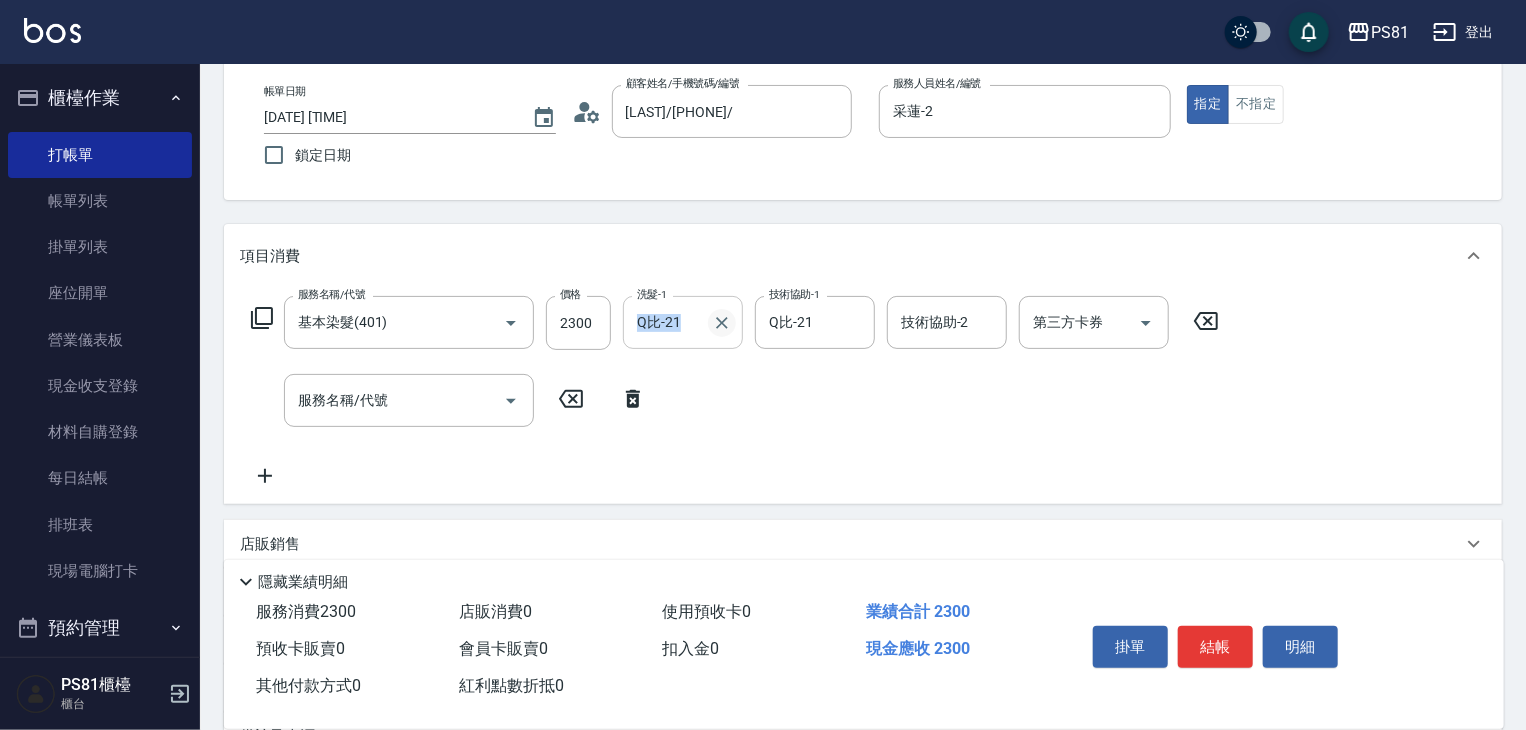 click 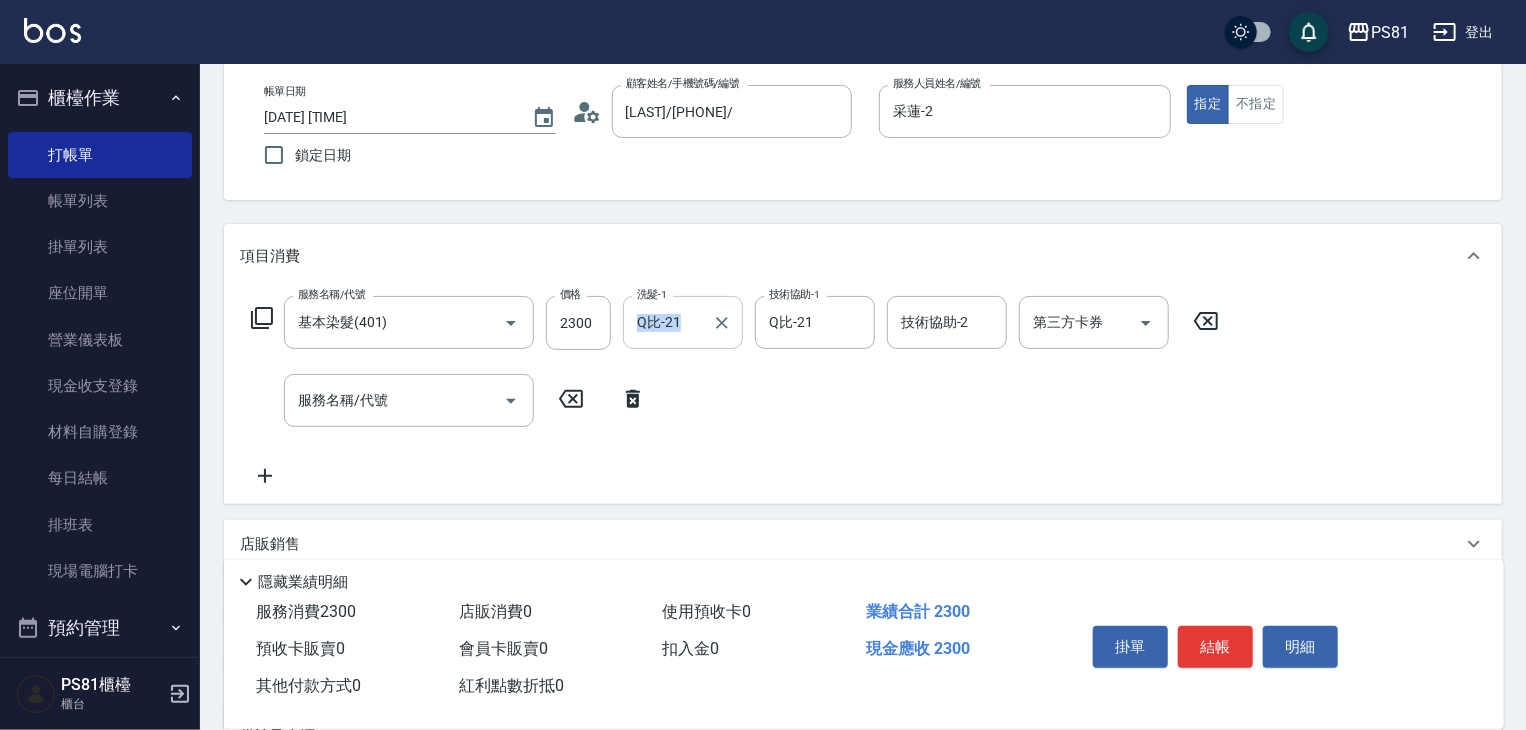 type 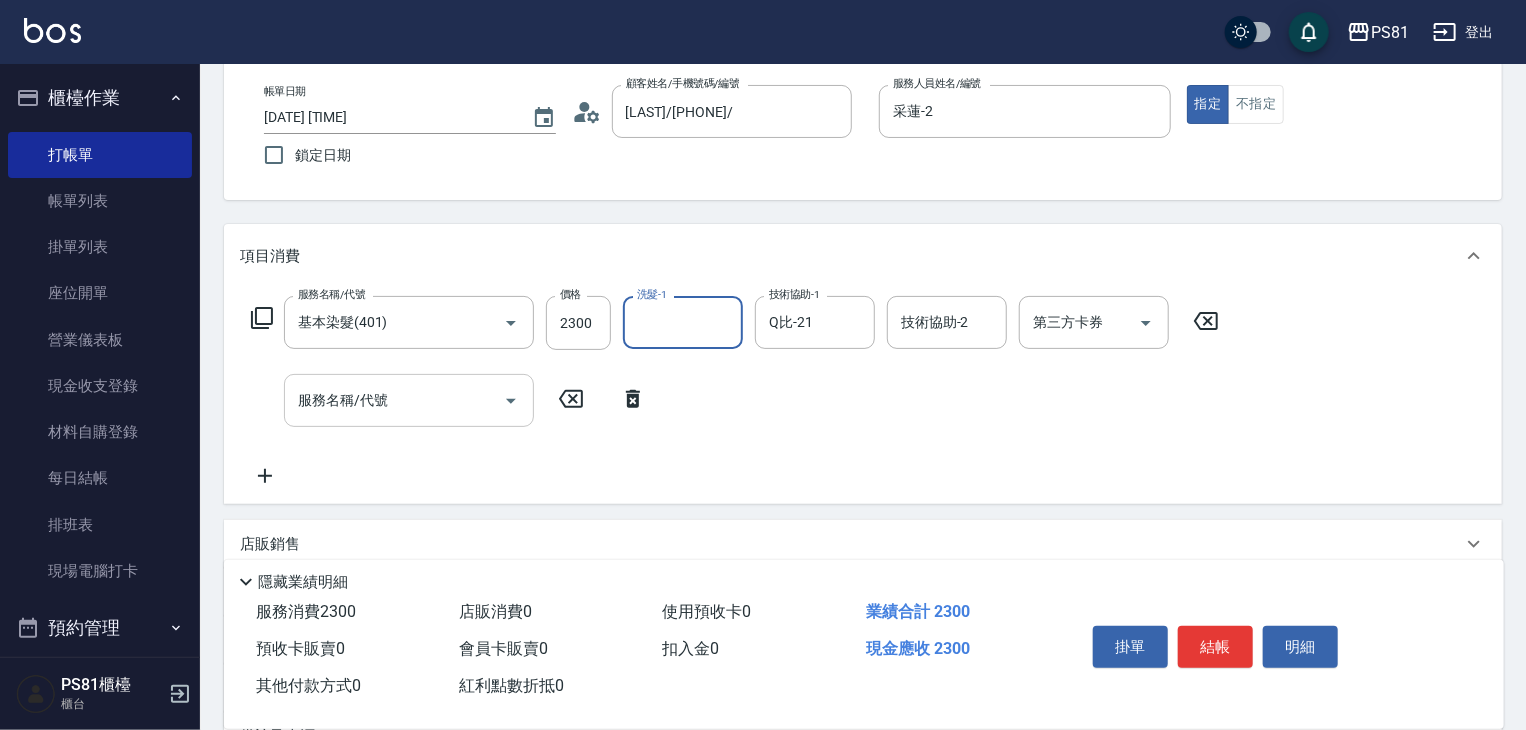 click on "服務名稱/代號" at bounding box center [409, 400] 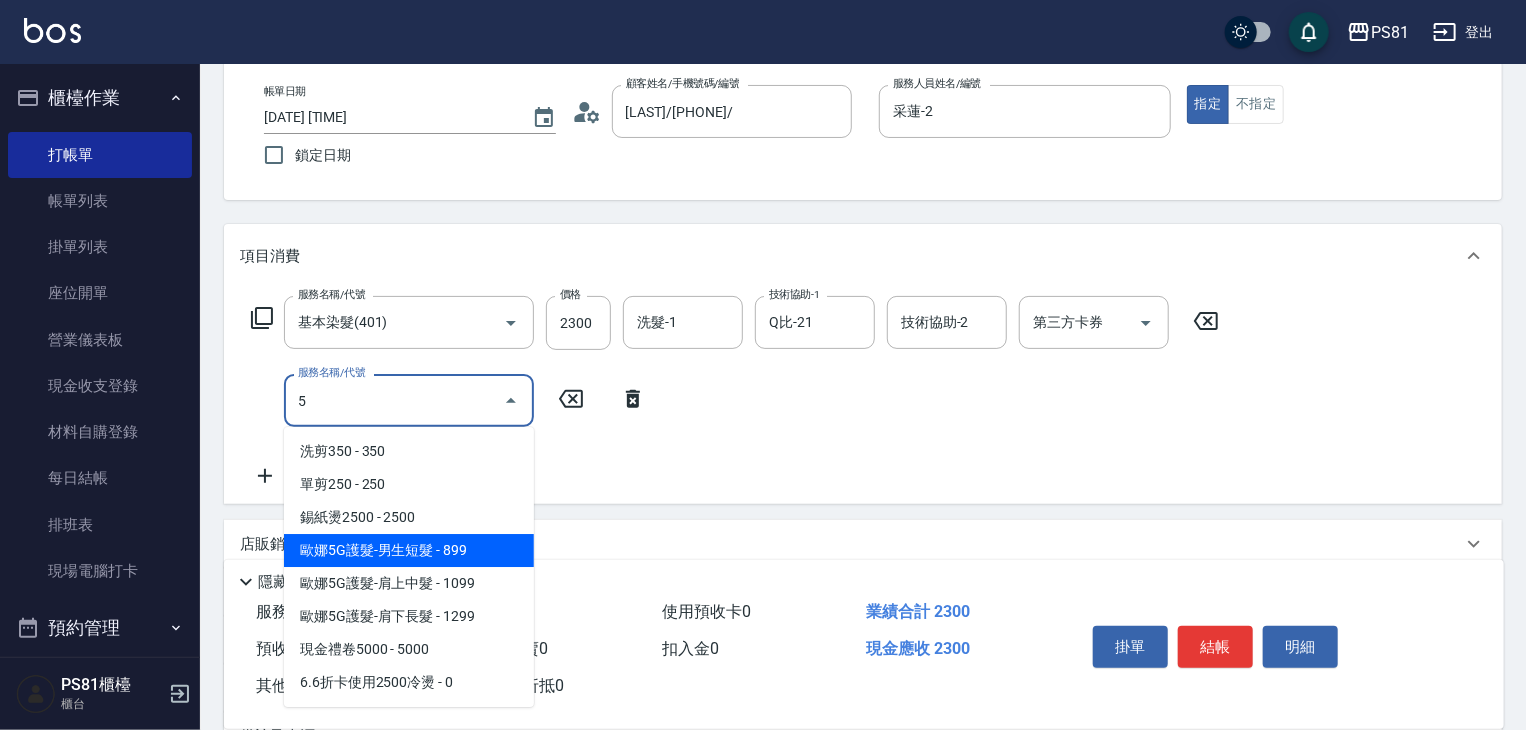 click on "歐娜5G護髮-男生短髮 - 899" at bounding box center (409, 550) 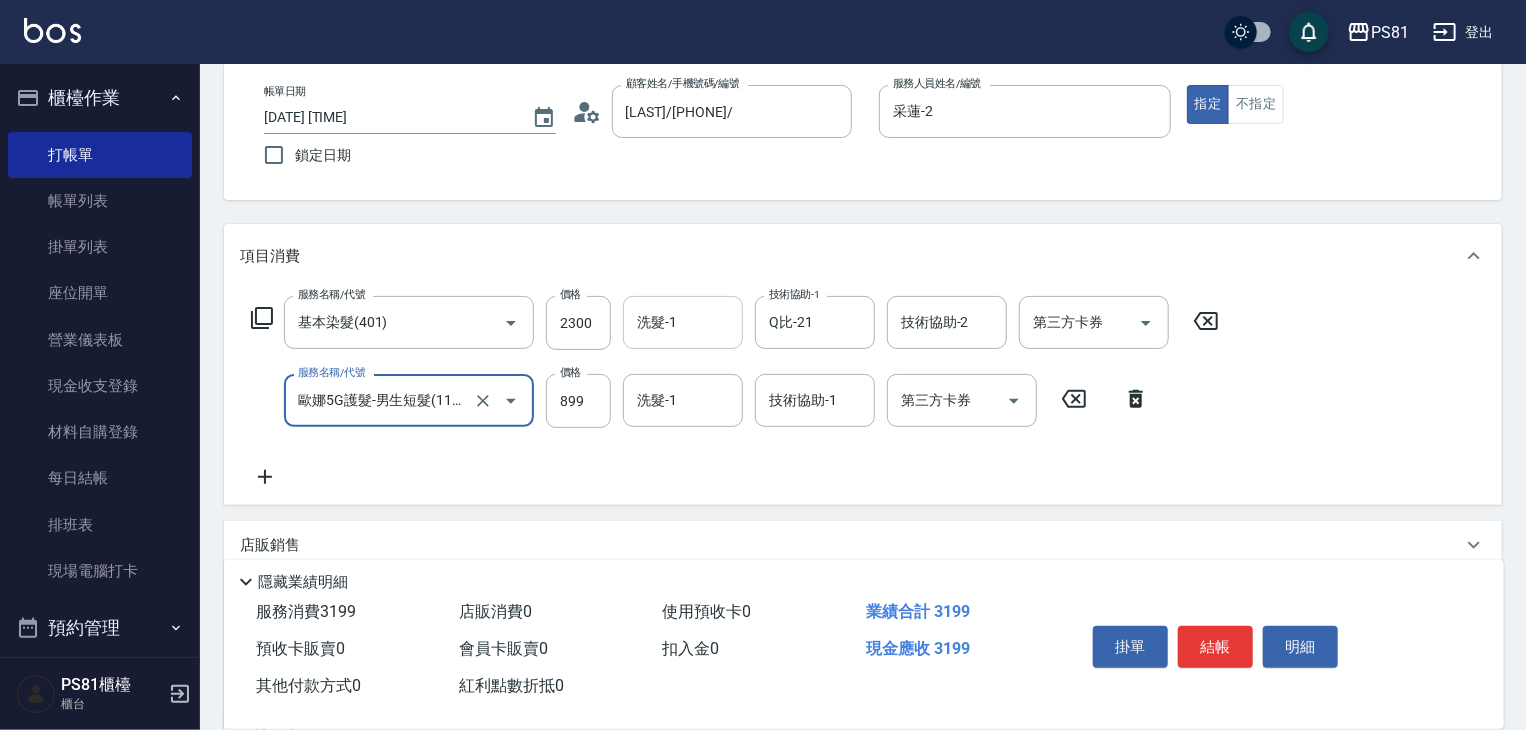 type on "歐娜5G護髮-男生短髮(1104)" 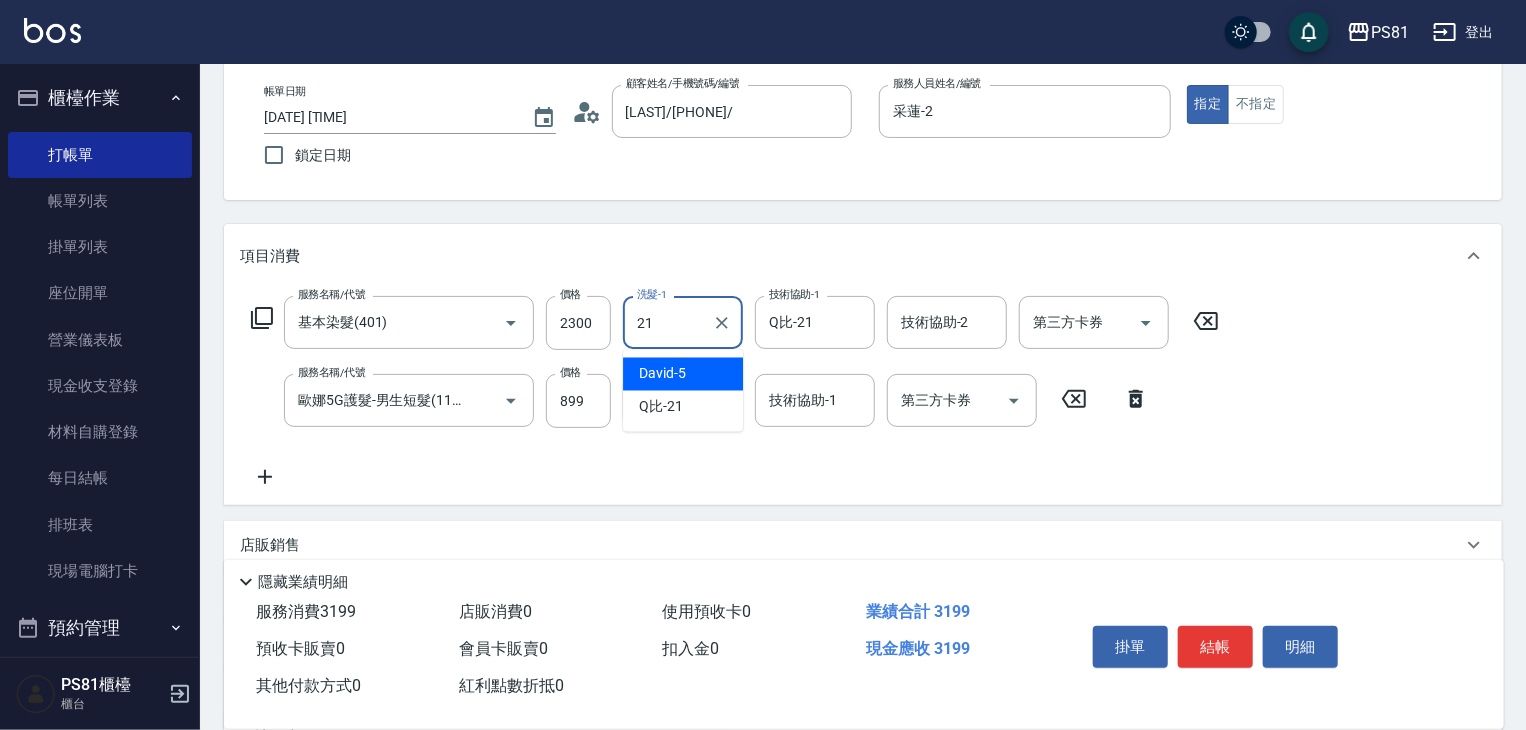 type on "21" 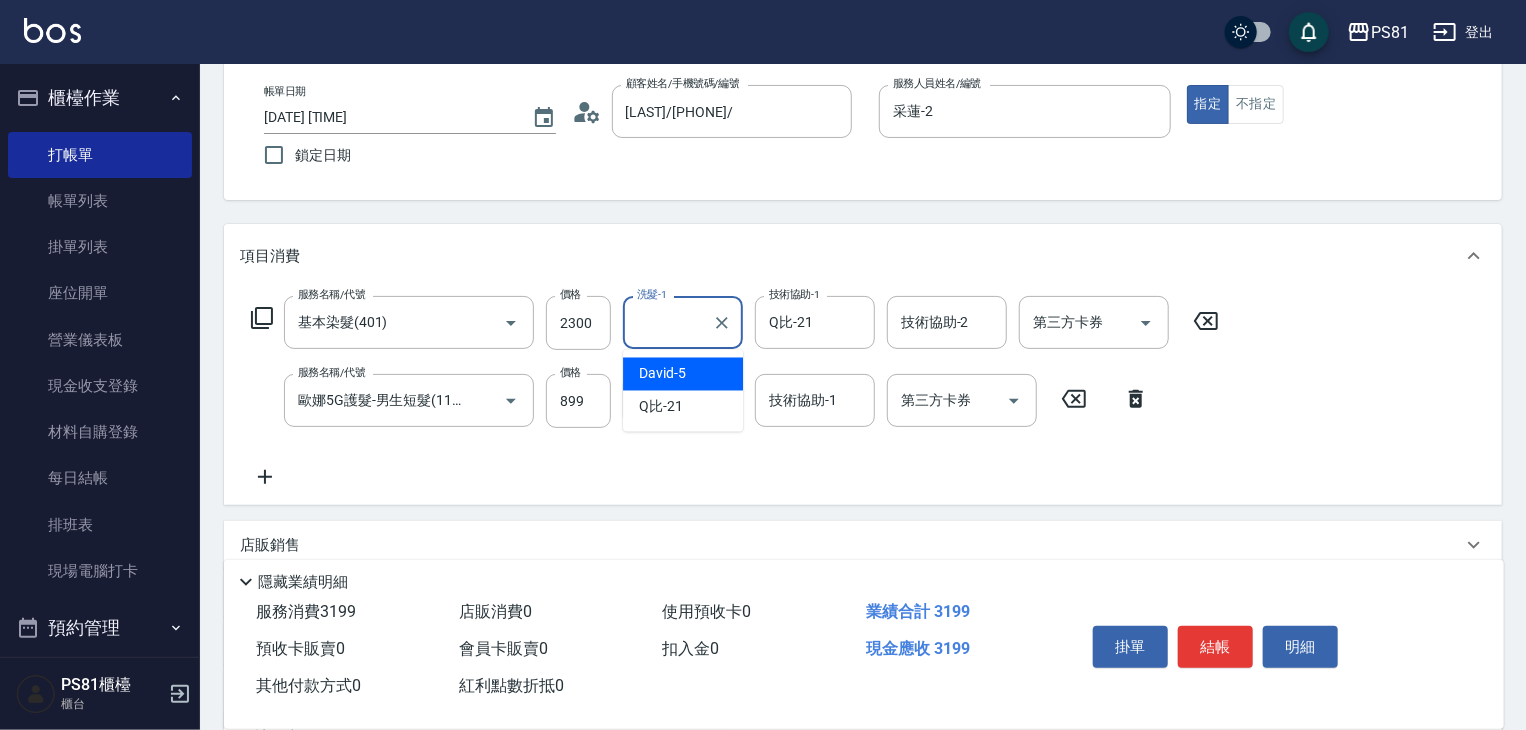click on "服務名稱/代號 基本染髮(401) 服務名稱/代號 價格 2300 價格 洗髮-1 洗髮-1 技術協助-1 Q比-21 技術協助-1 技術協助-2 技術協助-2 第三方卡券 第三方卡券 服務名稱/代號 歐娜5G護髮-男生短髮(1104) 服務名稱/代號 價格 899 價格 洗髮-1 洗髮-1 技術協助-1 技術協助-1 第三方卡券 第三方卡券" at bounding box center (735, 392) 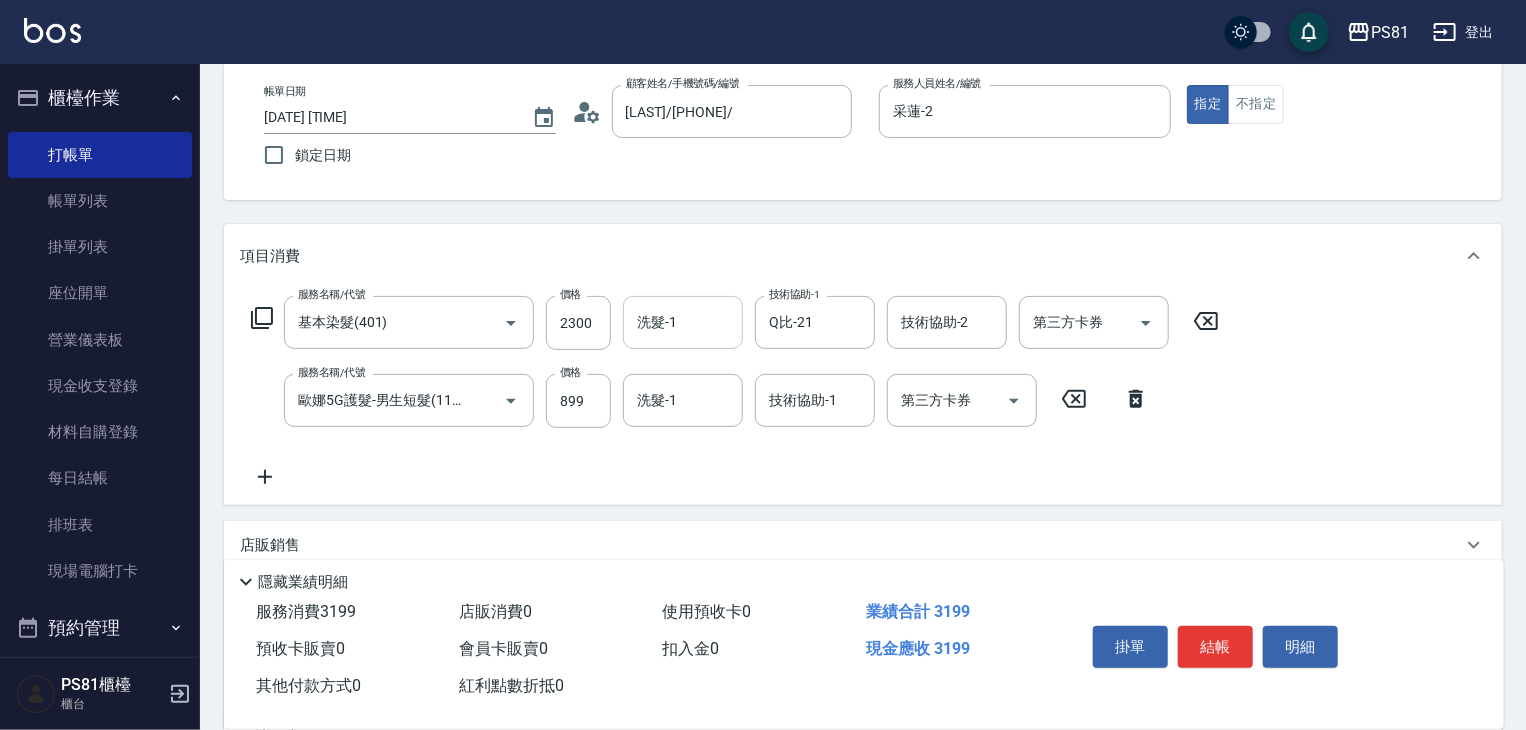 click on "洗髮-1" at bounding box center [683, 322] 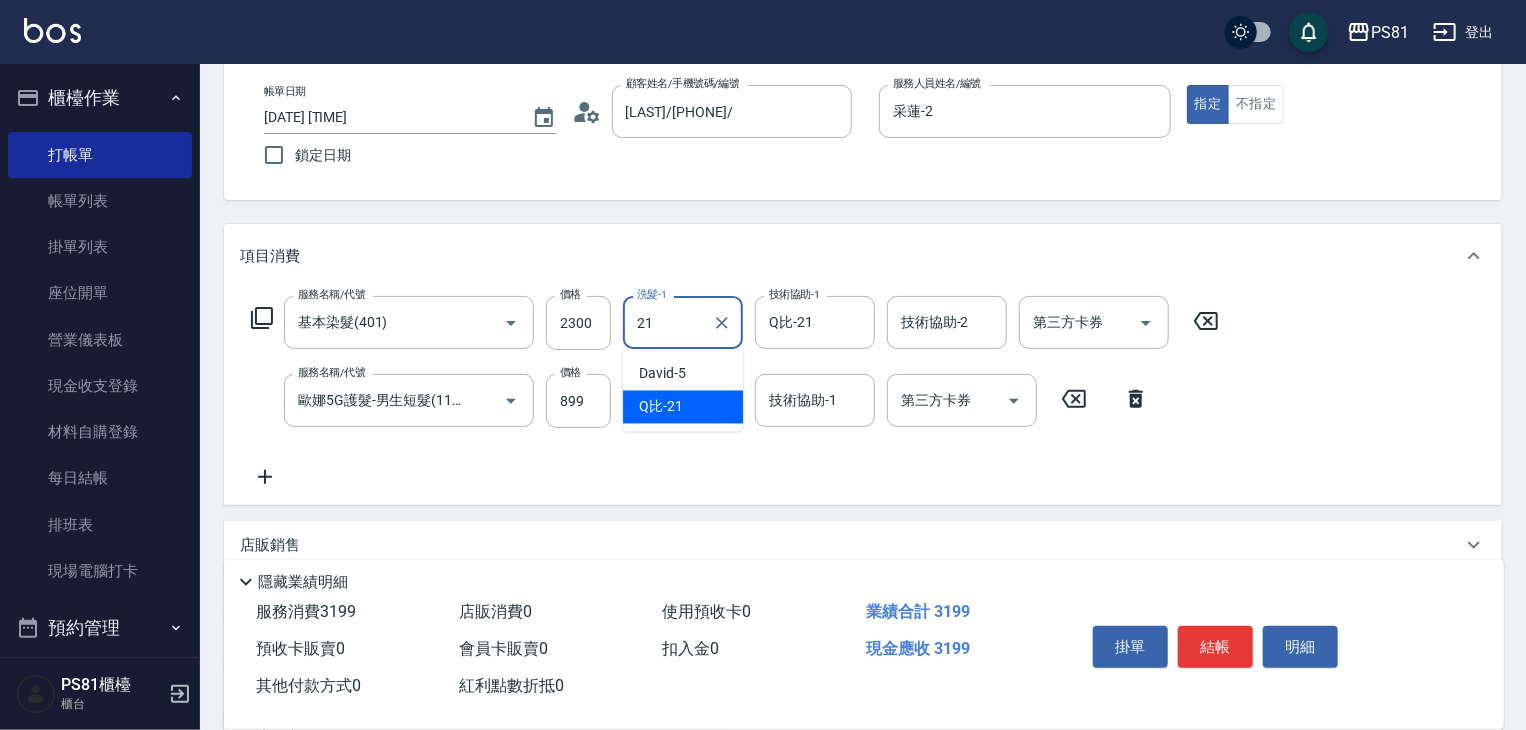 type on "Q比-21" 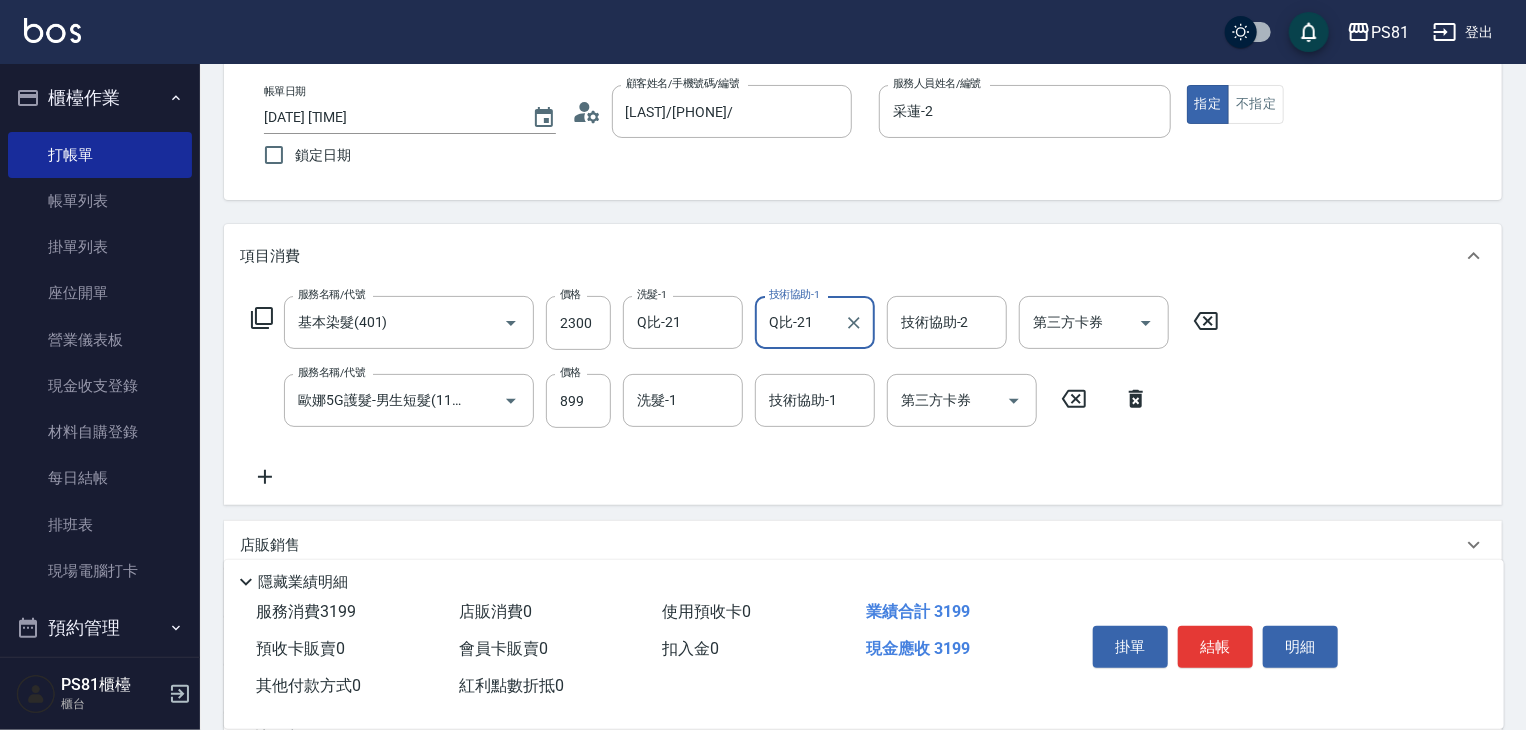 click on "服務名稱/代號 基本染髮(401) 服務名稱/代號 價格 2300 價格 洗髮-1 Q比-21 洗髮-1 技術協助-1 Q比-21 技術協助-1 技術協助-2 技術協助-2 第三方卡券 第三方卡券 服務名稱/代號 歐娜5G護髮-男生短髮(1104) 服務名稱/代號 價格 899 價格 洗髮-1 洗髮-1 技術協助-1 技術協助-1 第三方卡券 第三方卡券" at bounding box center [735, 392] 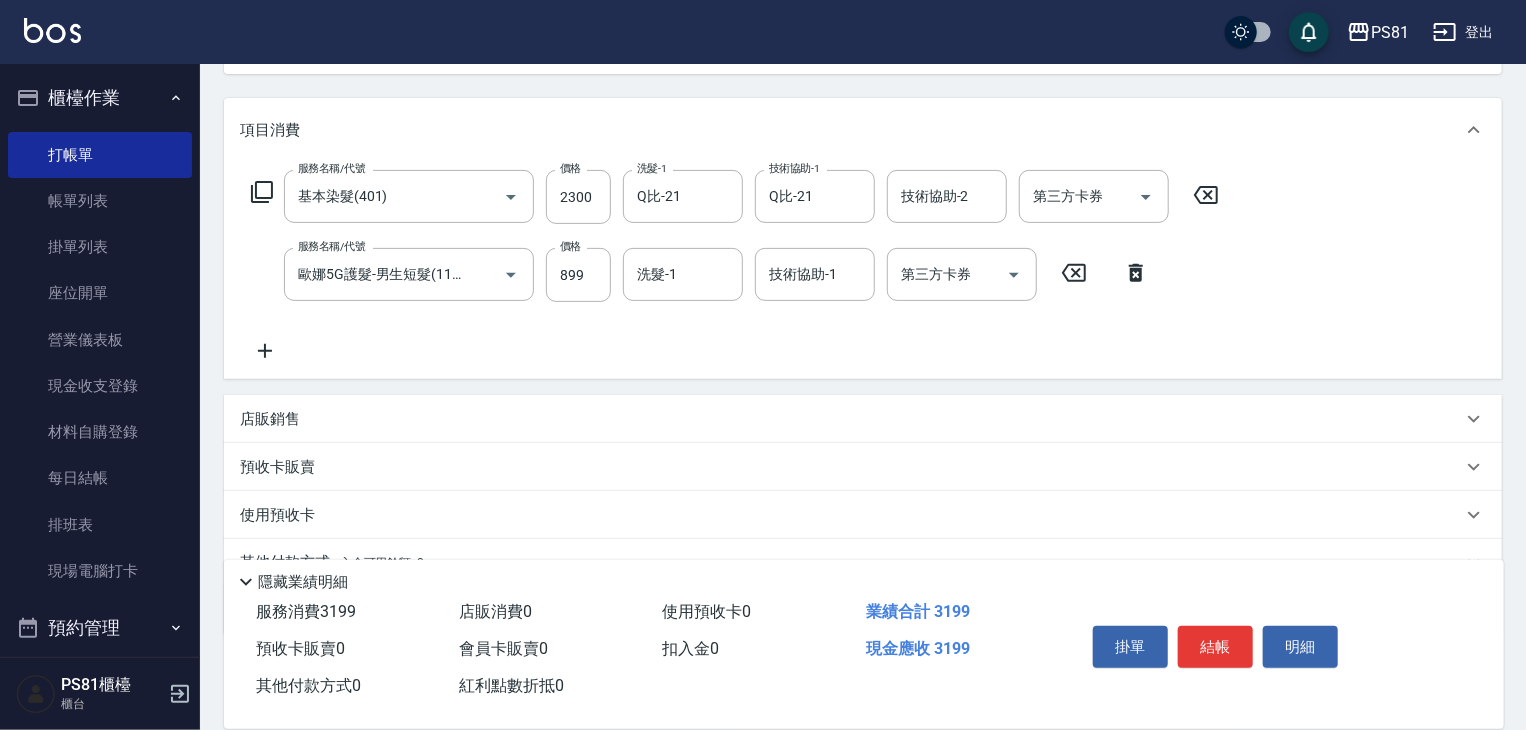 scroll, scrollTop: 321, scrollLeft: 0, axis: vertical 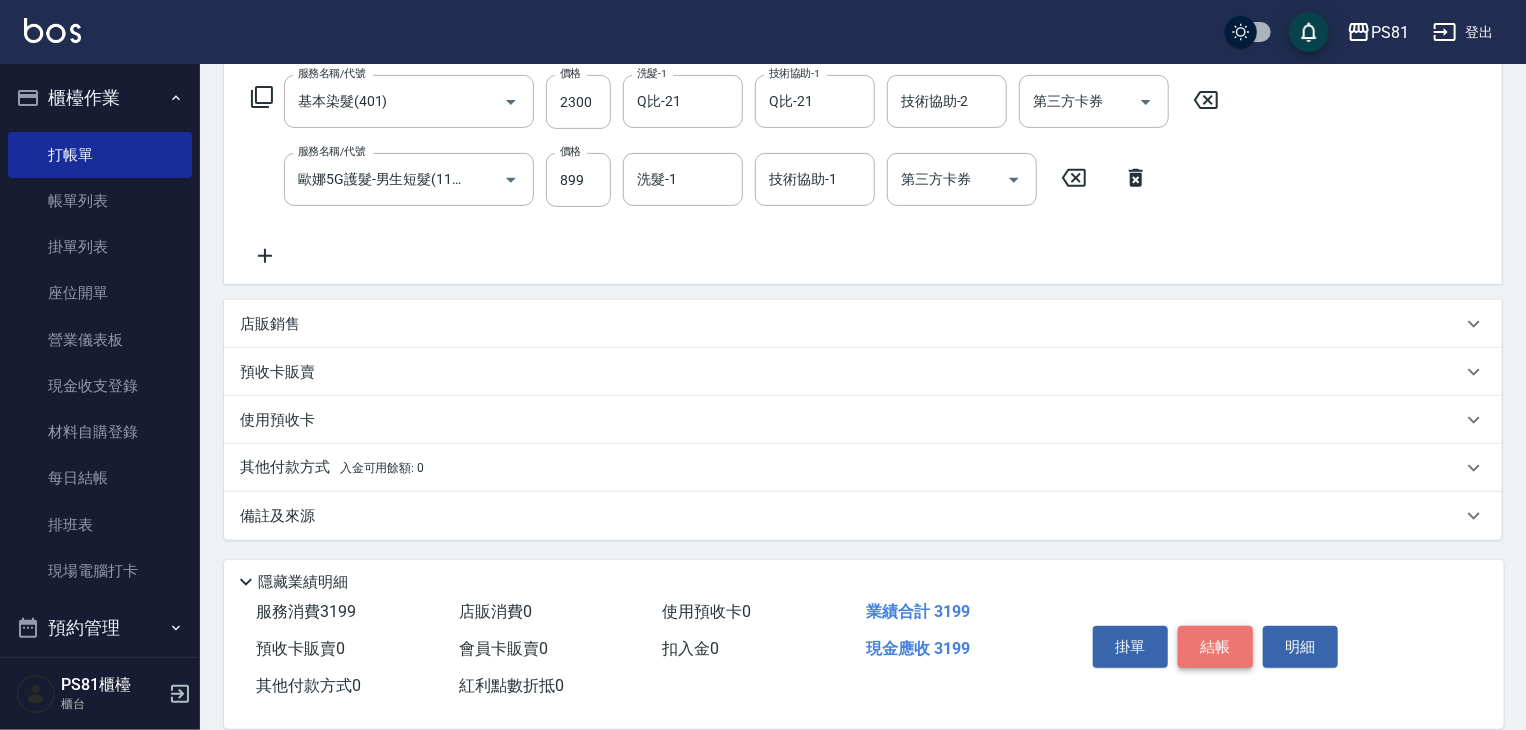 click on "結帳" at bounding box center [1215, 647] 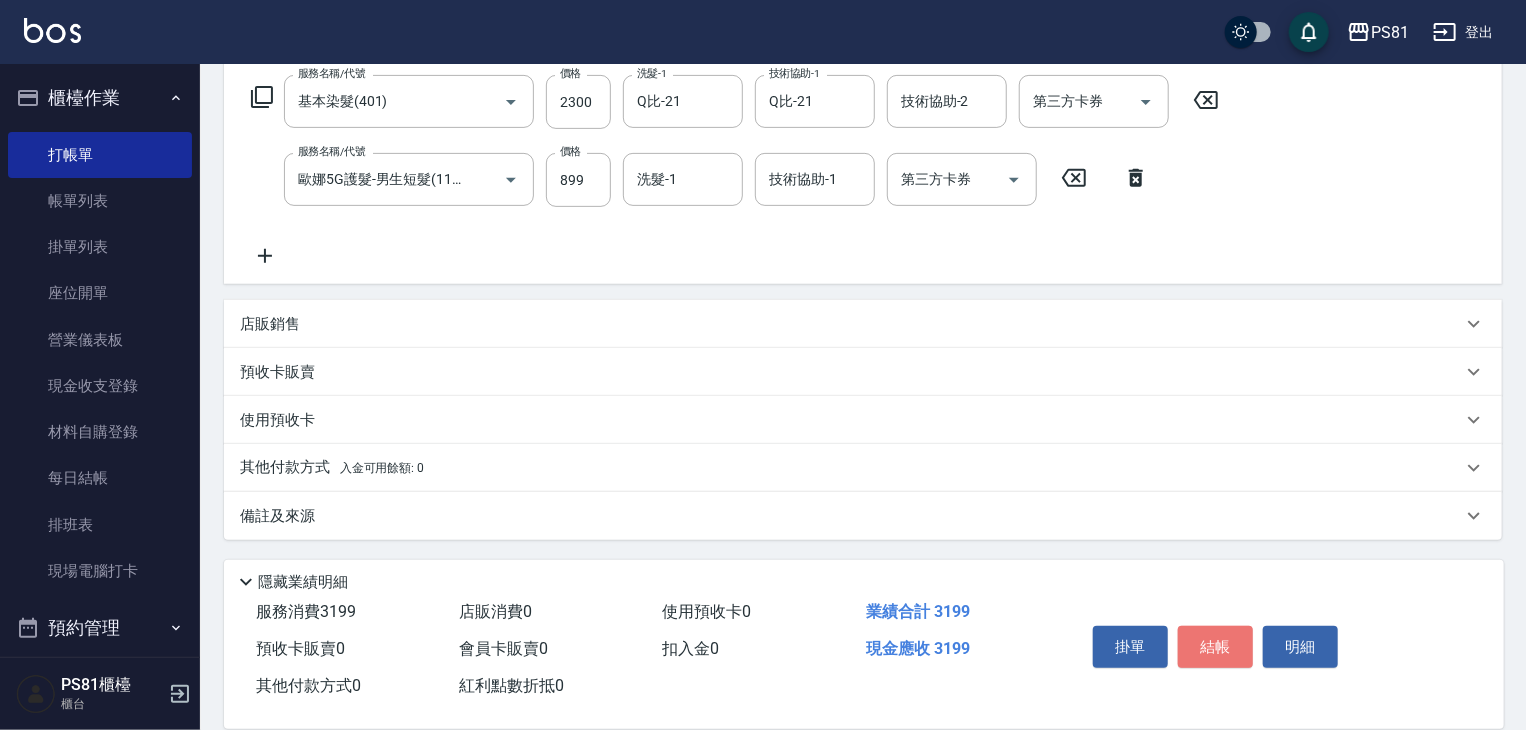 type on "[DATE] [TIME]" 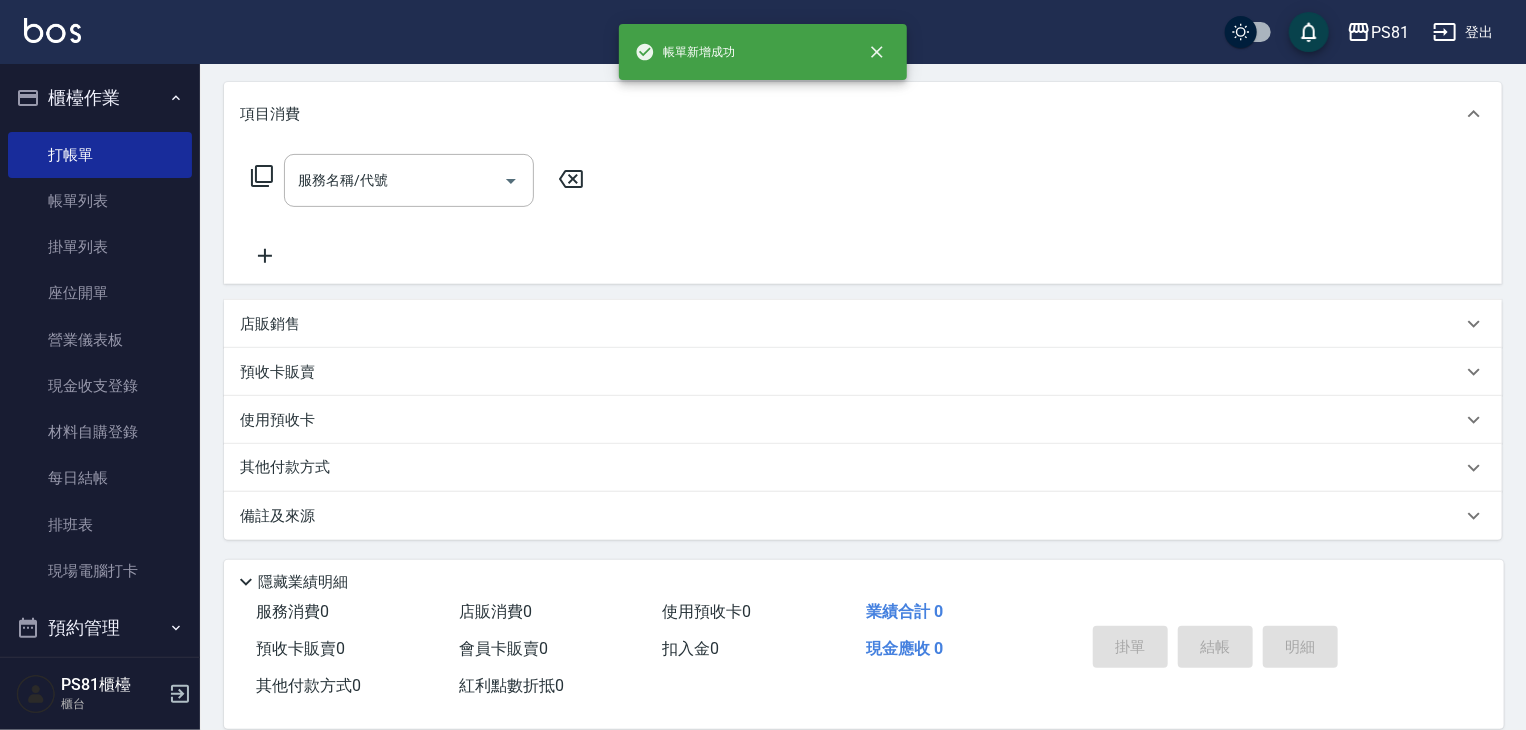 scroll, scrollTop: 0, scrollLeft: 0, axis: both 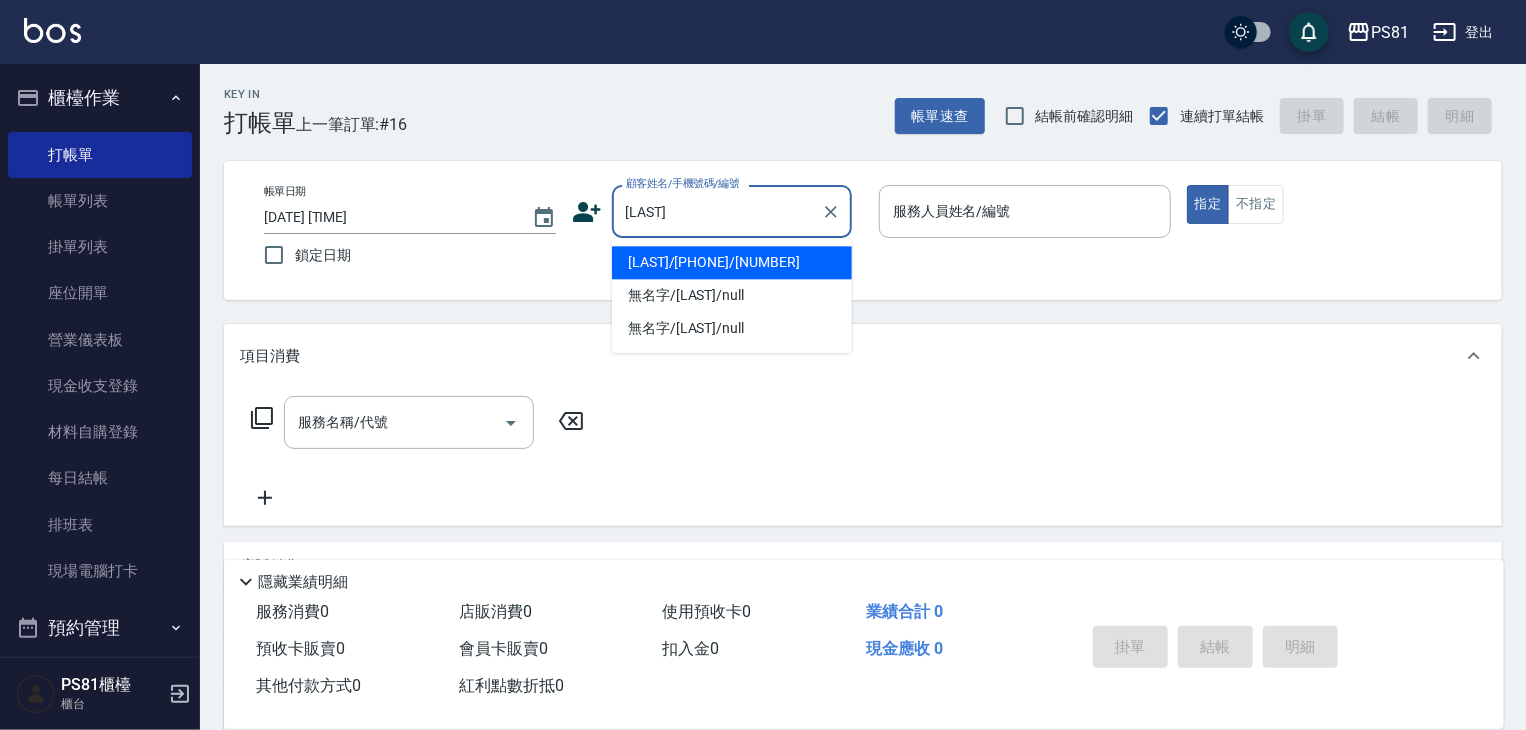 click on "[LAST]/[PHONE]/[NUMBER]" at bounding box center [732, 262] 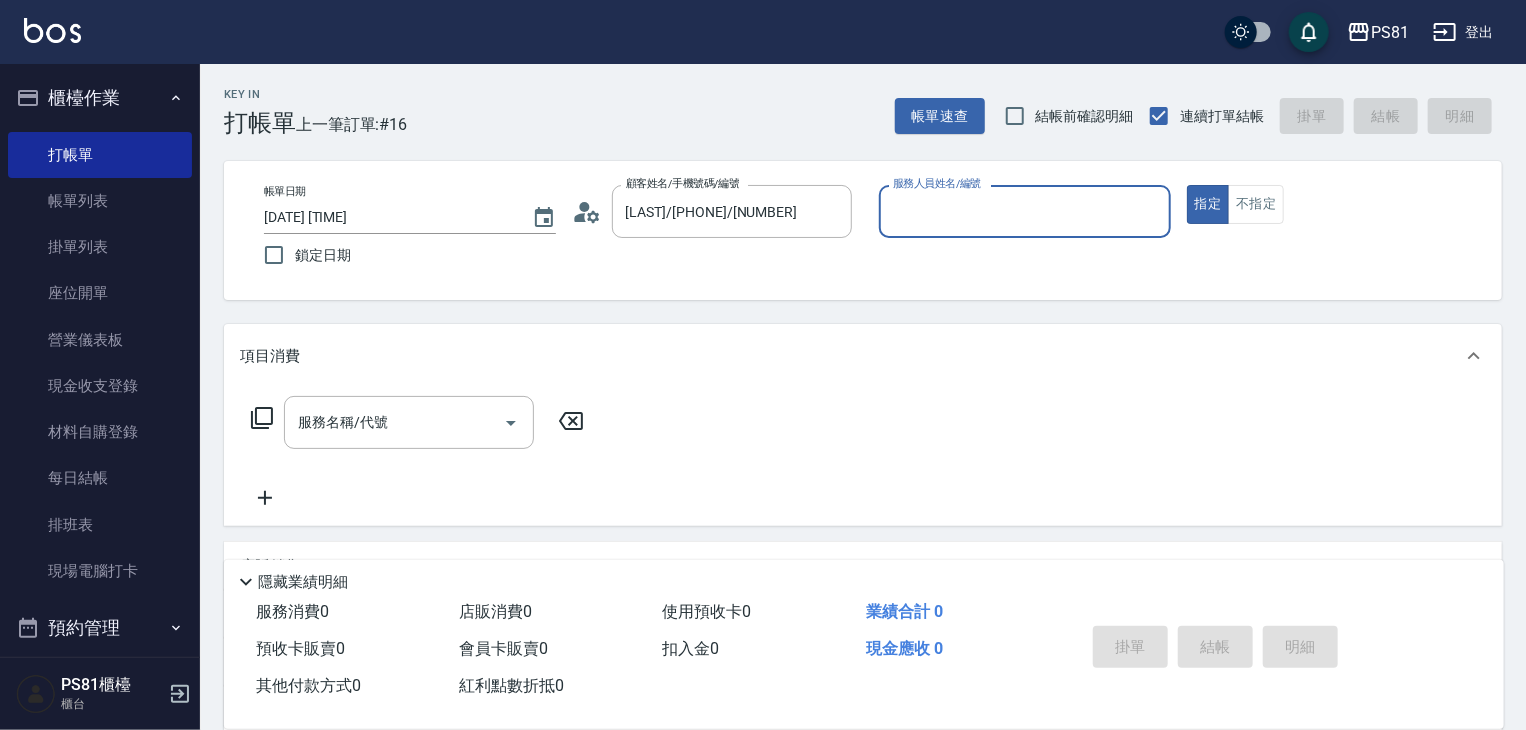 type on "采蓮-2" 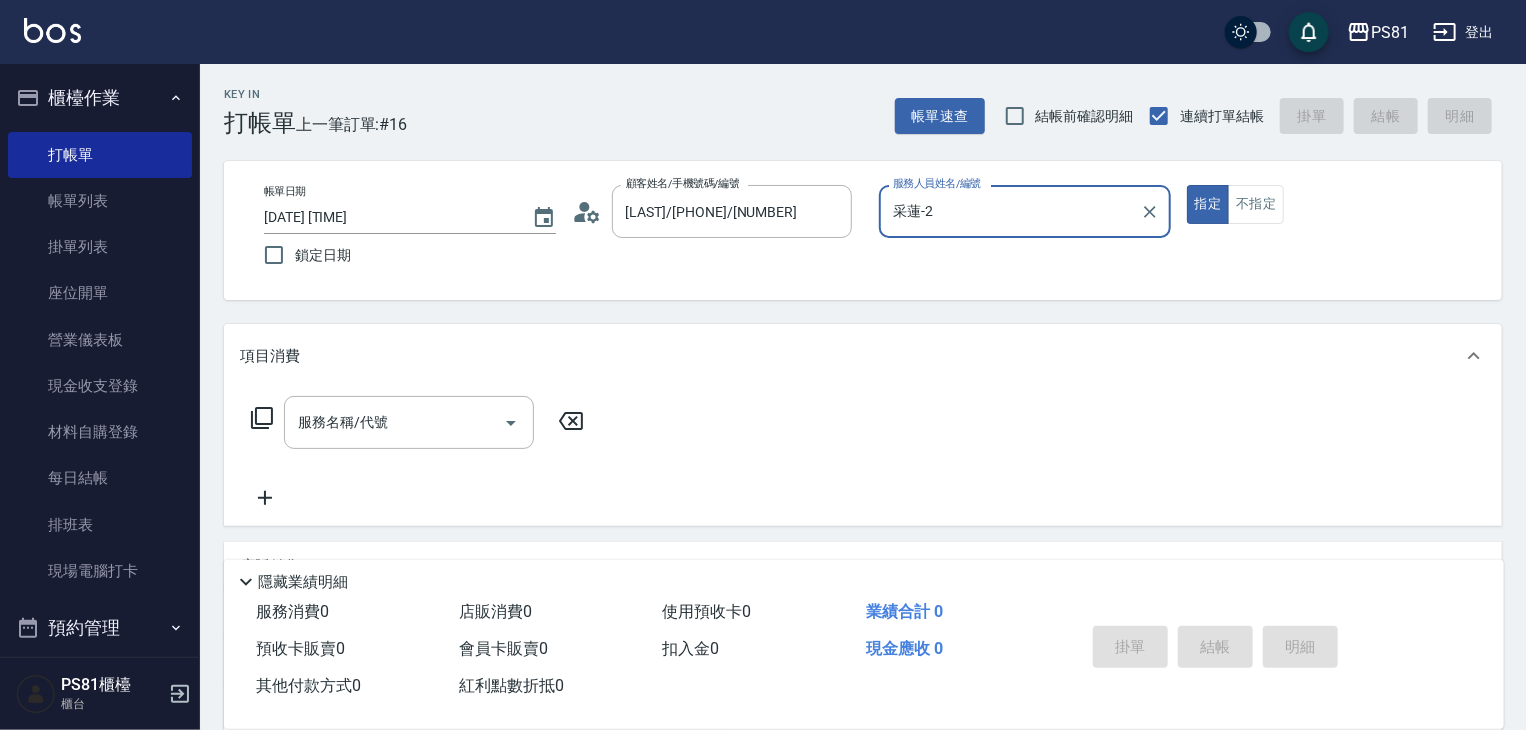 click on "服務名稱/代號" at bounding box center (394, 422) 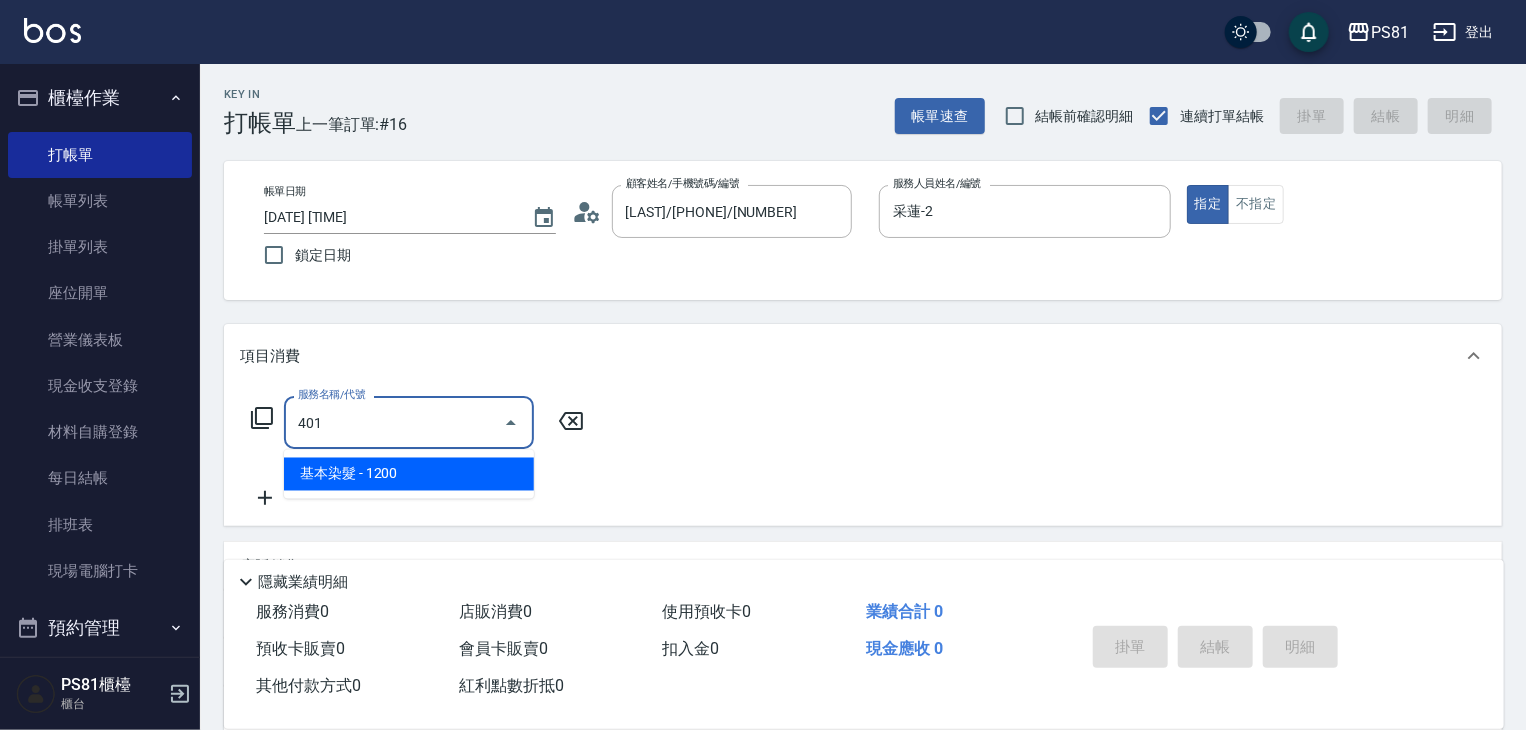 type on "基本染髮(401)" 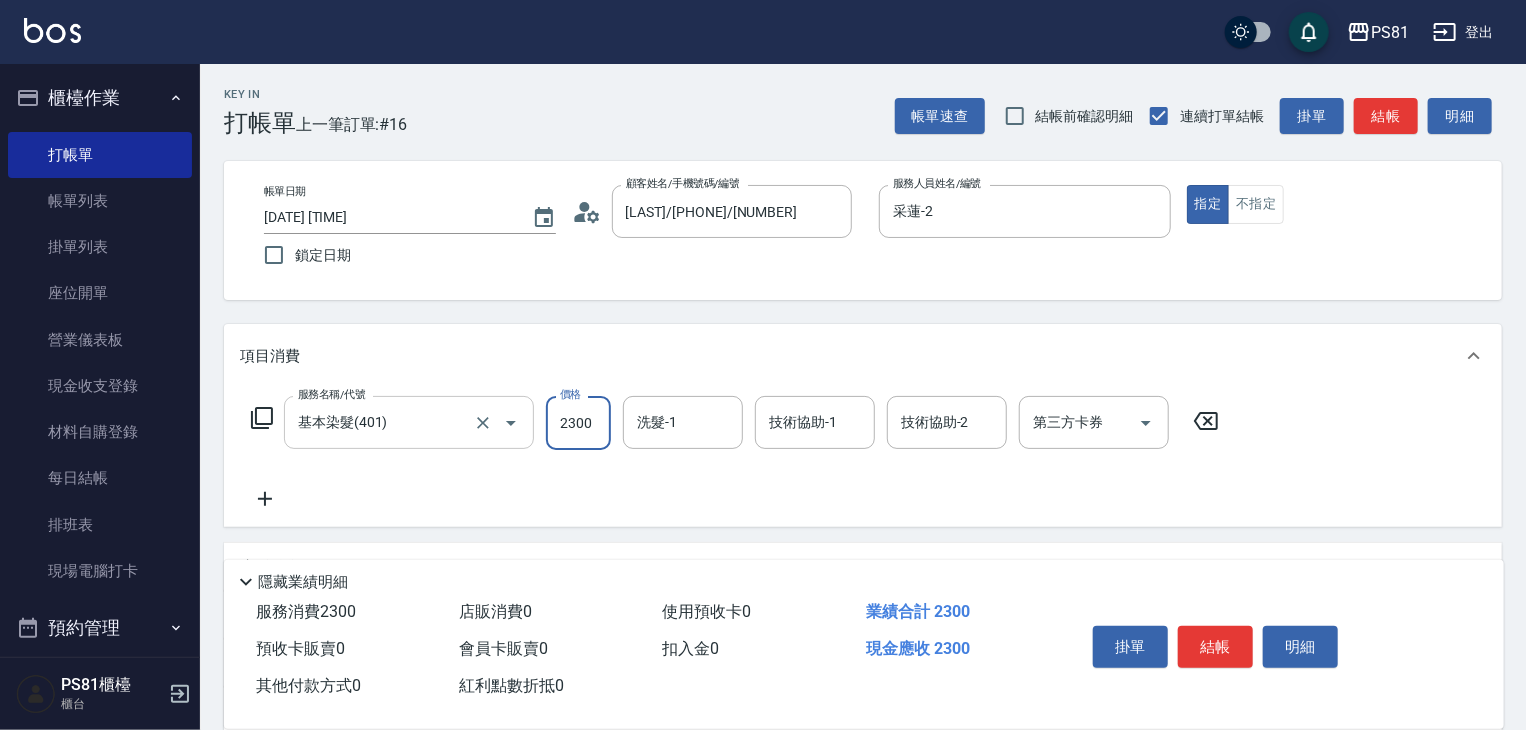 type on "2300" 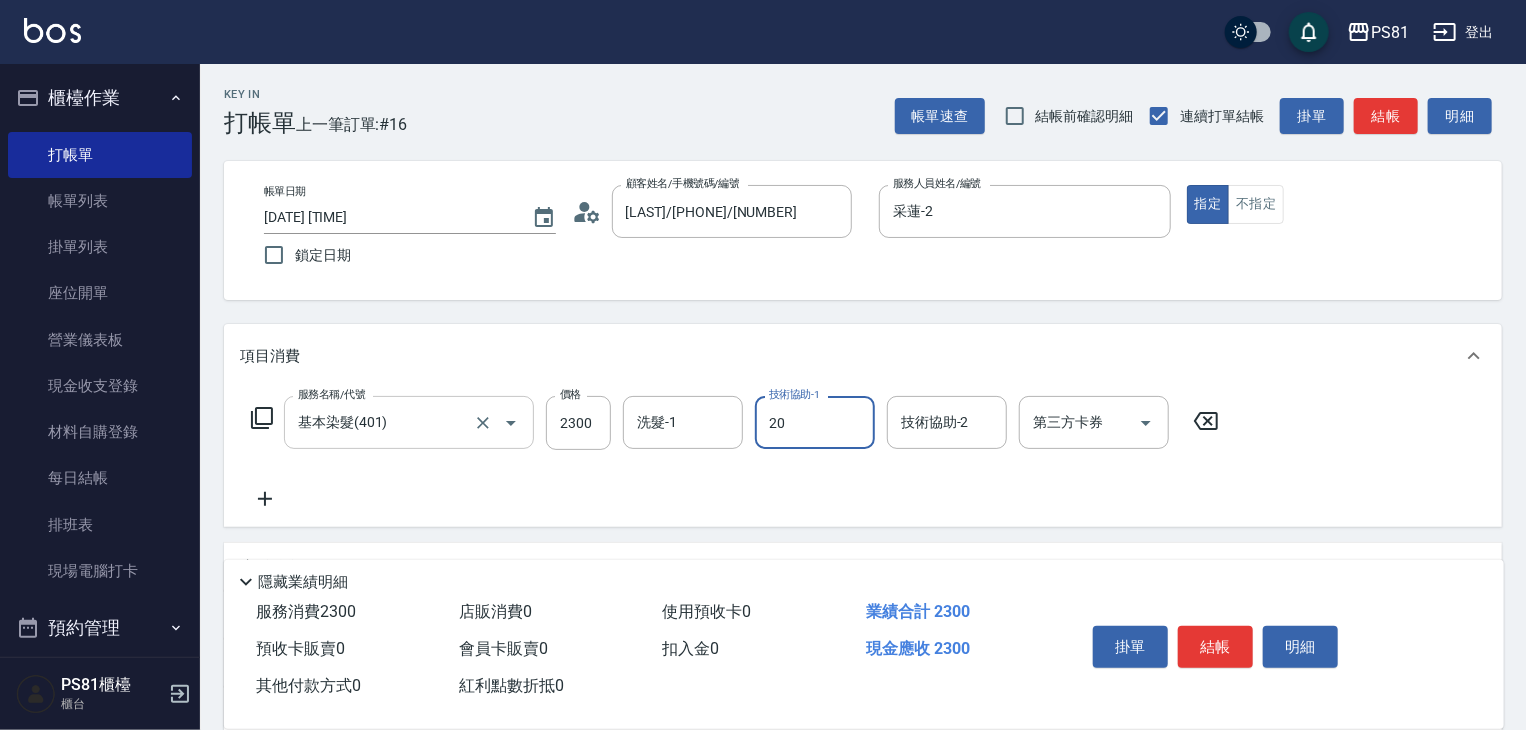 type on "妍妍-20" 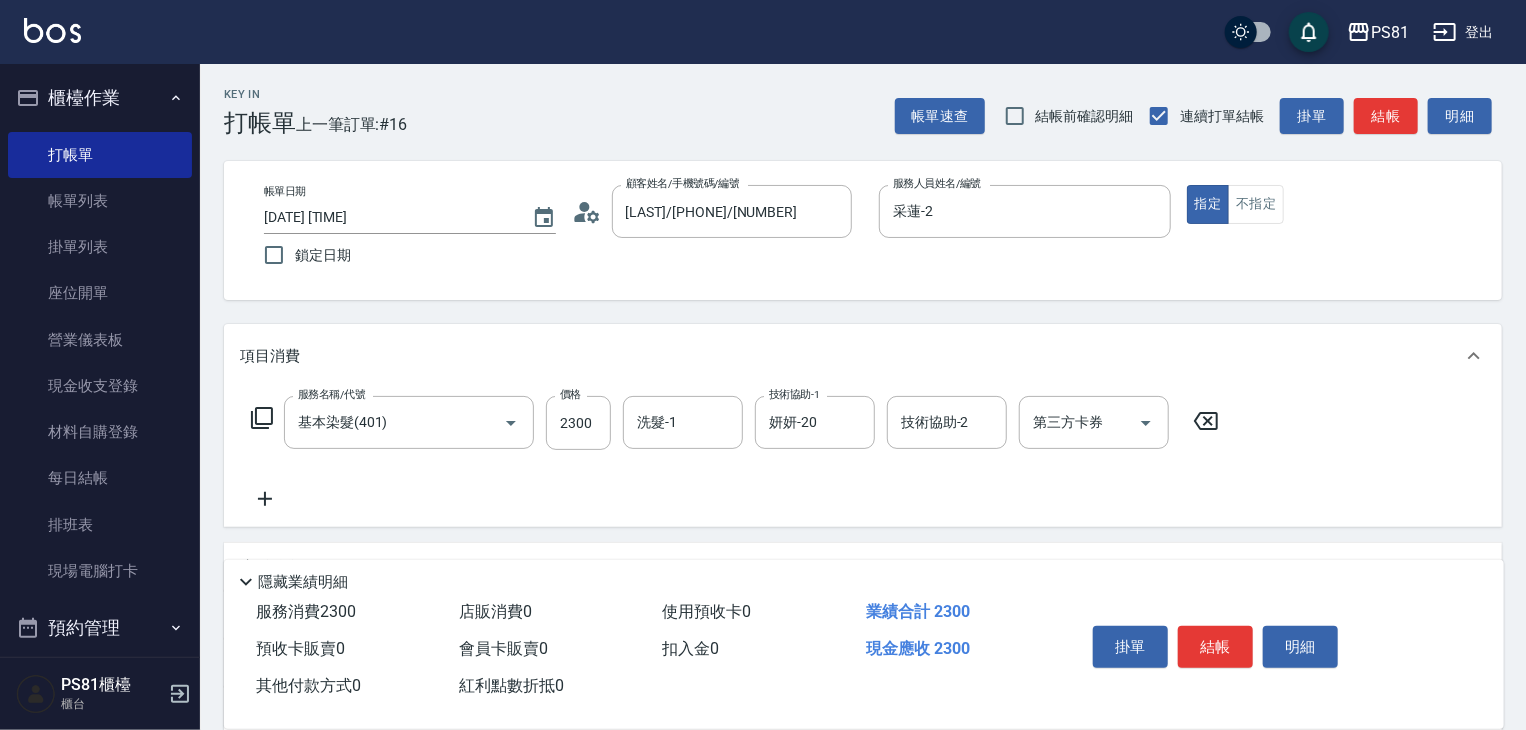 click on "服務名稱/代號 基本染髮(401) 服務名稱/代號 價格 2300 價格 洗髮-1 洗髮-1 技術協助-1 妍妍-20 技術協助-1 技術協助-2 技術協助-2 第三方卡券 第三方卡券" at bounding box center [735, 453] 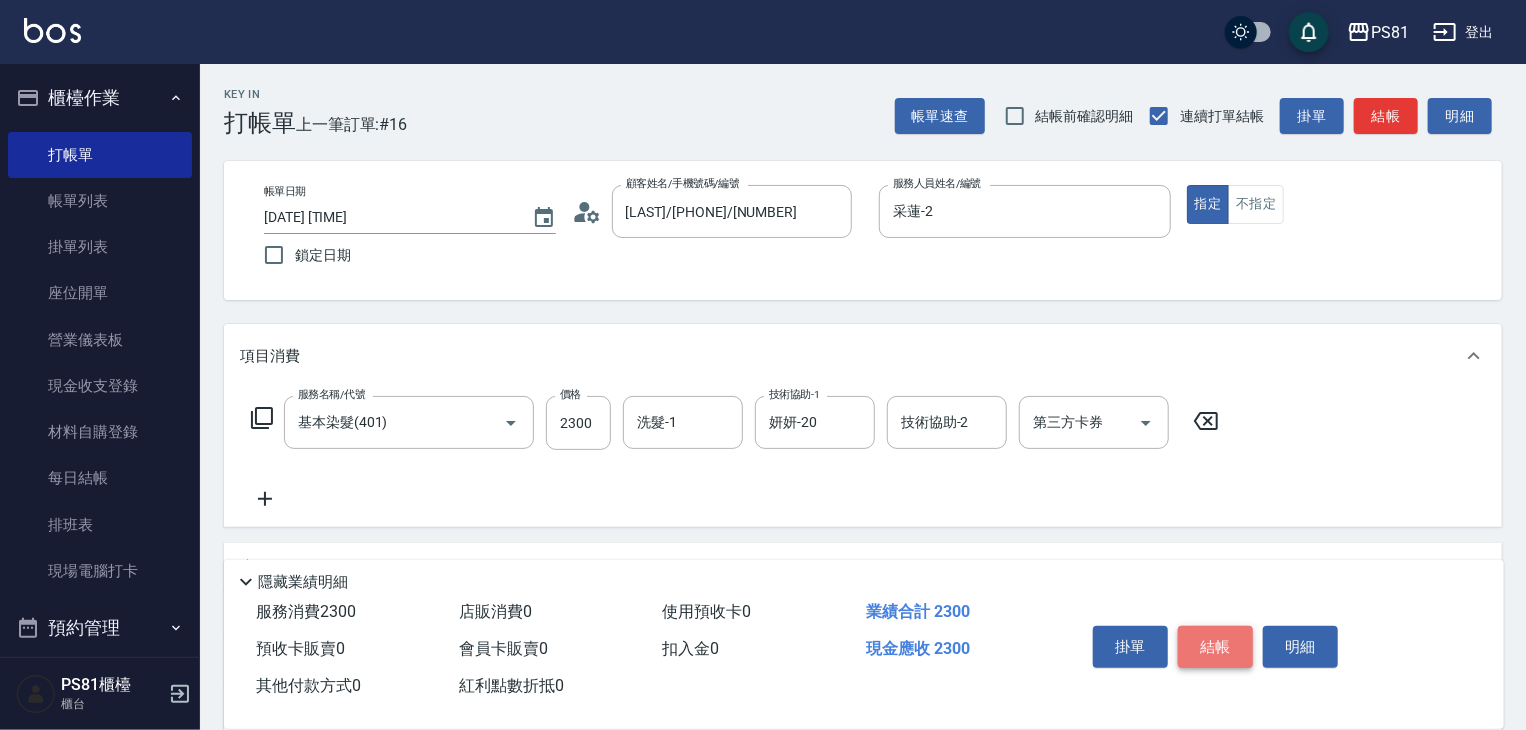 click on "結帳" at bounding box center [1215, 647] 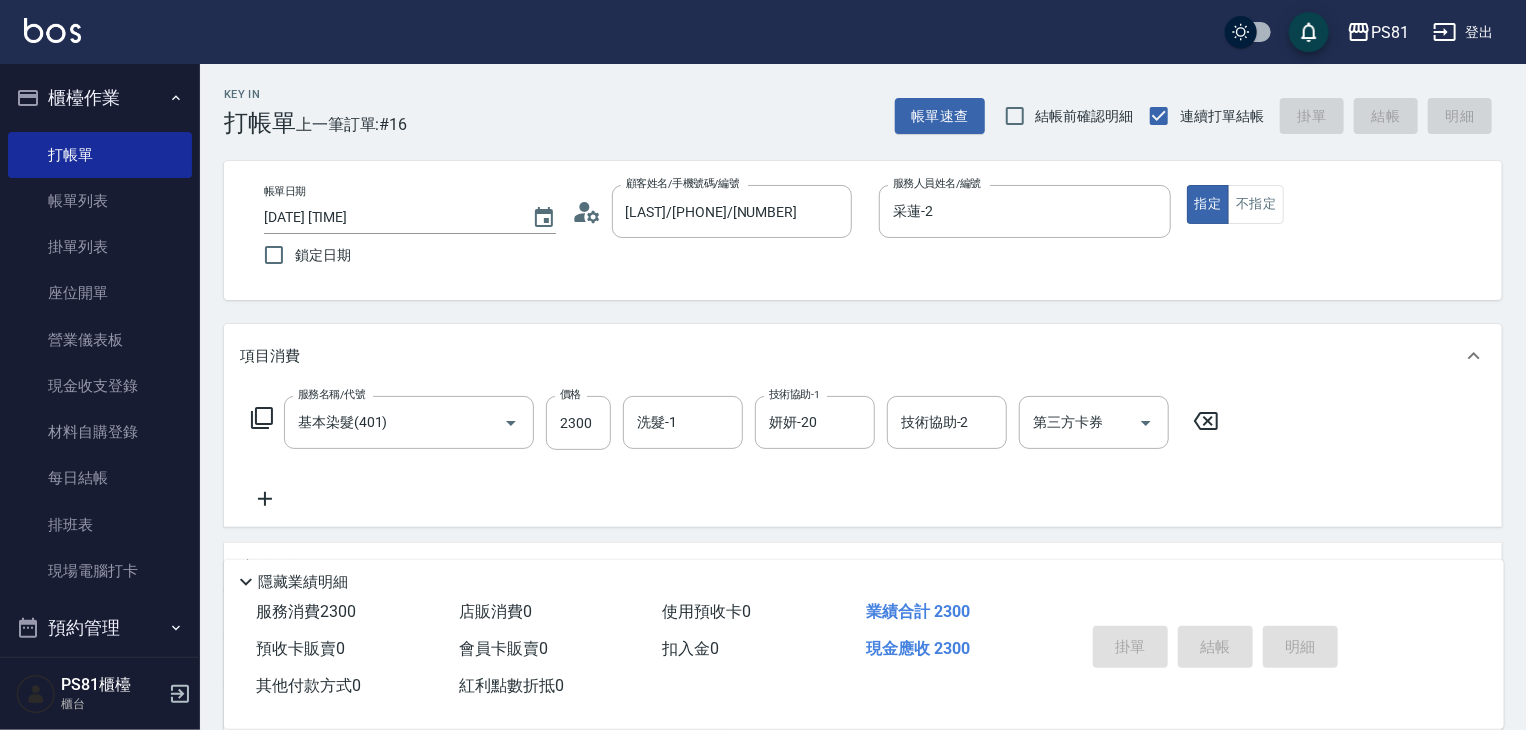 type 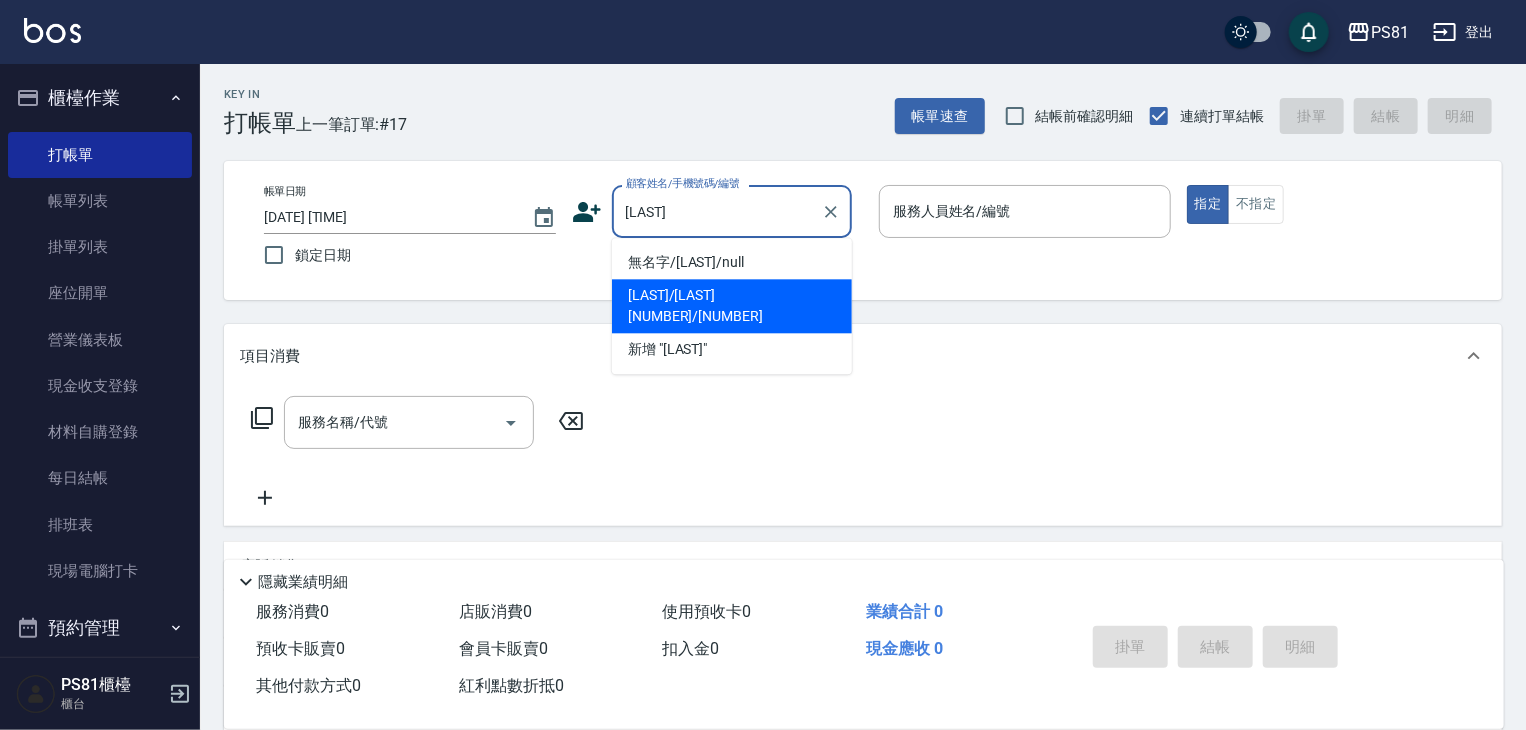 click on "[LAST]/[LAST][NUMBER]/[NUMBER]" at bounding box center (732, 306) 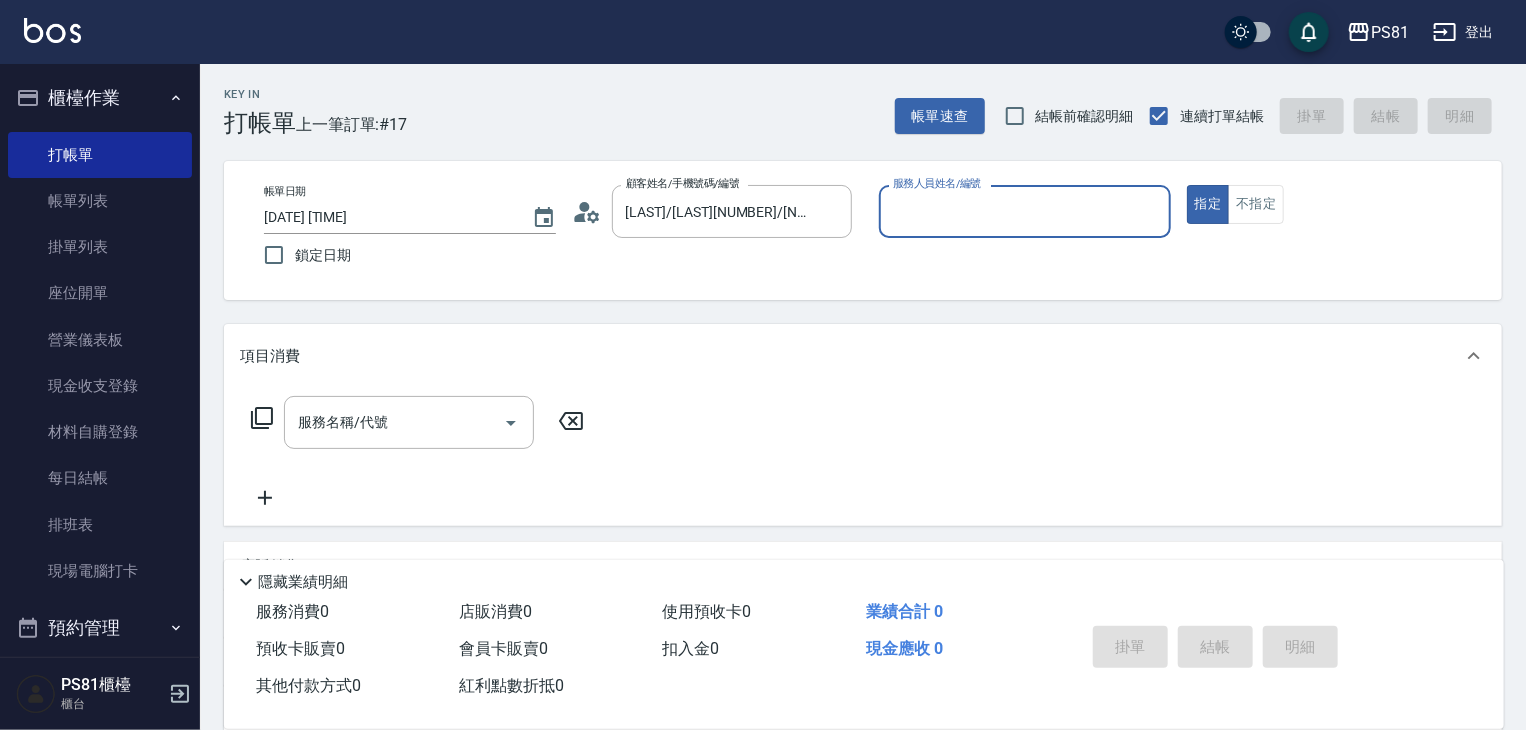 type on "采蓮-2" 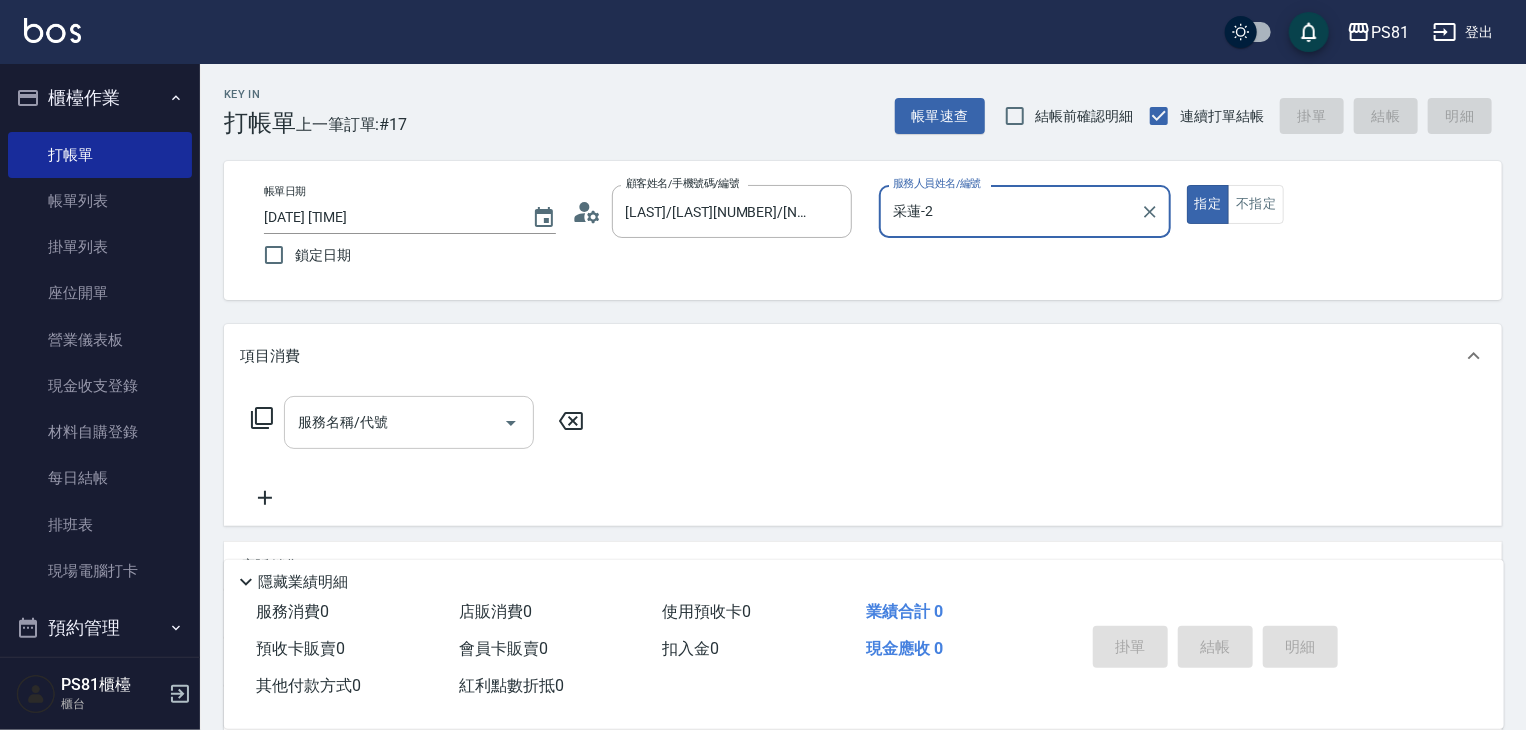click on "服務名稱/代號" at bounding box center (394, 422) 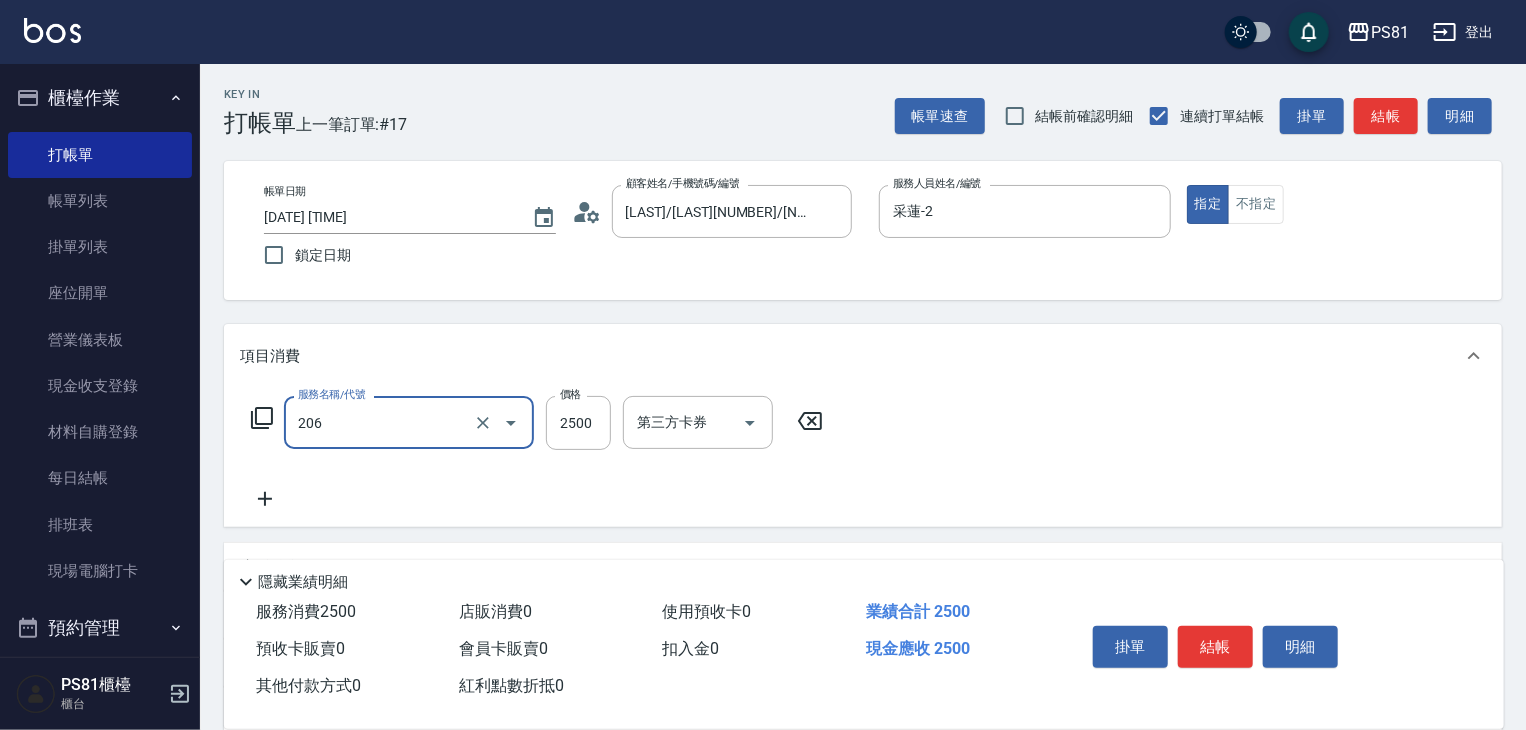 type on "錫紙燙2500(206)" 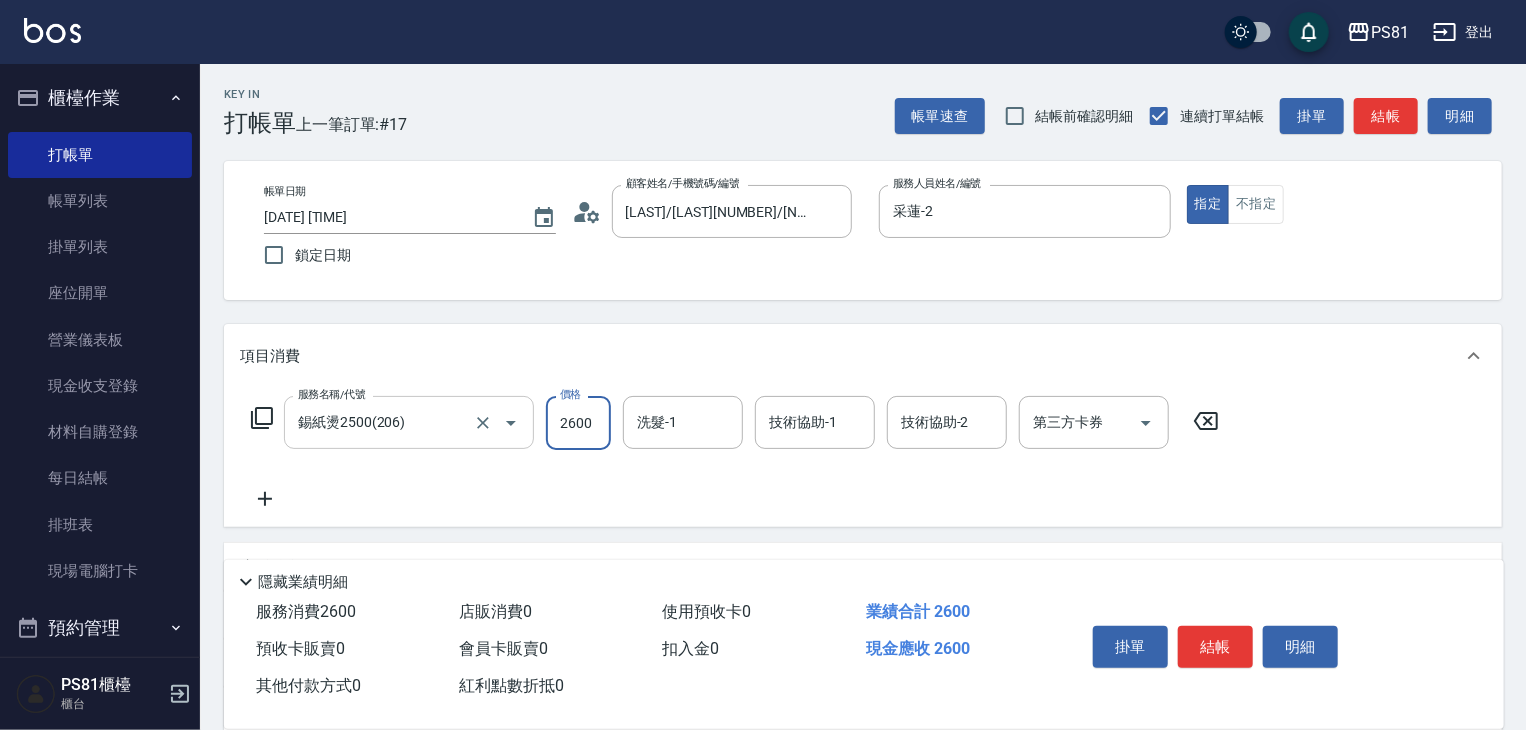 type on "2600" 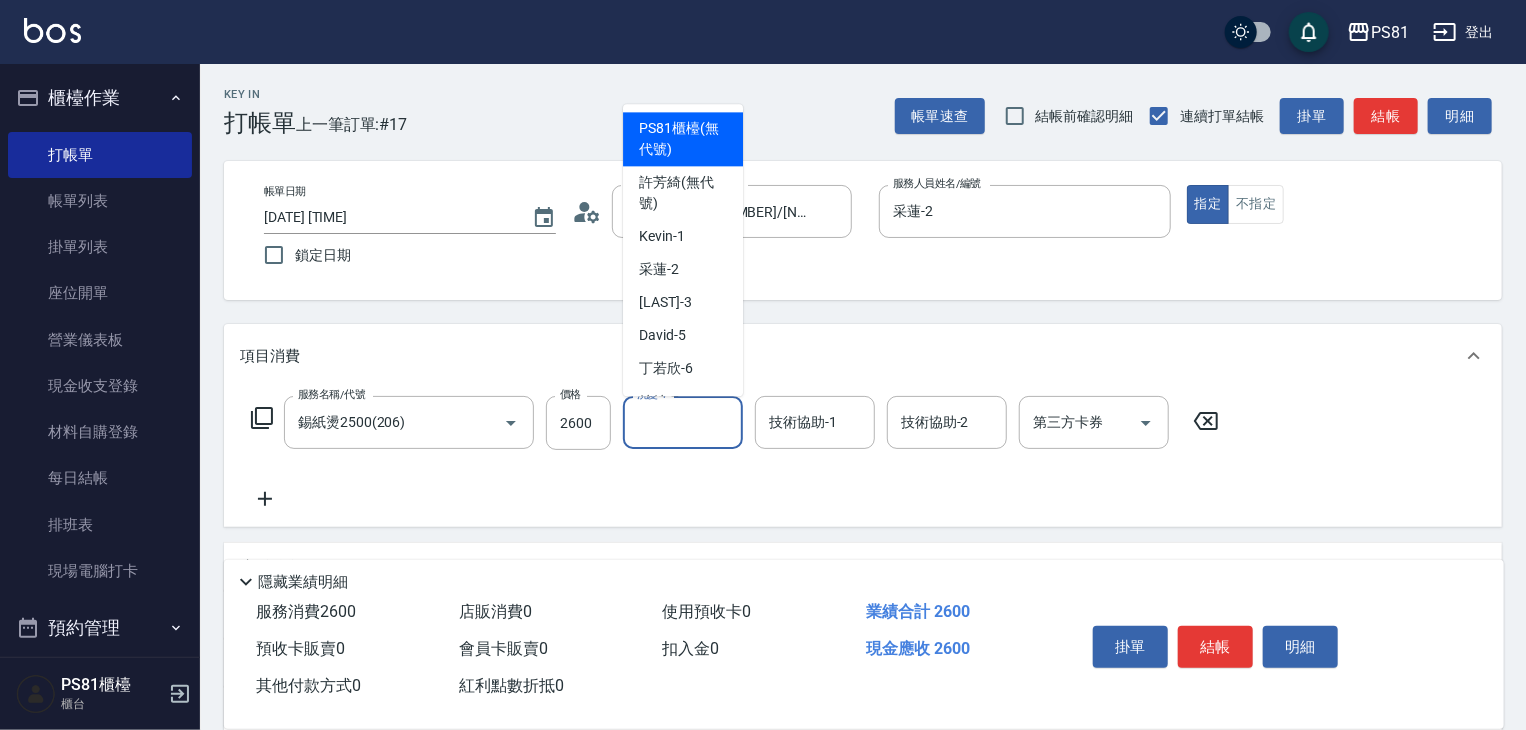 click on "洗髮-1" at bounding box center [683, 422] 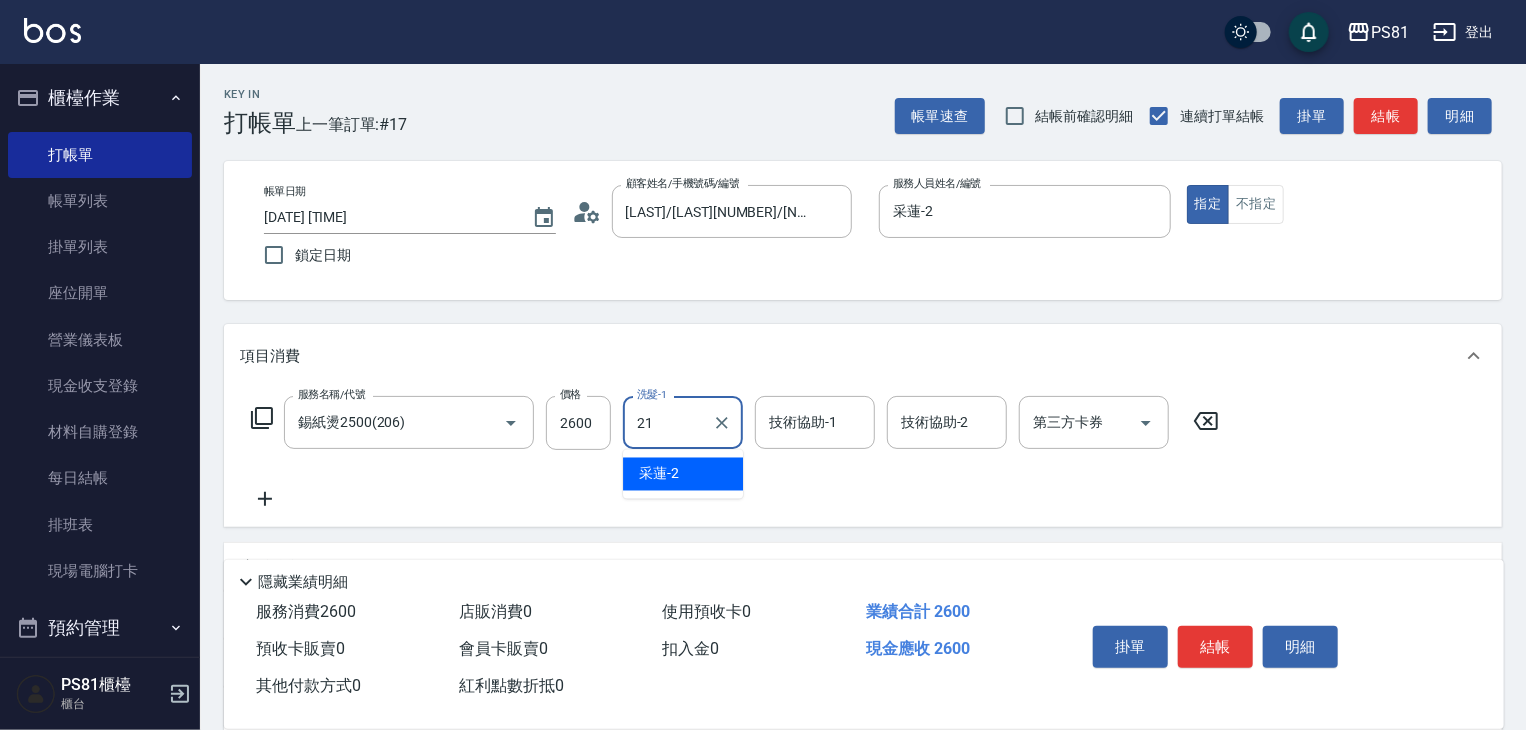 type on "Q比-21" 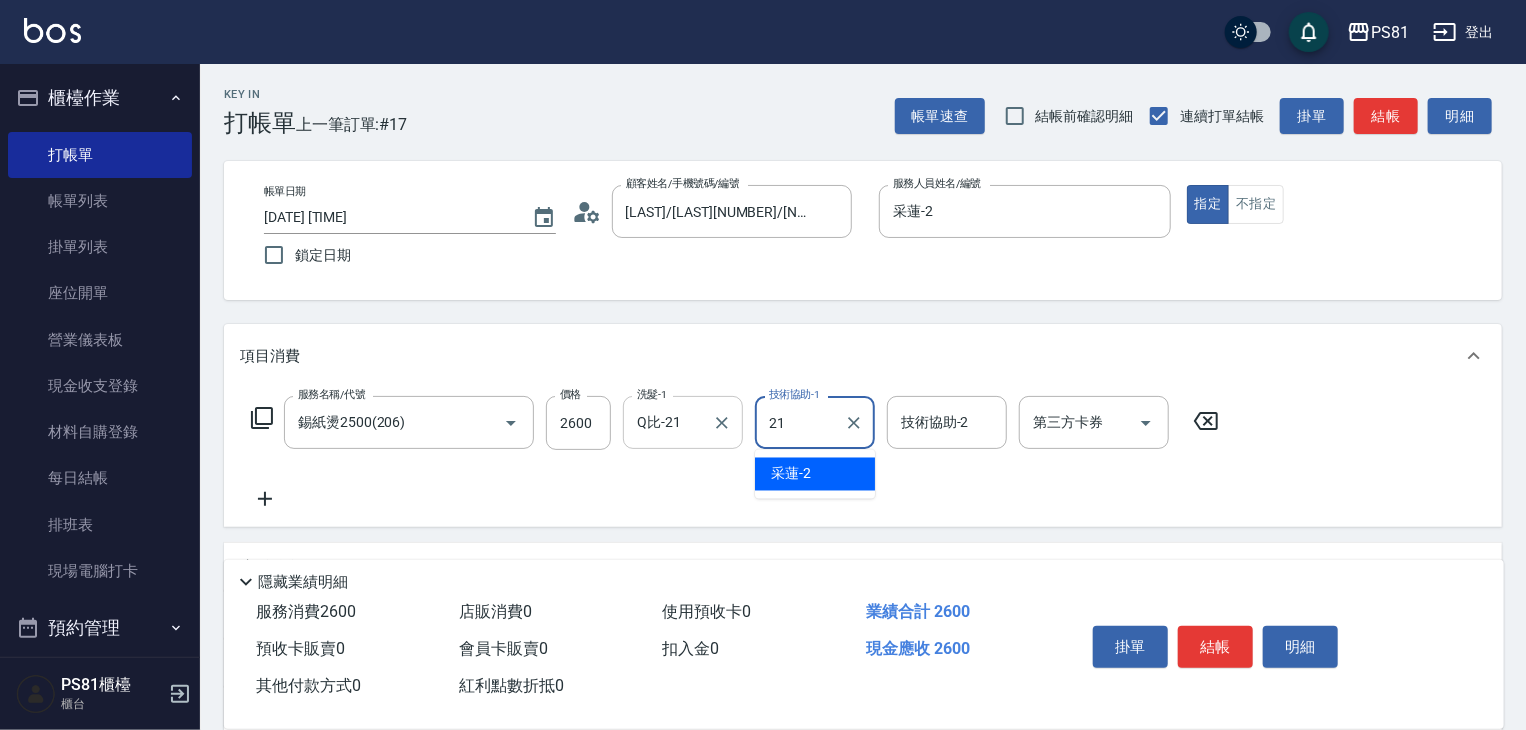 type on "Q比-21" 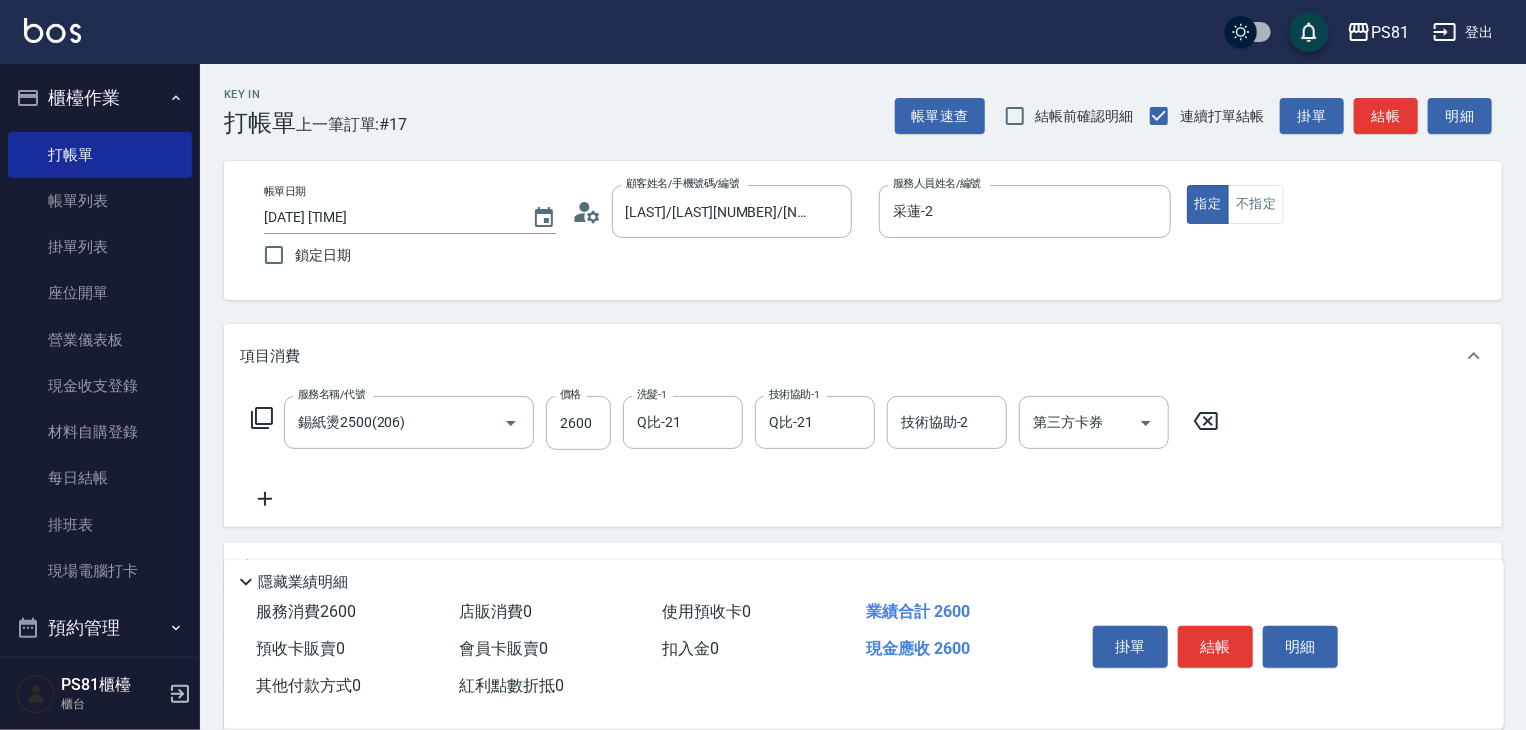 click on "服務名稱/代號 錫紙燙2500(206) 服務名稱/代號 價格 2600 價格 洗髮-1 Q比-21 洗髮-1 技術協助-1 Q比-21 技術協助-1 技術協助-2 技術協助-2 第三方卡券 第三方卡券" at bounding box center (735, 453) 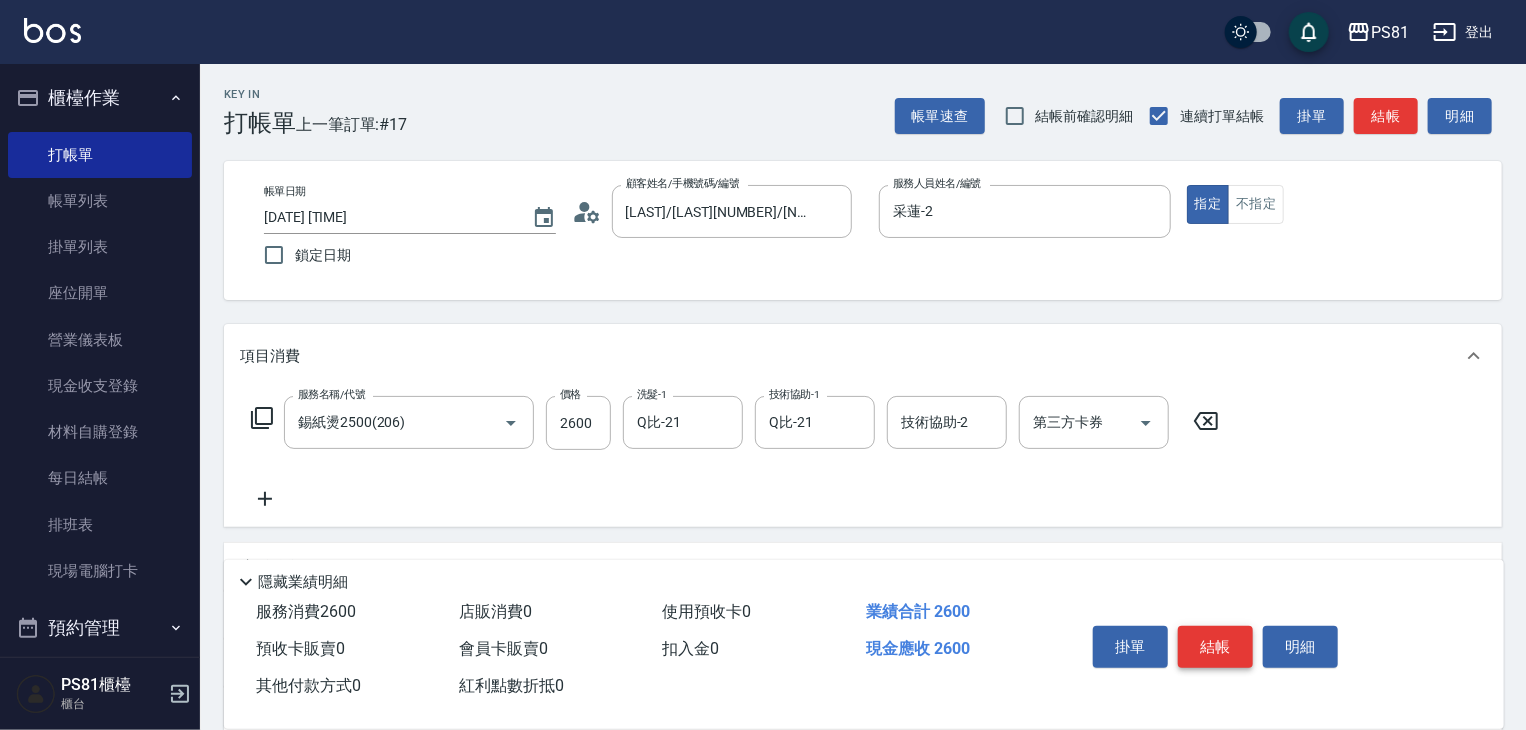 click on "結帳" at bounding box center (1215, 647) 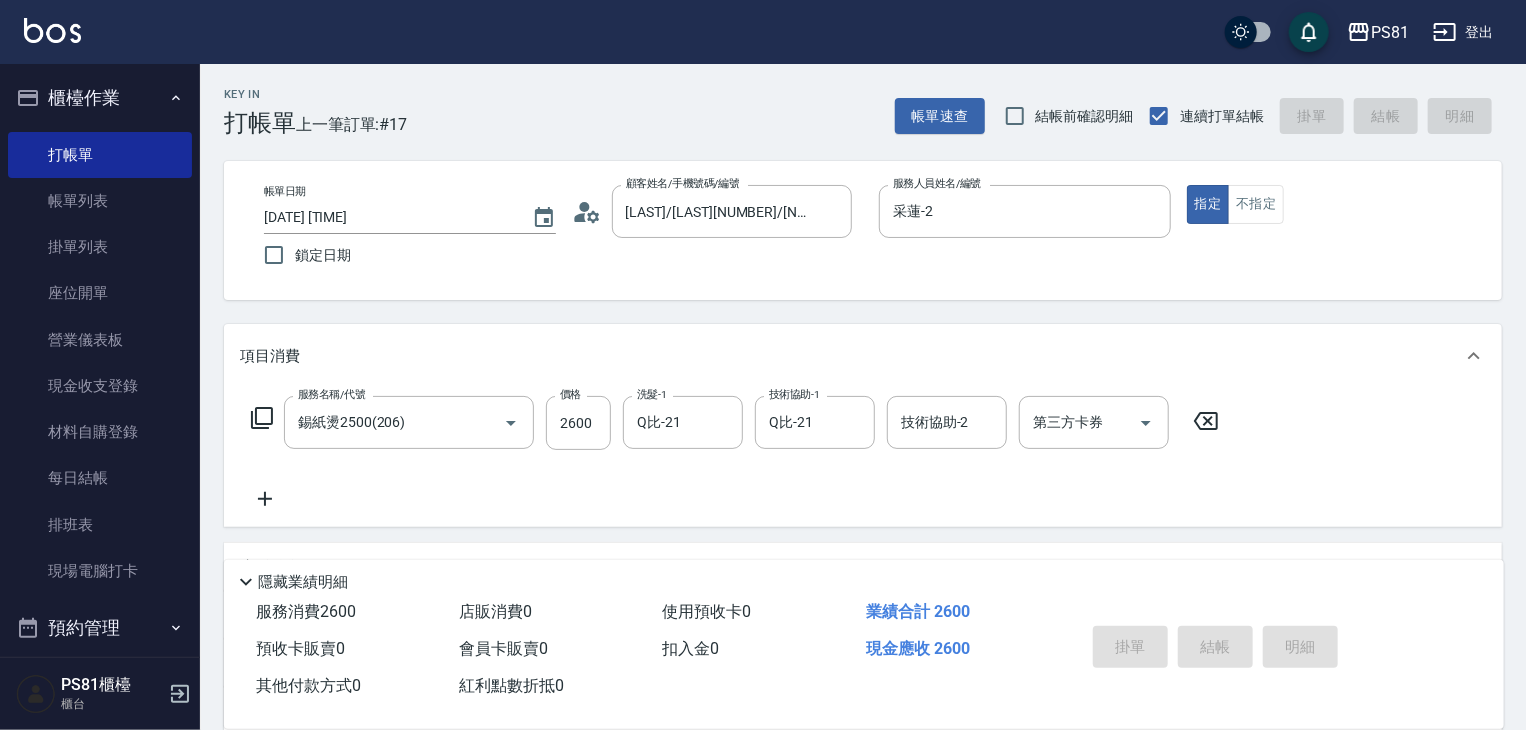 type 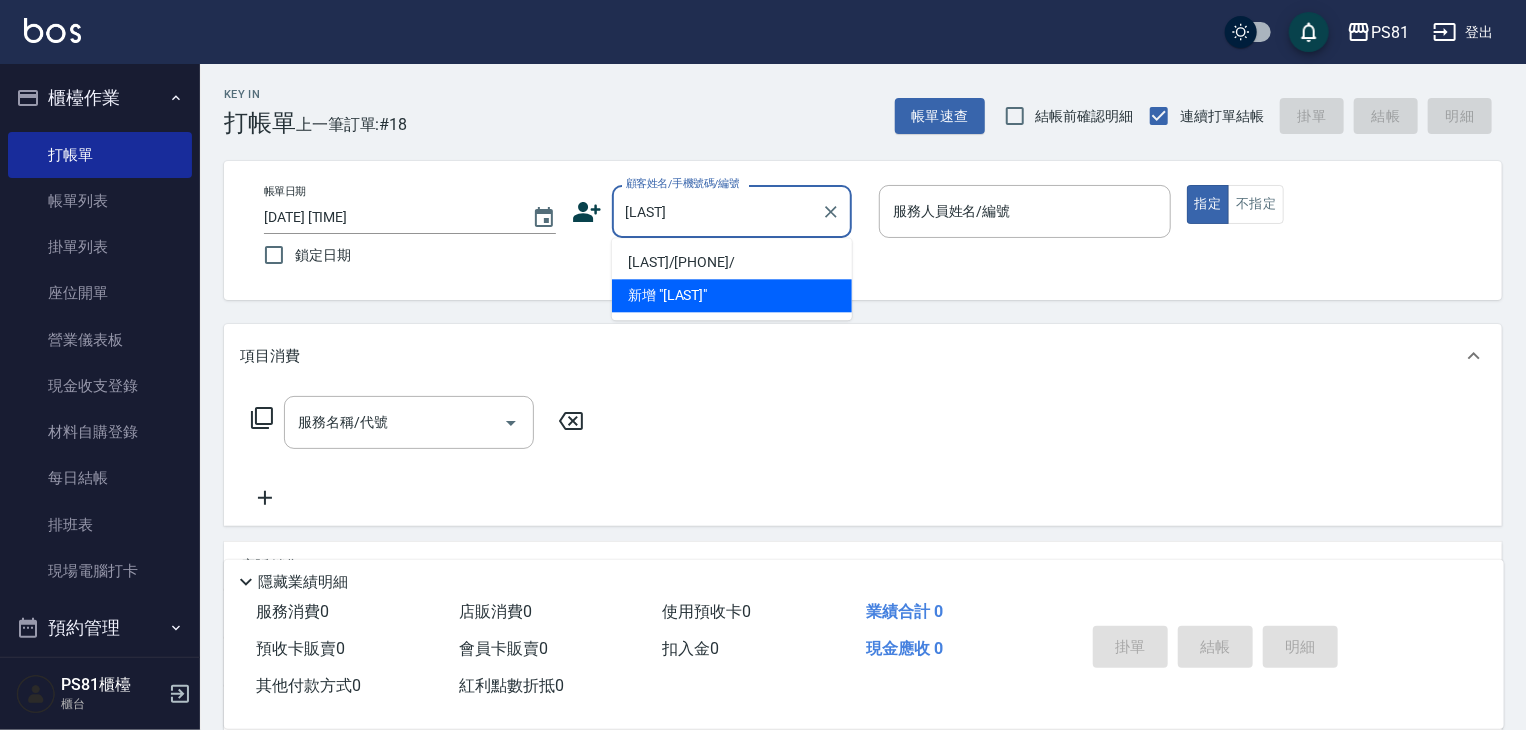 click on "[LAST]/[PHONE]/" at bounding box center (732, 262) 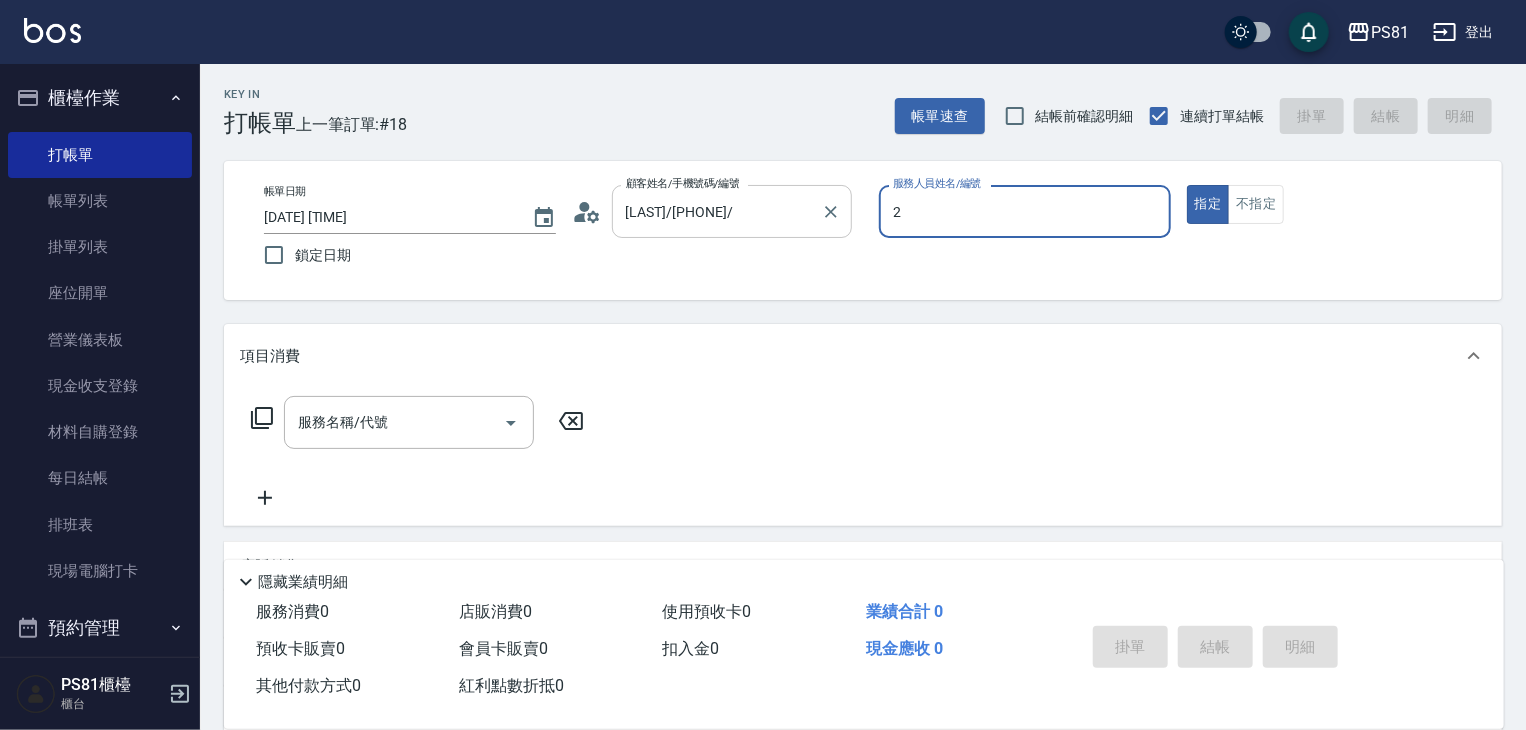 type on "采蓮-2" 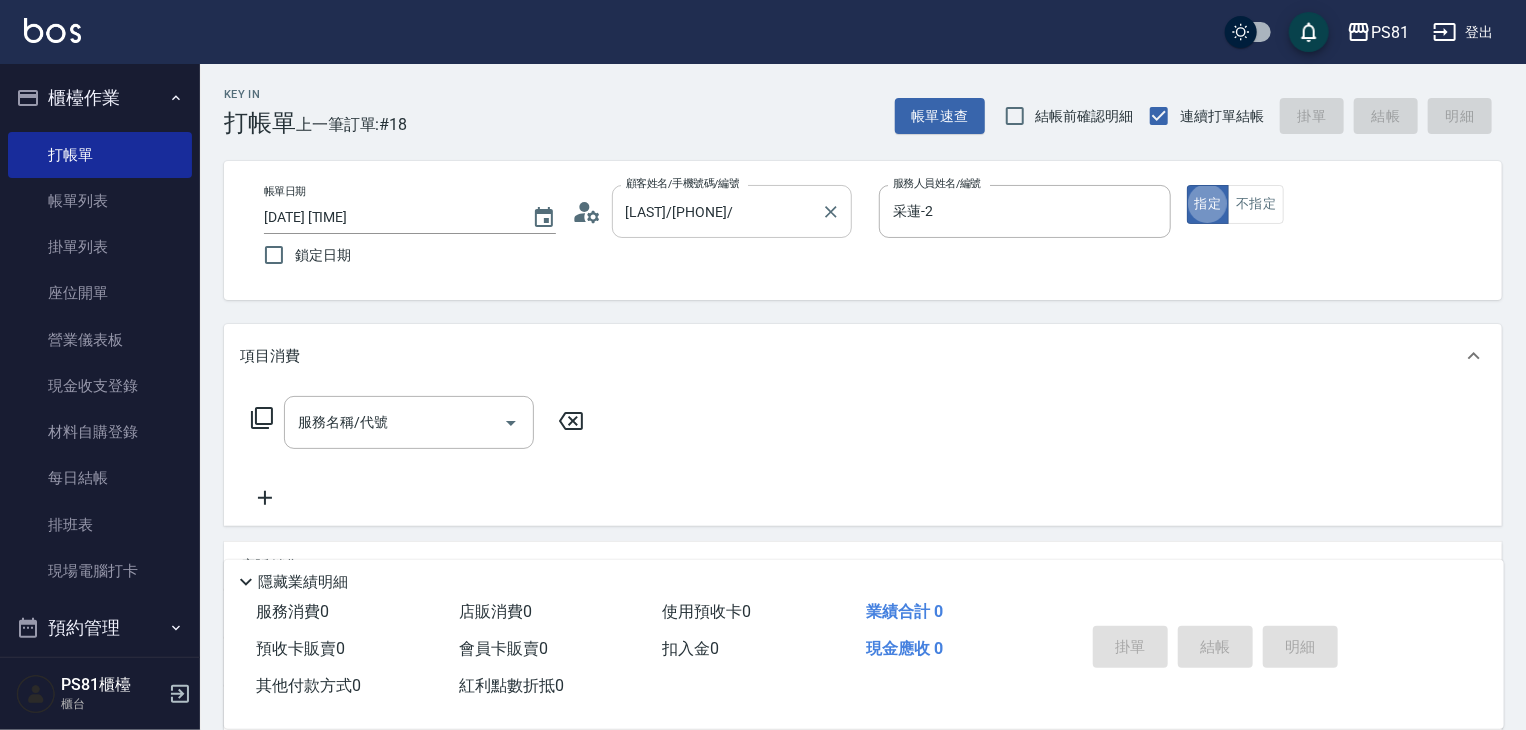 type on "true" 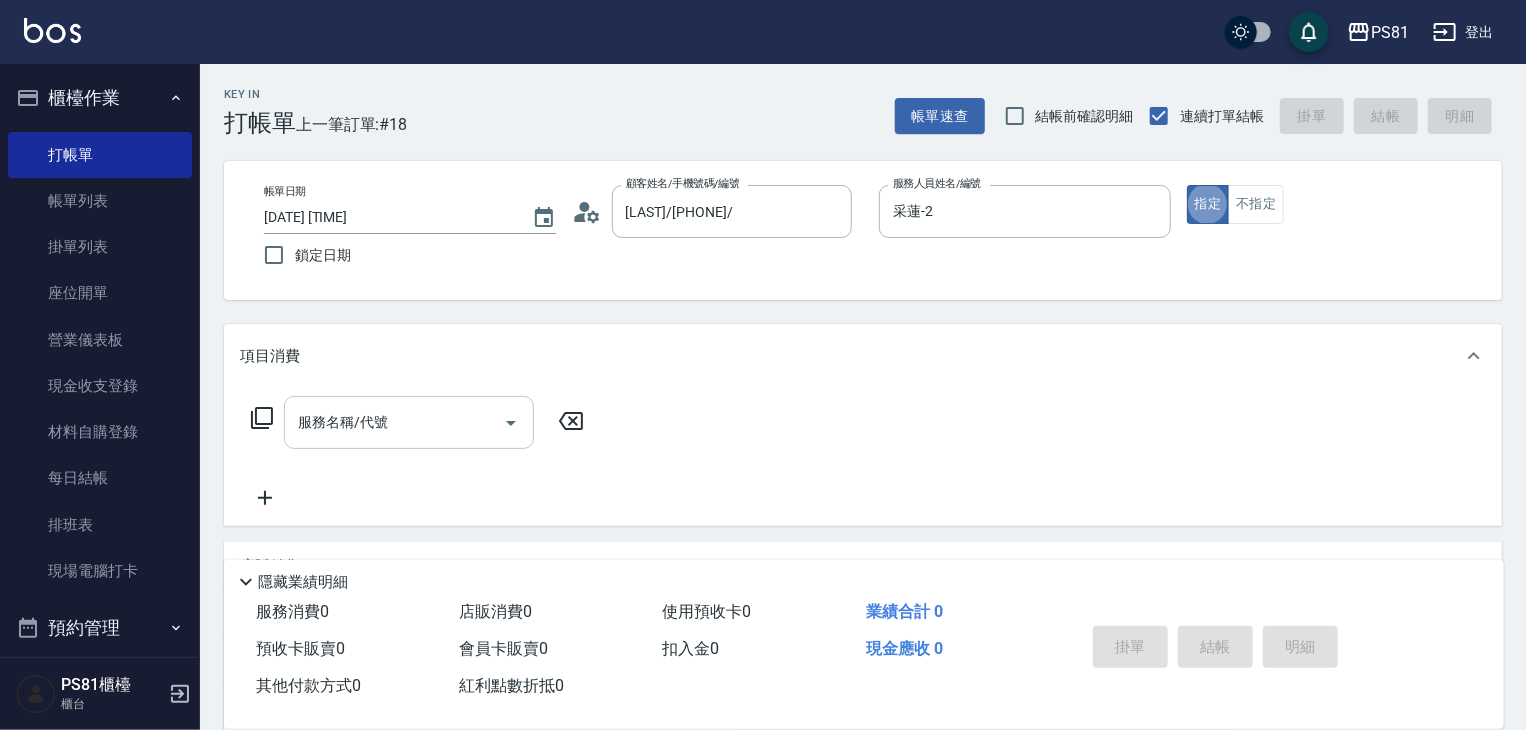 click on "服務名稱/代號" at bounding box center [394, 422] 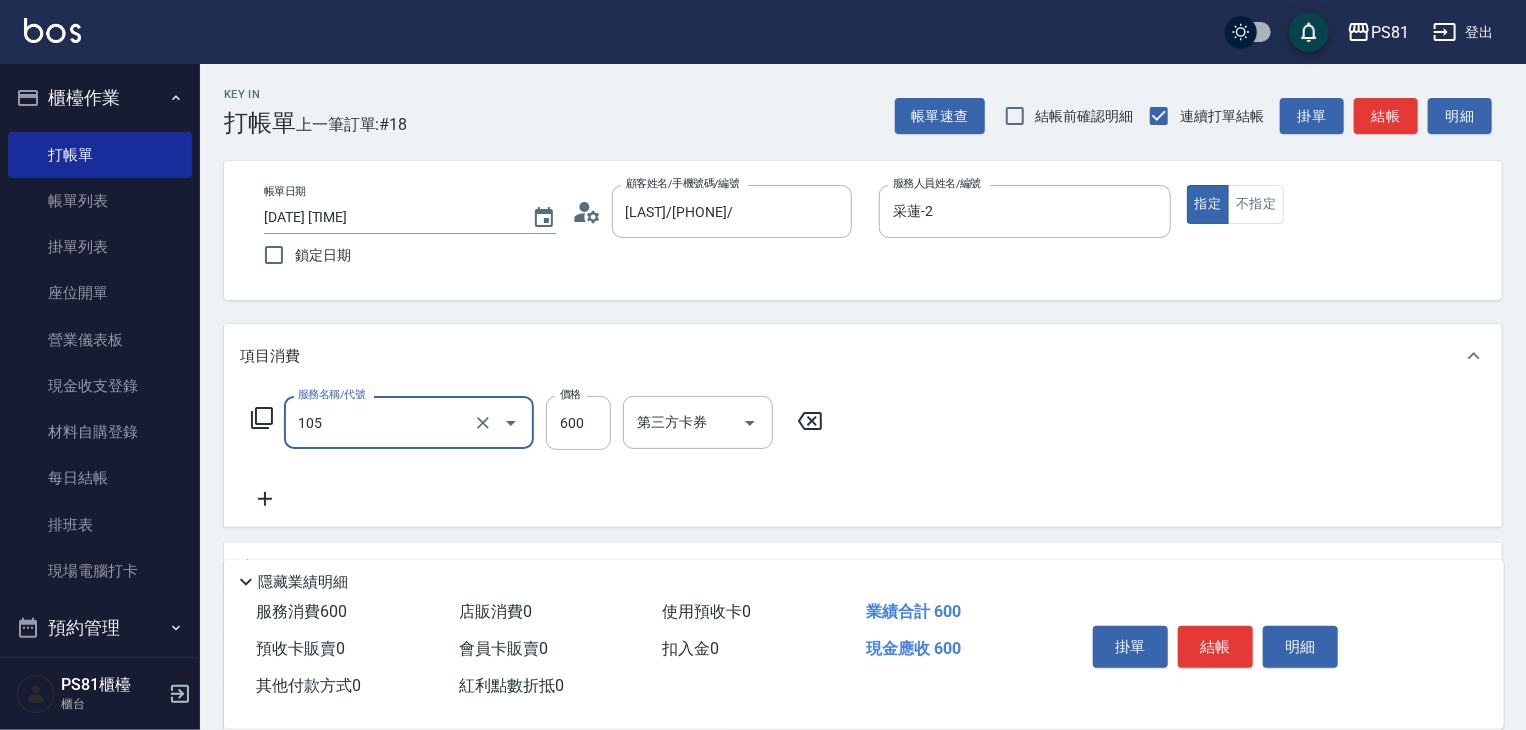 type on "A級洗剪600(105)" 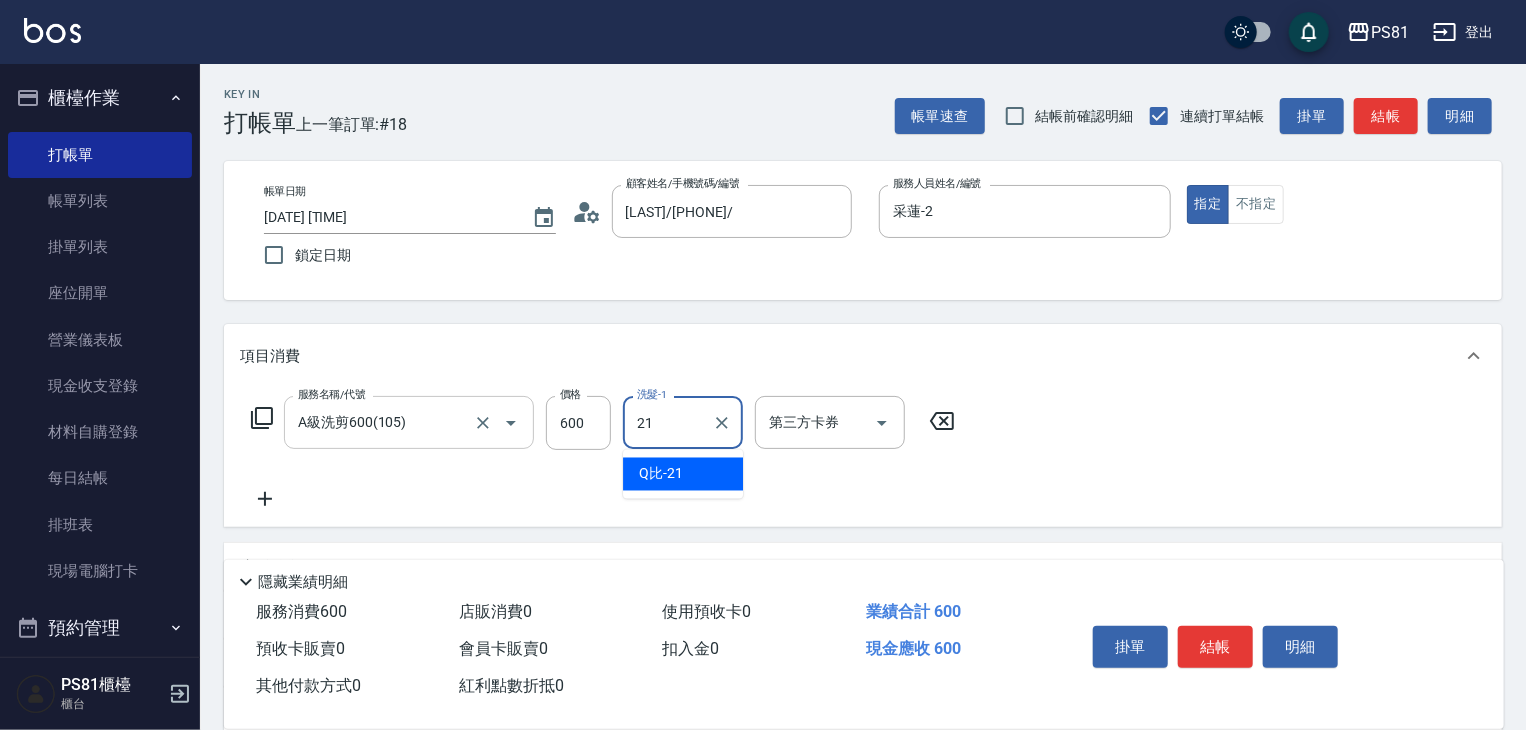 type on "Q比-21" 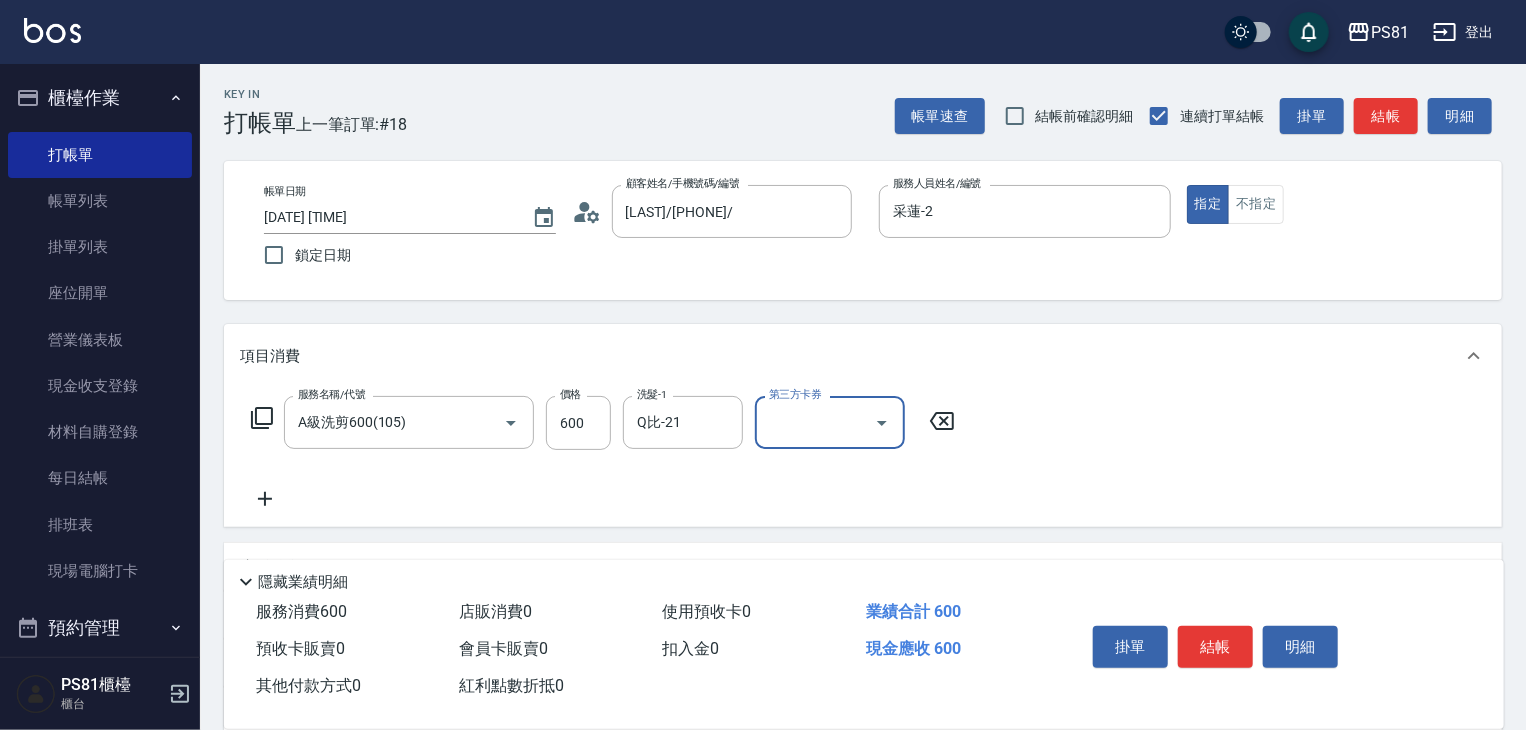 click on "服務名稱/代號 A級洗剪600(105) 服務名稱/代號 價格 600 價格 洗髮-1 Q比-21 洗髮-1 第三方卡券 第三方卡券" at bounding box center [603, 453] 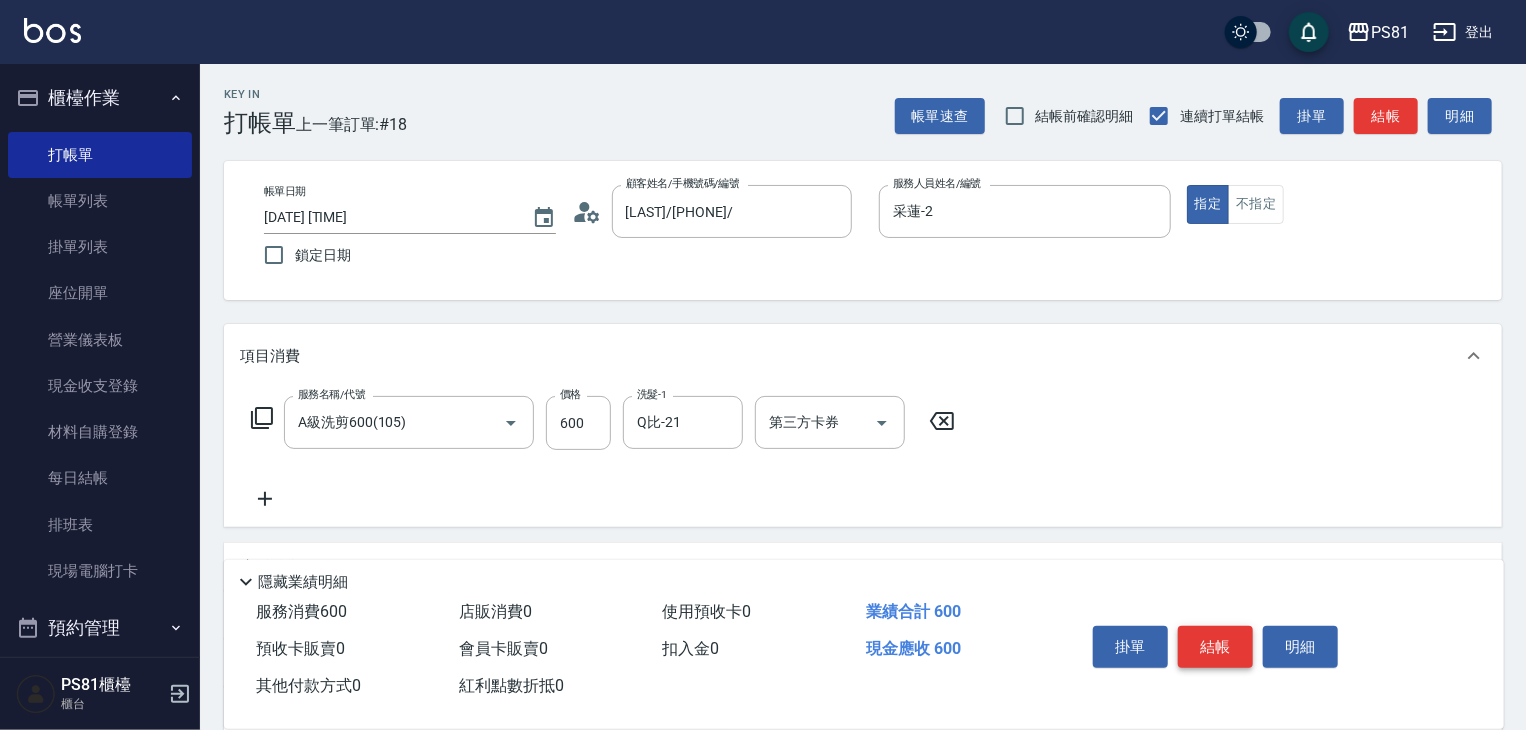 click on "結帳" at bounding box center [1215, 647] 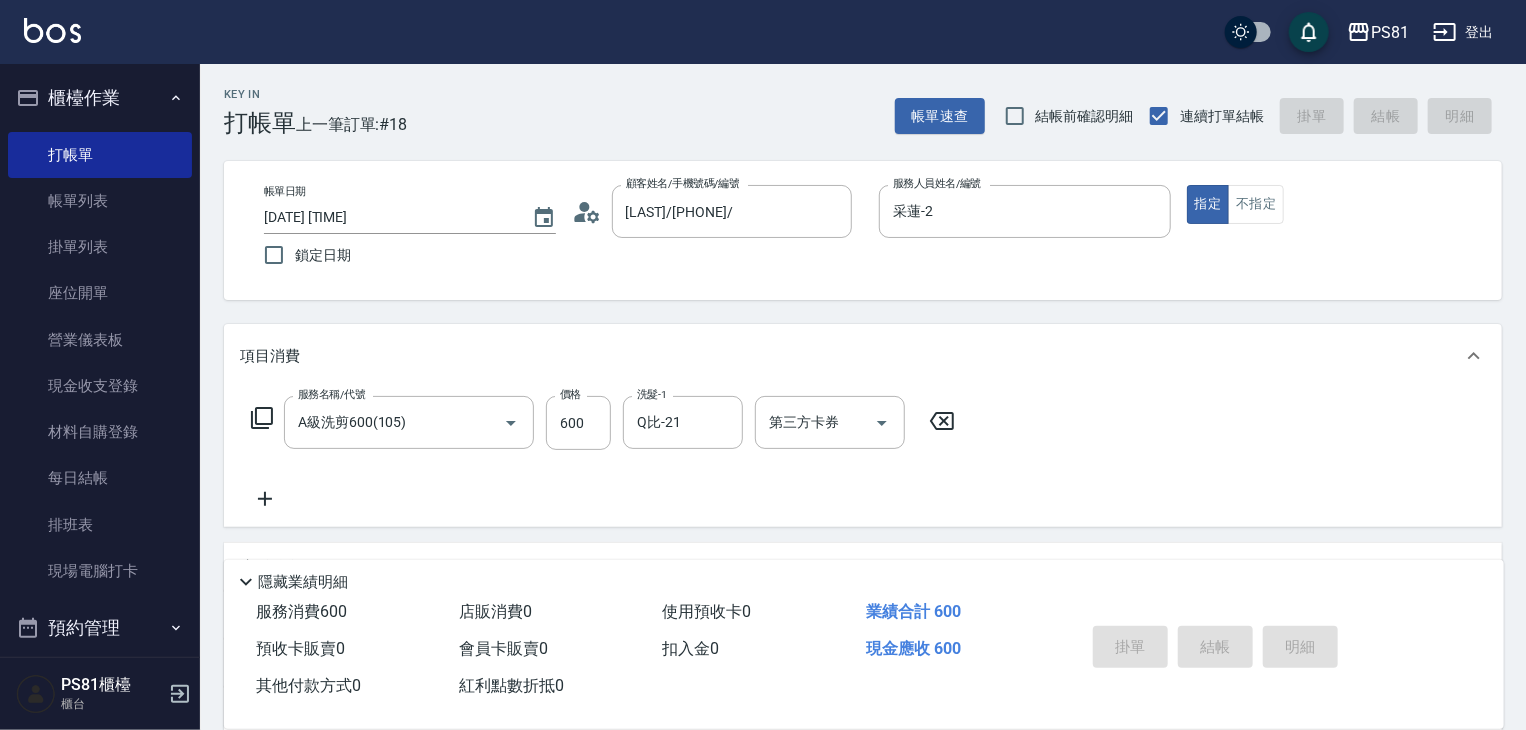 type 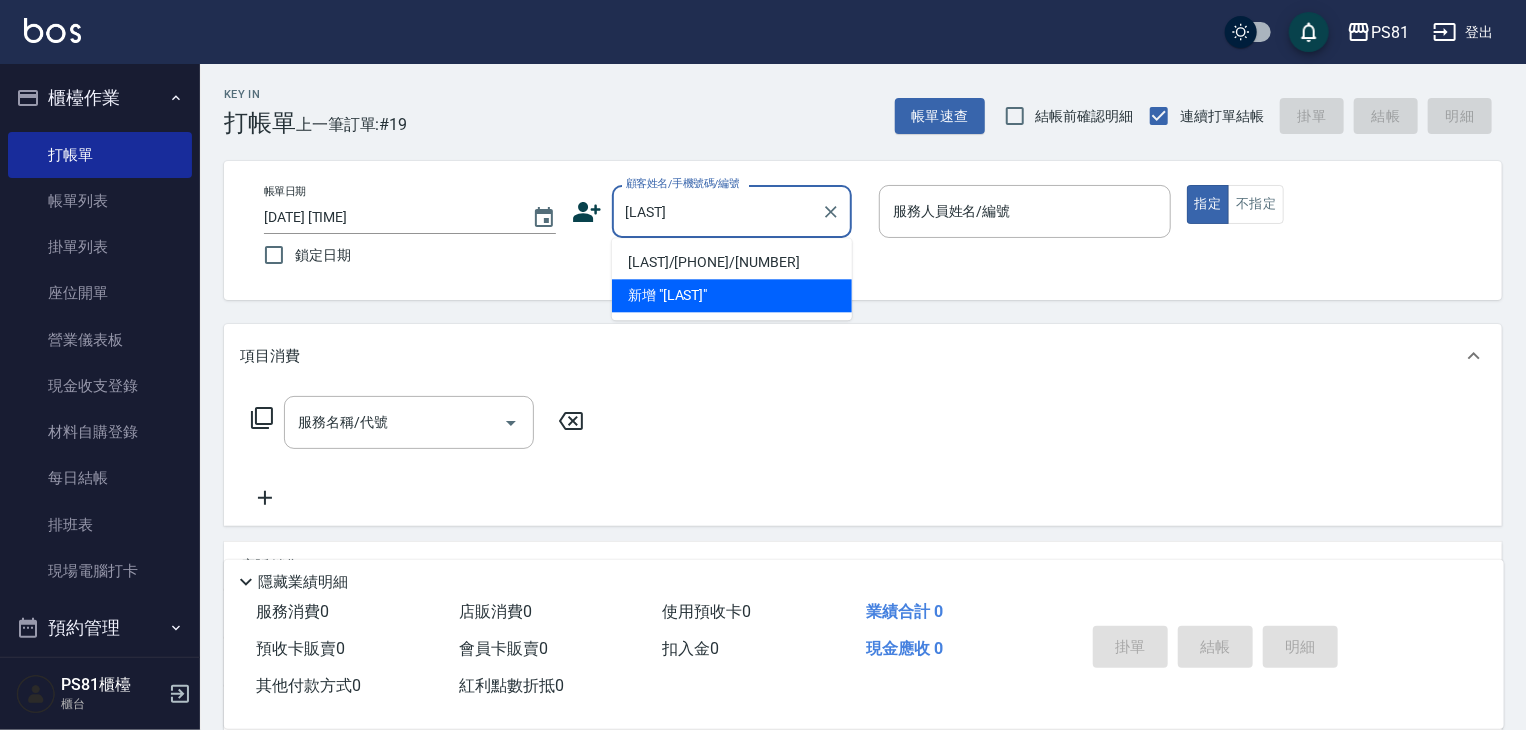 click on "[LAST]/[PHONE]/[NUMBER]" at bounding box center (732, 262) 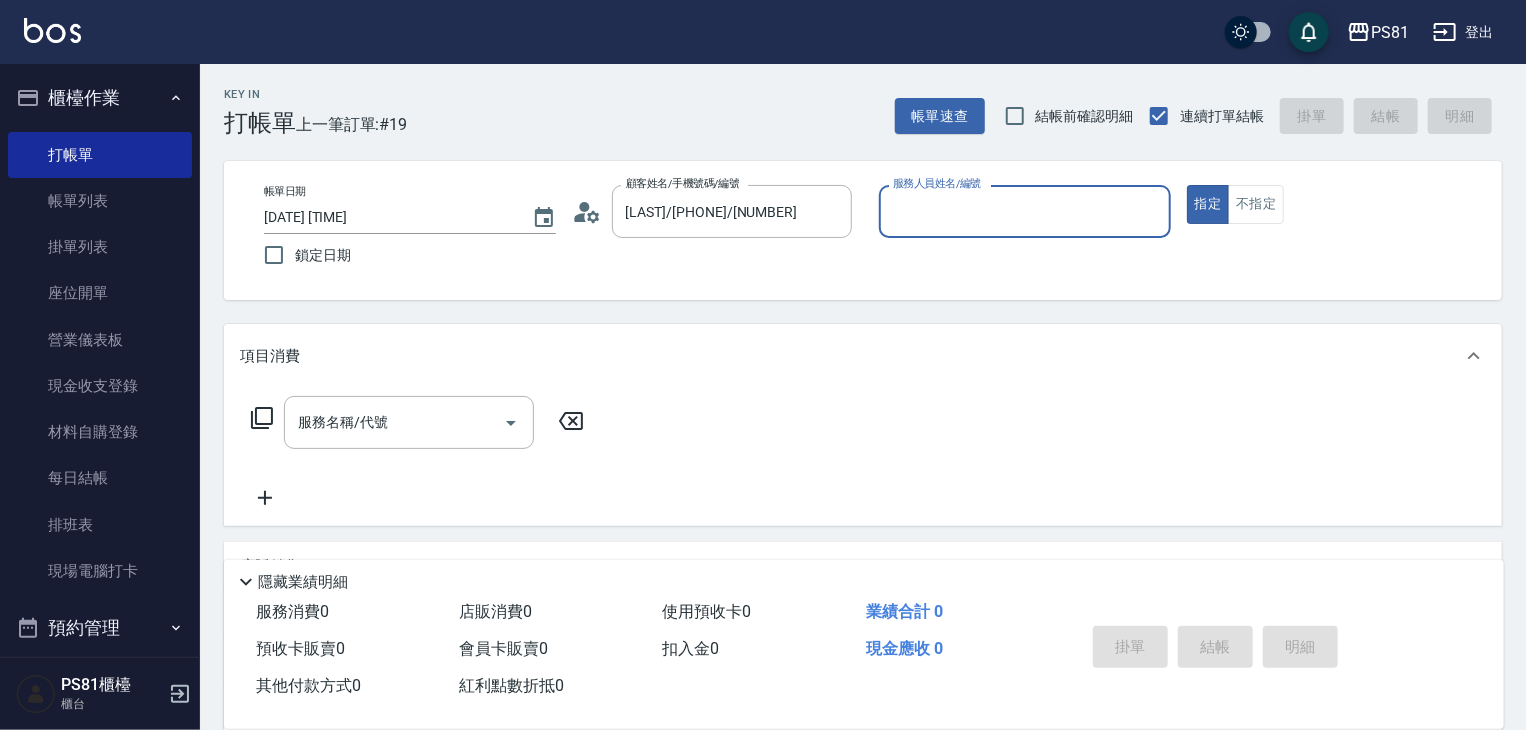 type on "BEN-10" 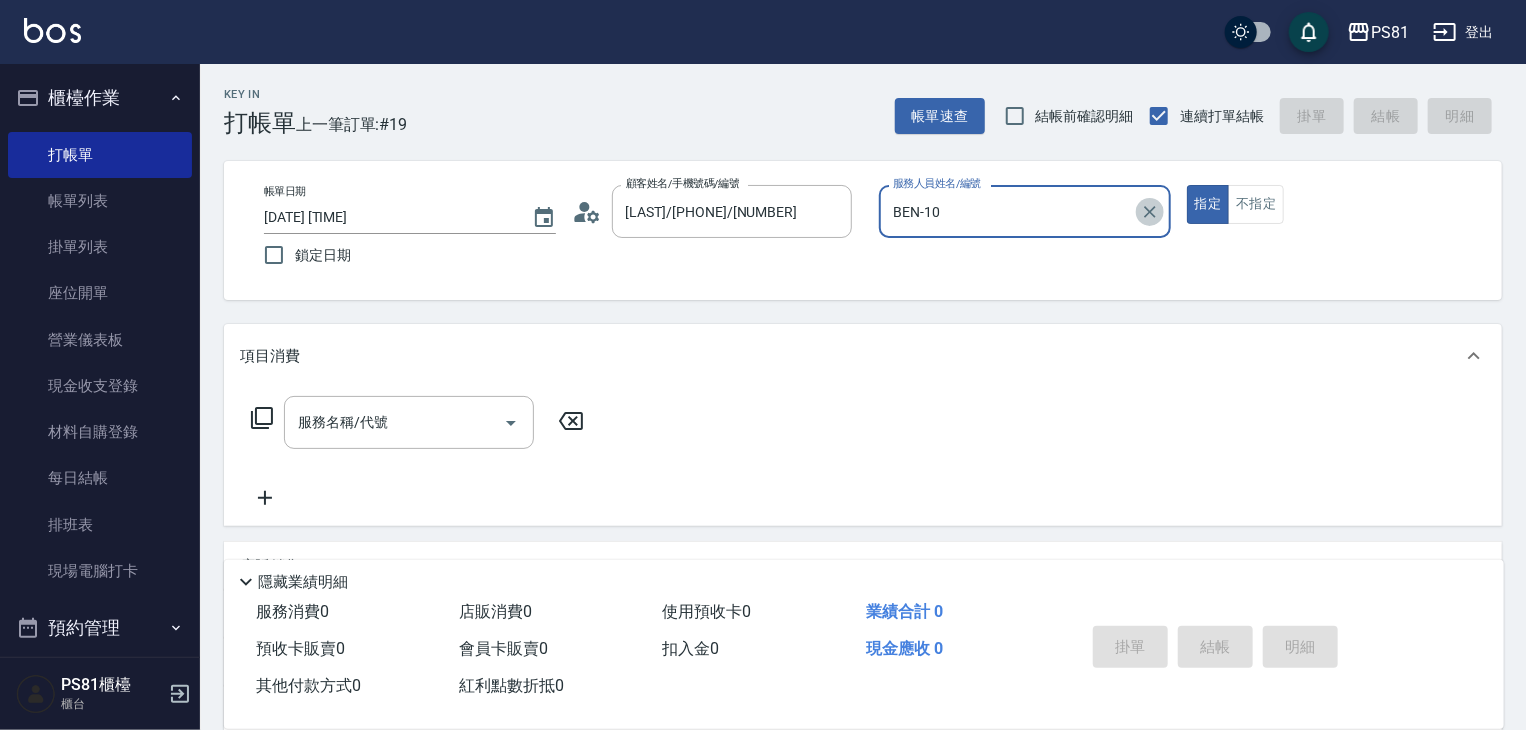 click 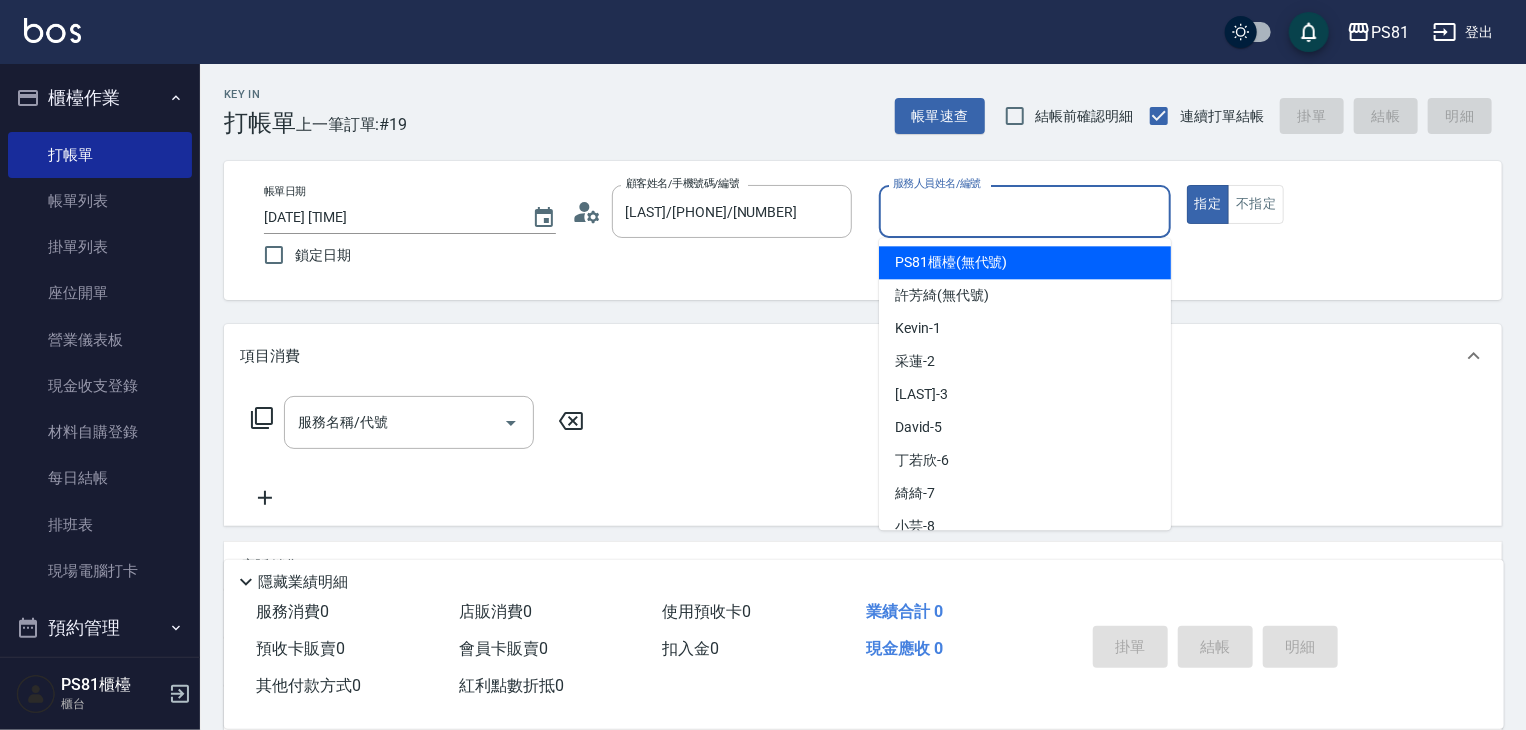 click on "服務人員姓名/編號" at bounding box center (1025, 211) 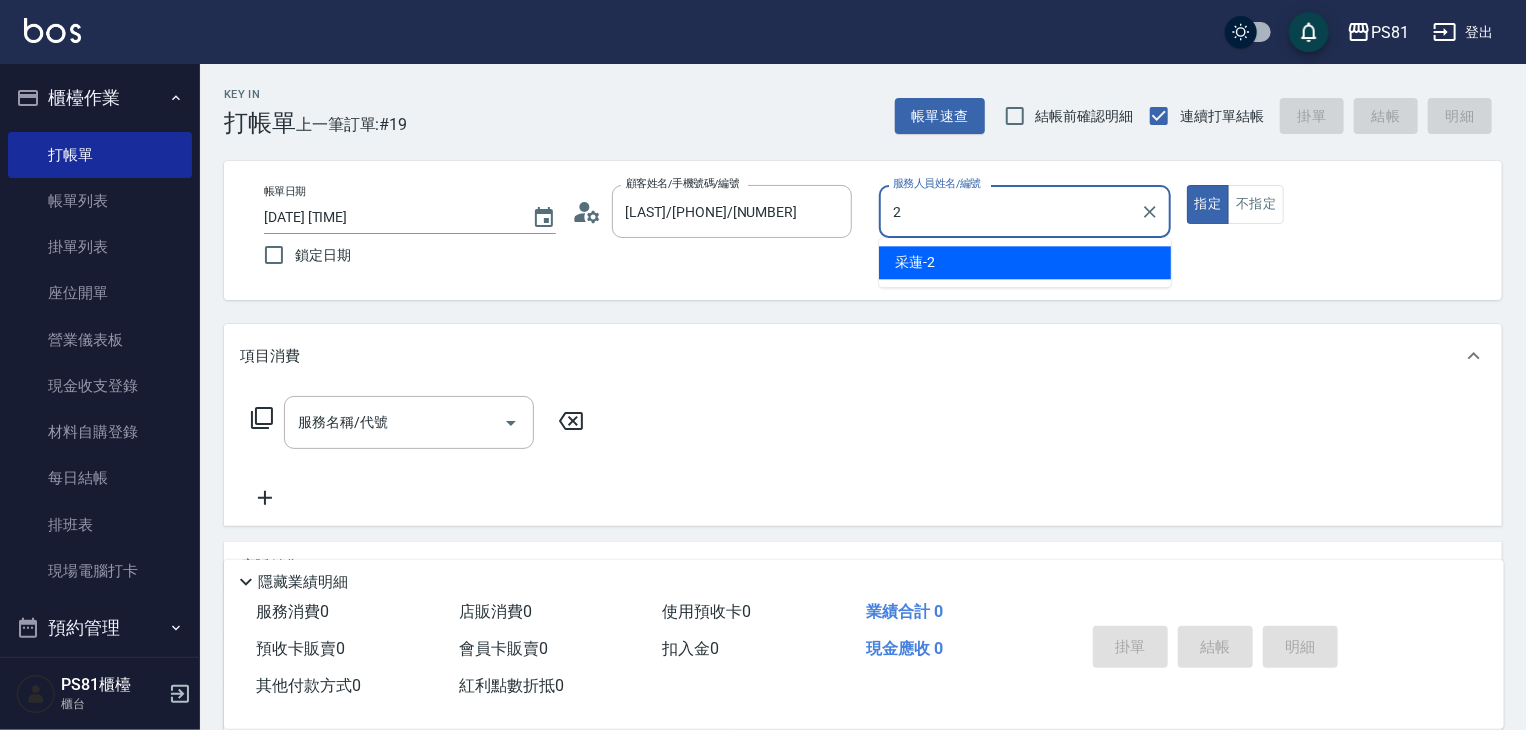 type on "采蓮-2" 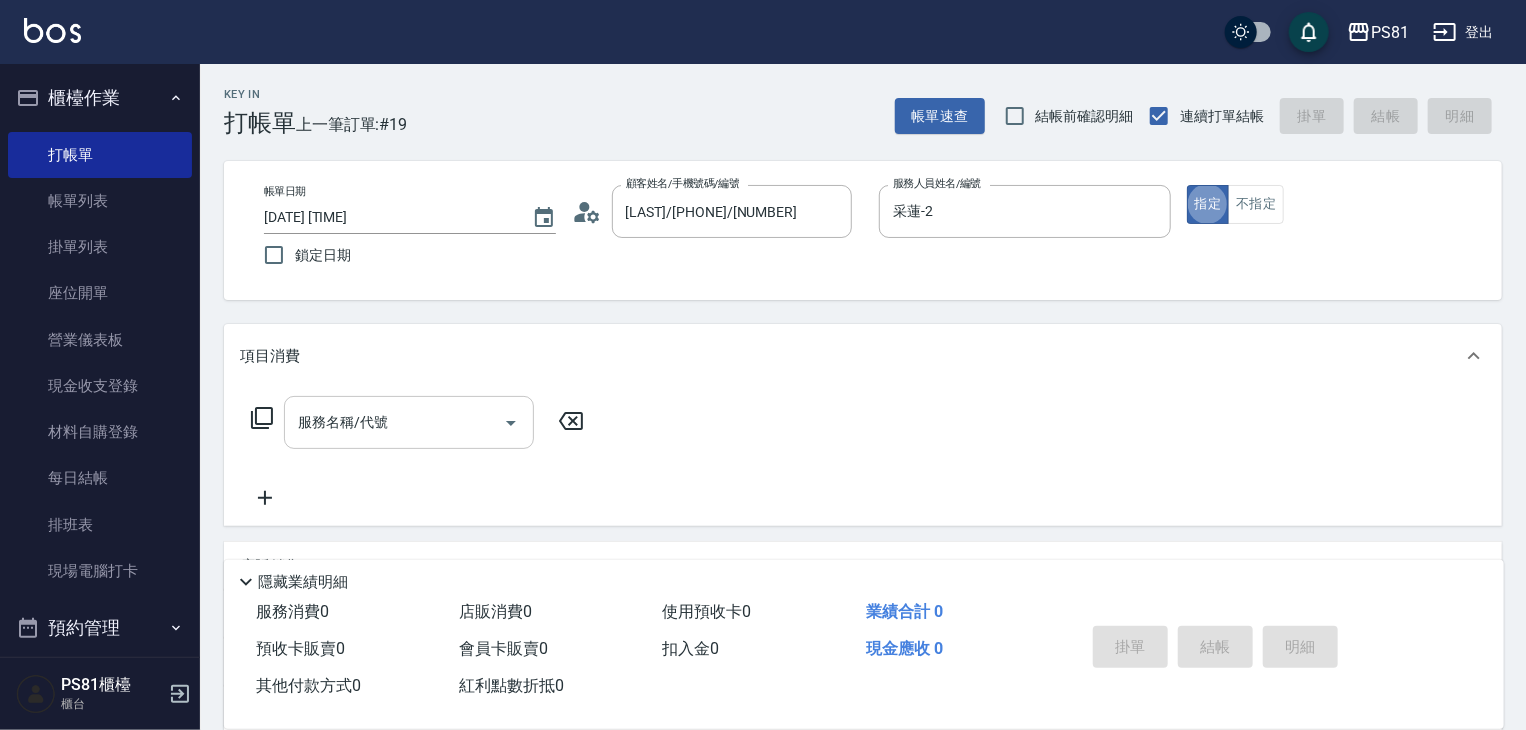 click on "服務名稱/代號" at bounding box center [394, 422] 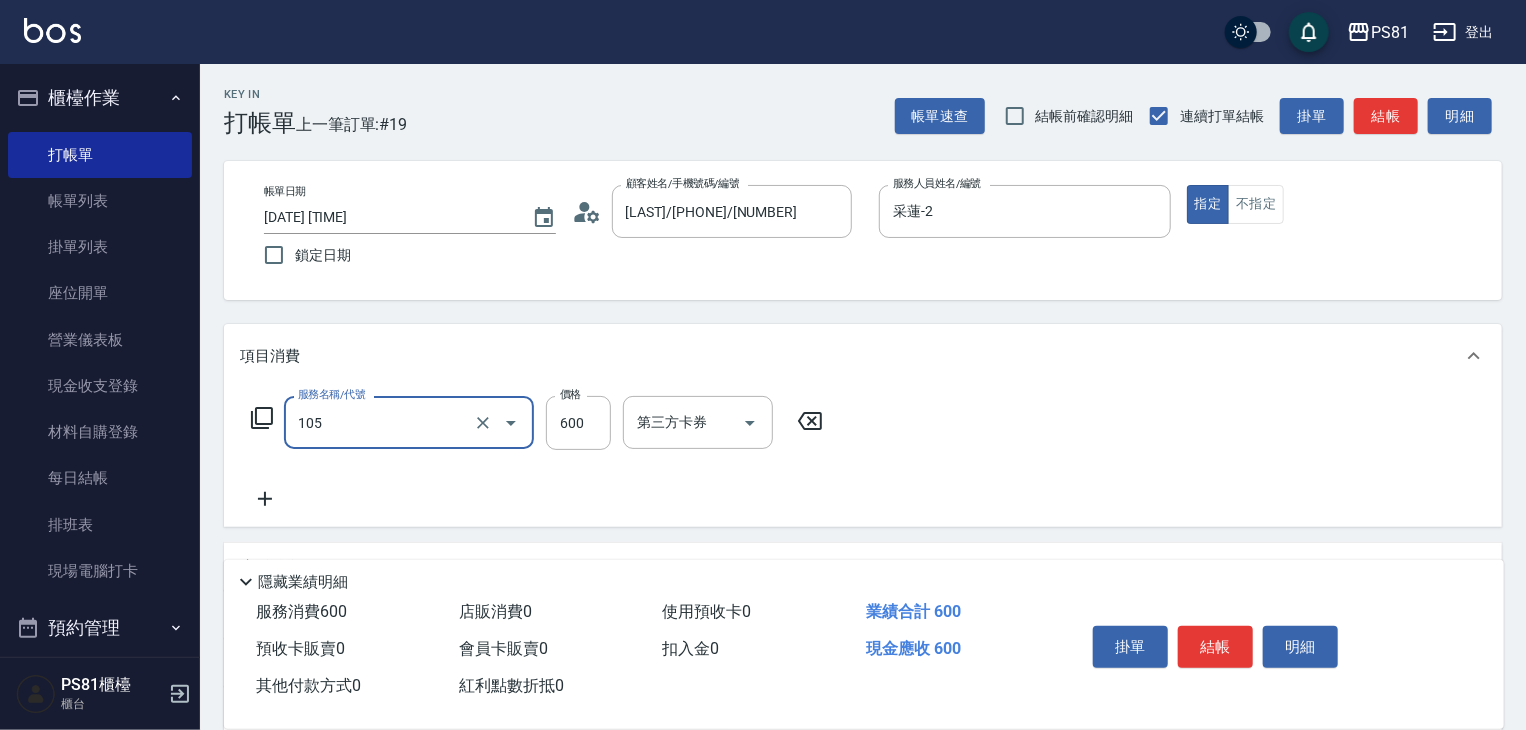 type on "A級洗剪600(105)" 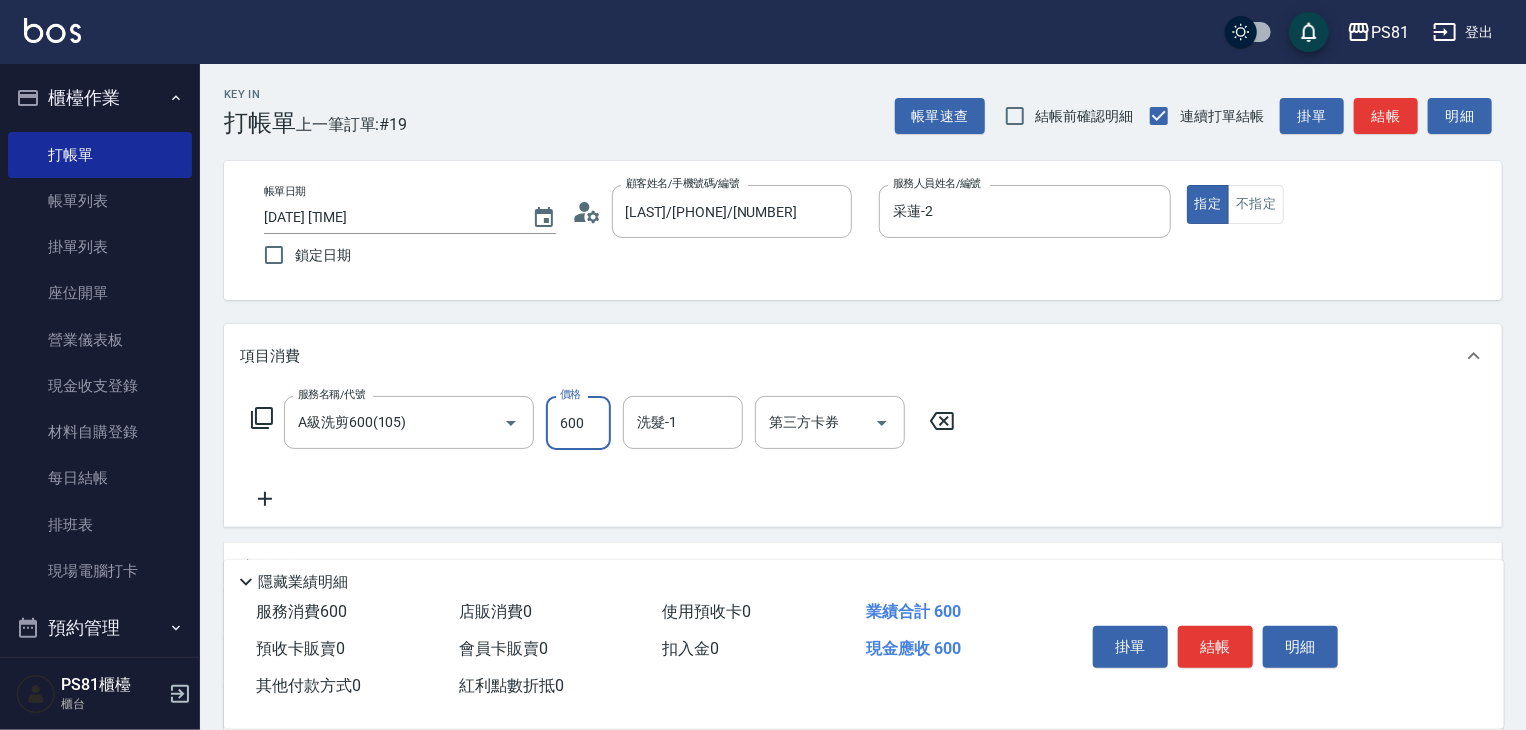 click on "服務名稱/代號 A級洗剪600(105) 服務名稱/代號 價格 600 價格 洗髮-1 洗髮-1 第三方卡券 第三方卡券" at bounding box center [863, 457] 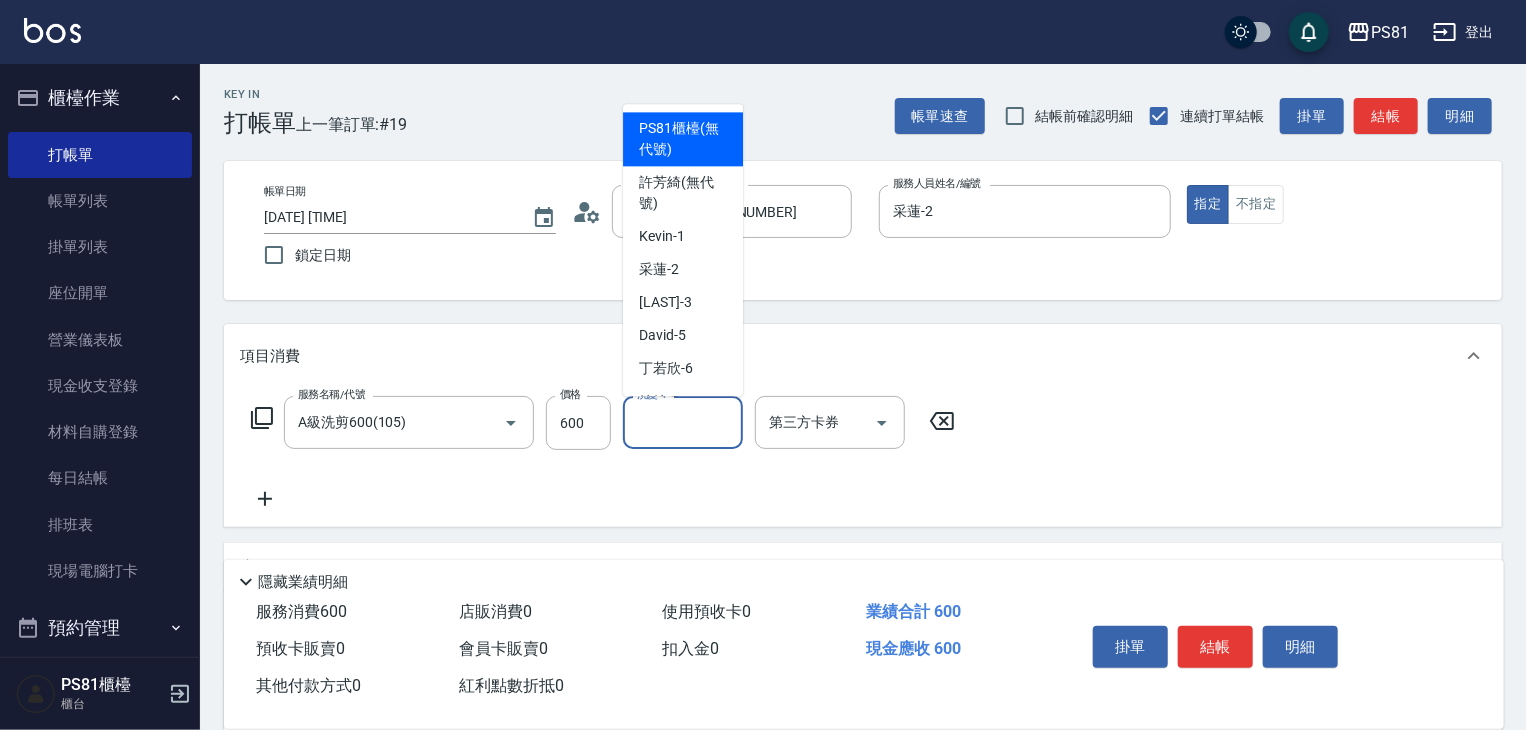 click on "洗髮-1" at bounding box center [683, 422] 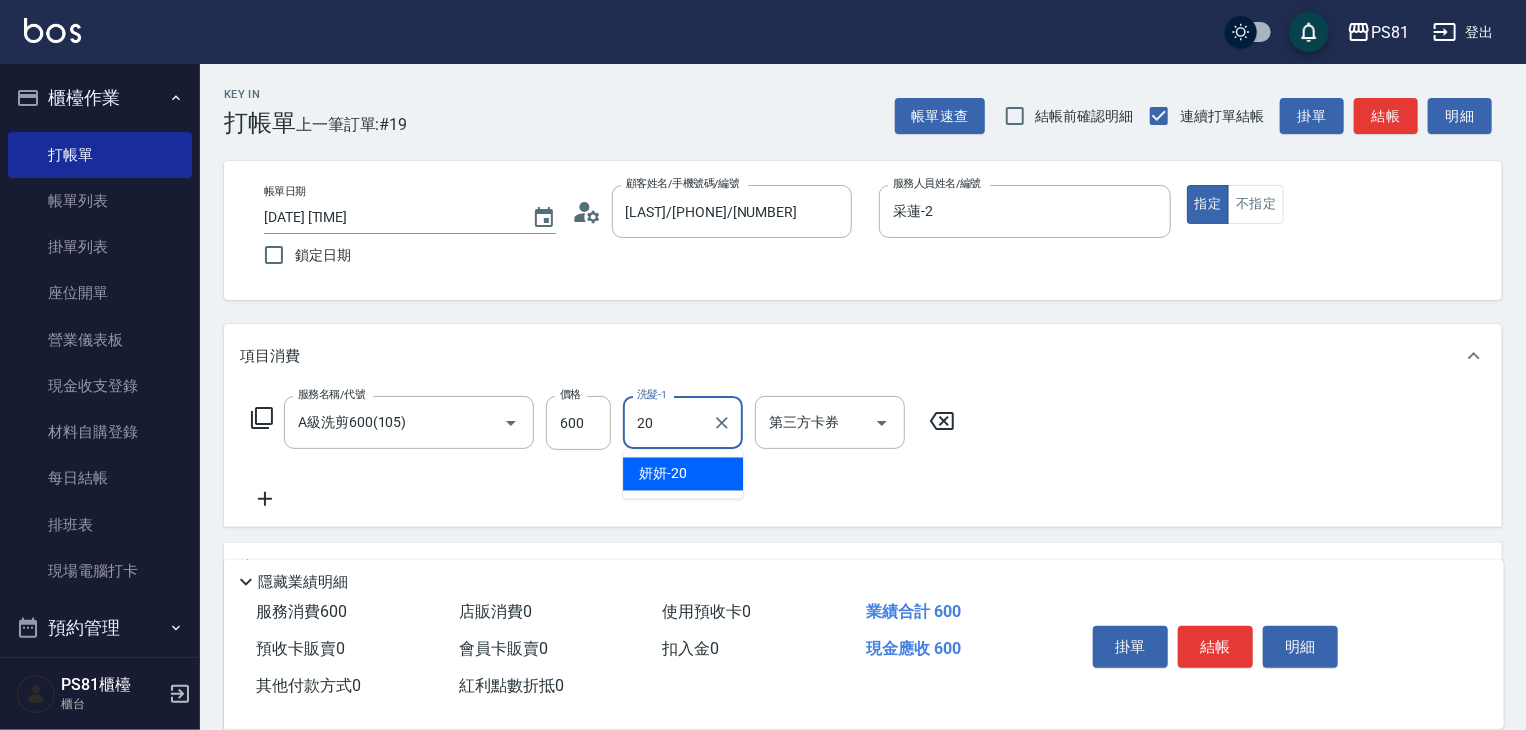 type on "妍妍-20" 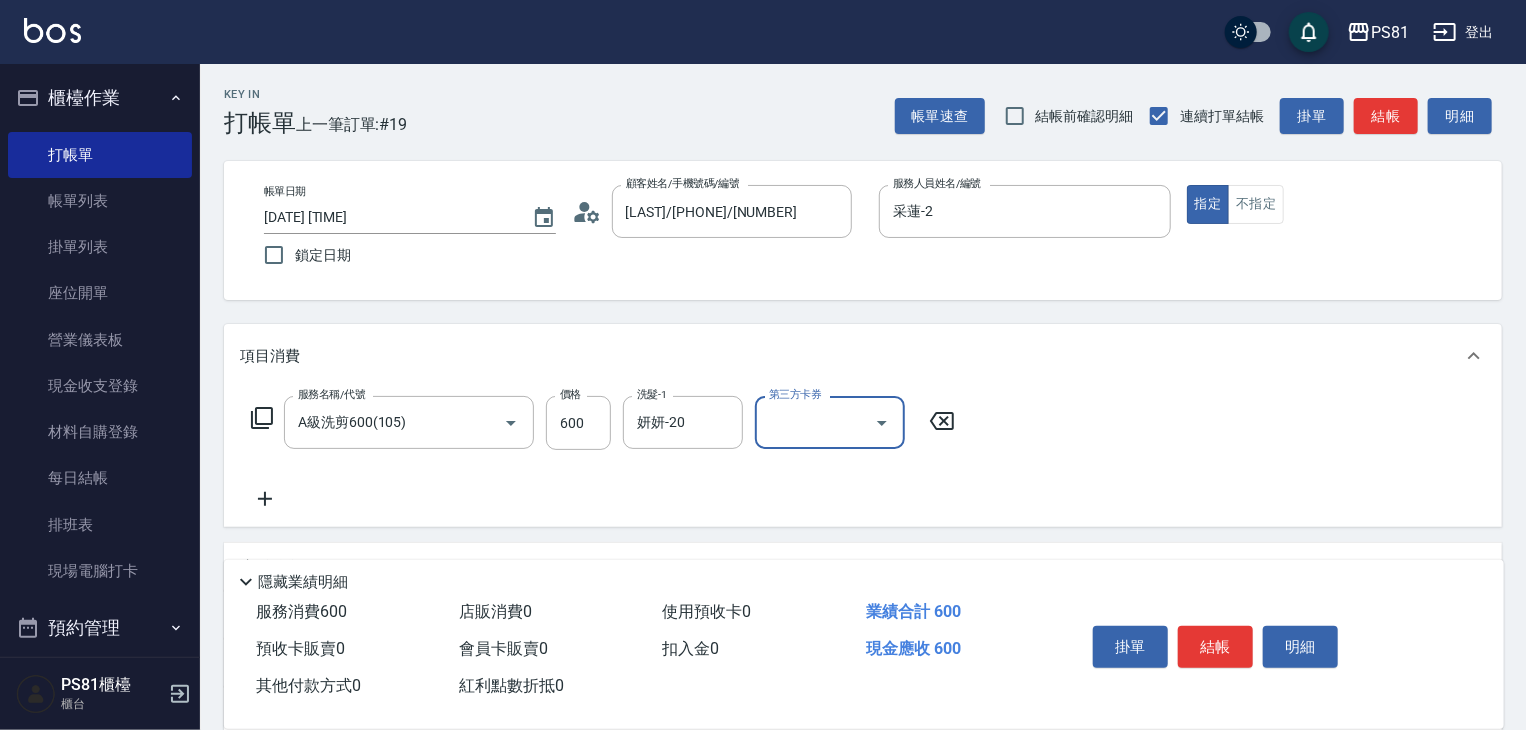 click on "服務名稱/代號 A級洗剪600(105) 服務名稱/代號 價格 600 價格 洗髮-1 妍妍-20 洗髮-1 第三方卡券 第三方卡券" at bounding box center (603, 453) 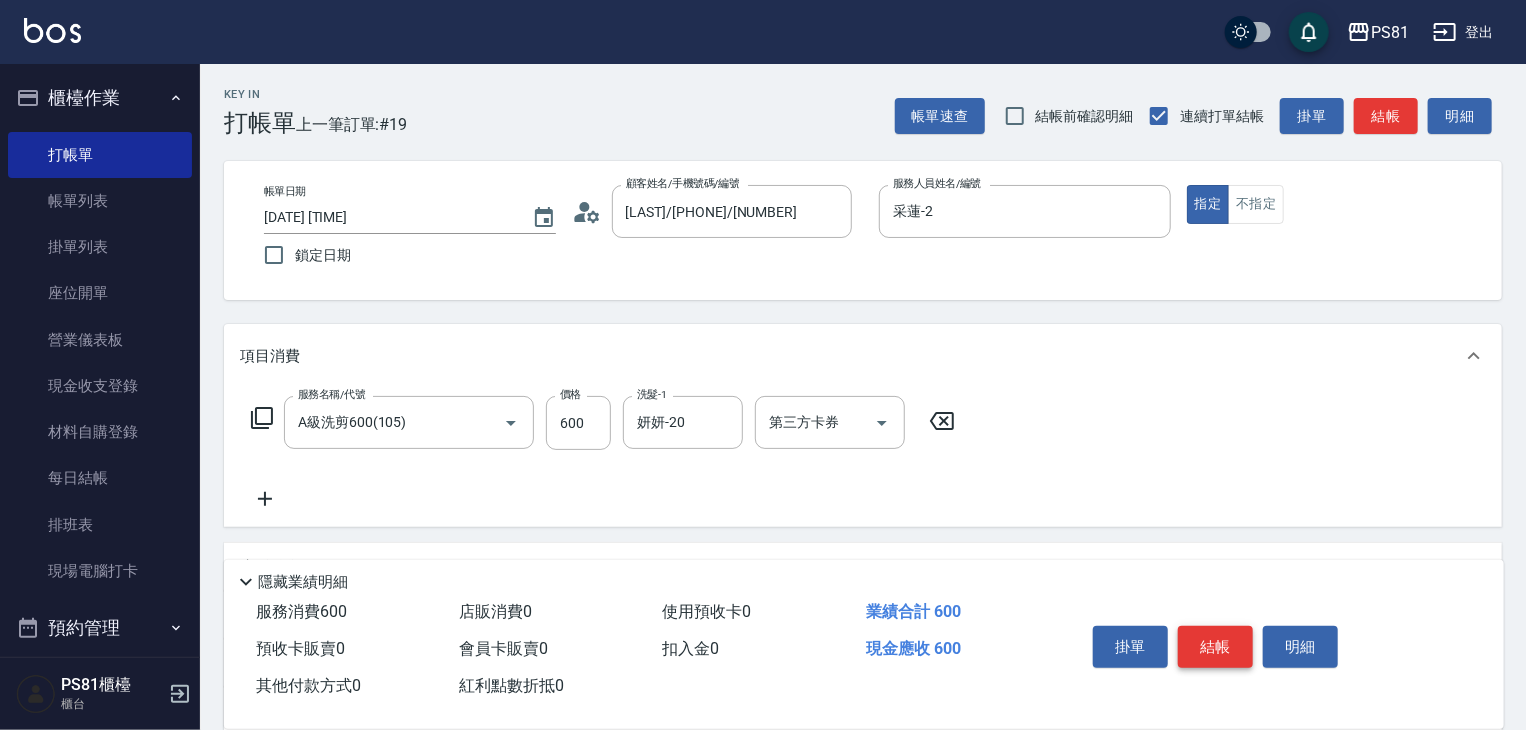 click on "結帳" at bounding box center (1215, 647) 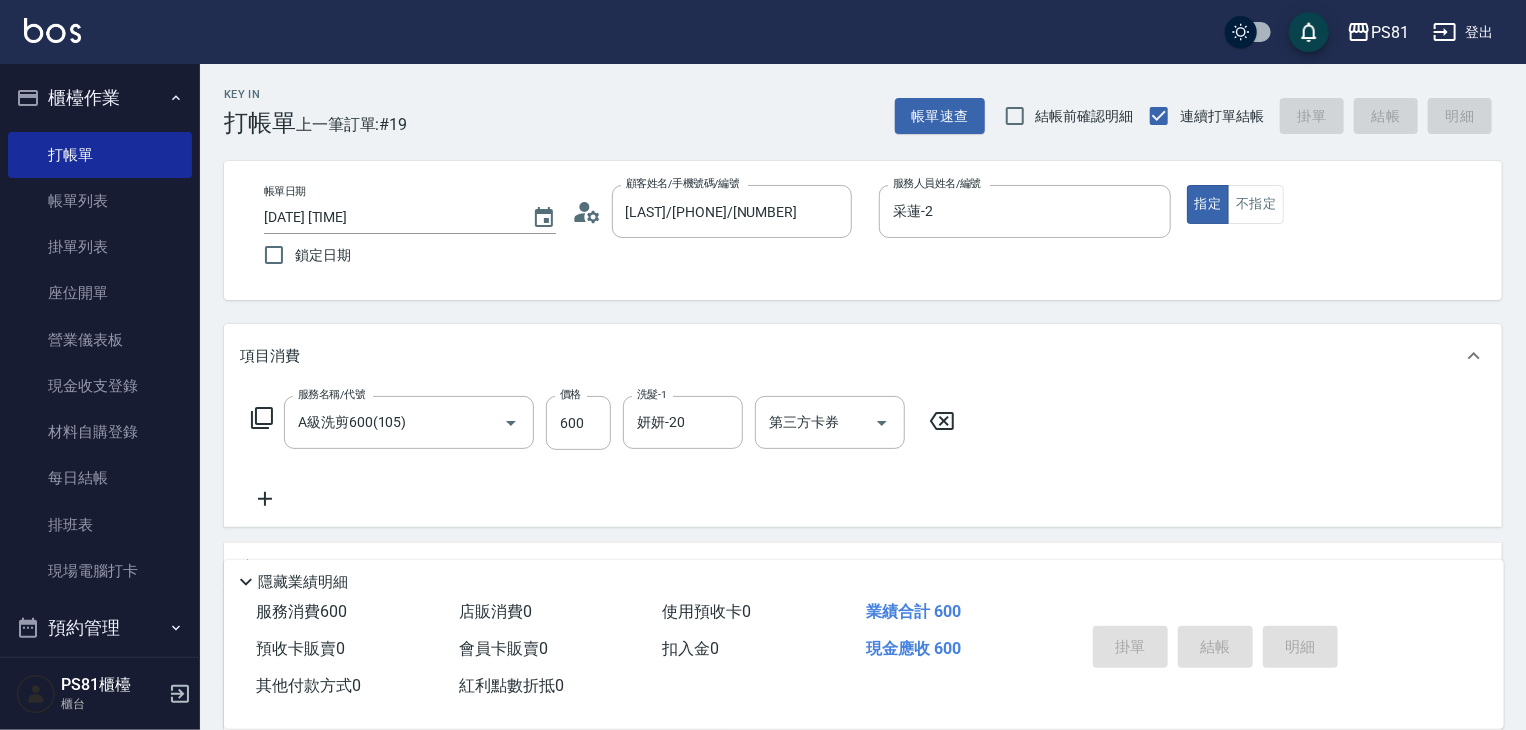 type on "[DATE] [TIME]" 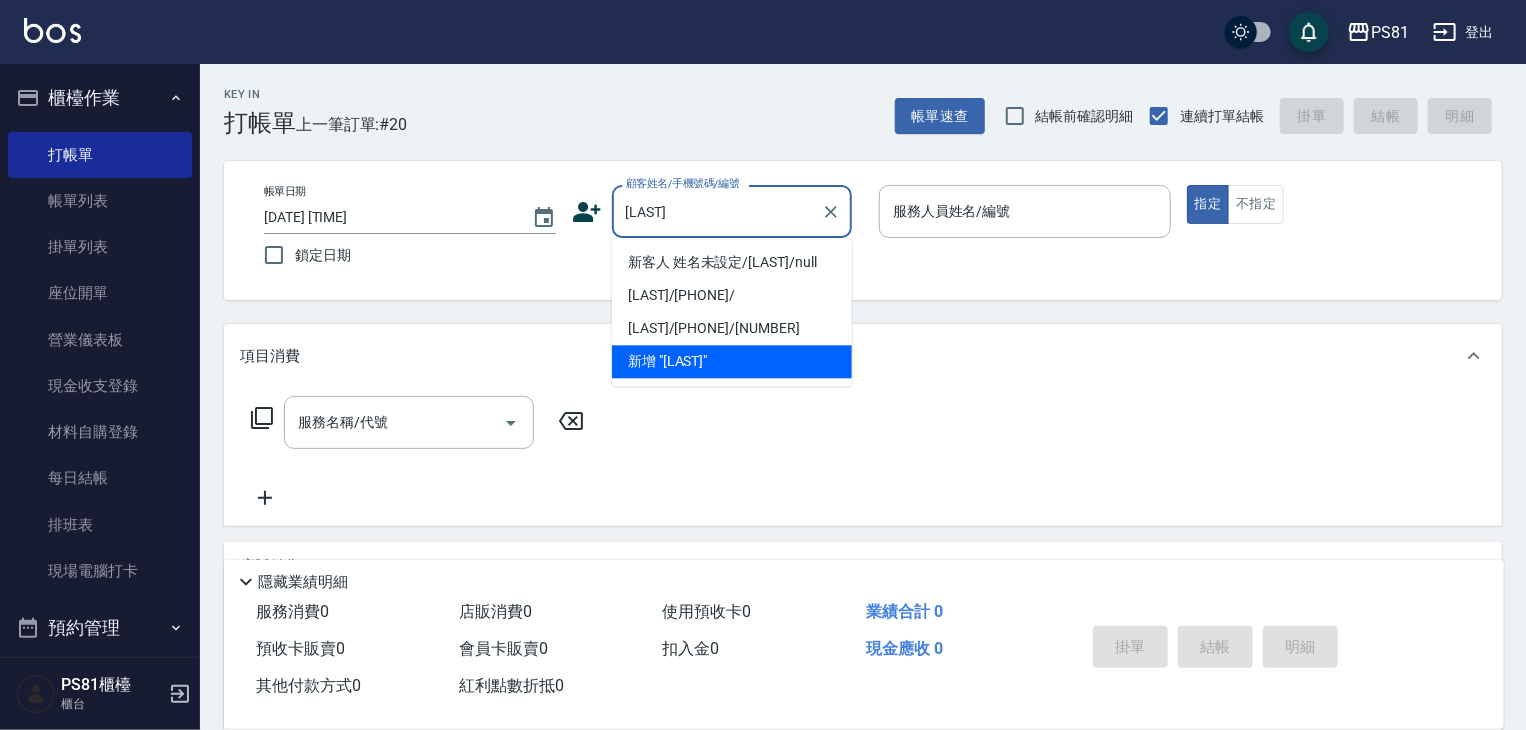 click on "新客人 姓名未設定/[LAST]/null" at bounding box center (732, 262) 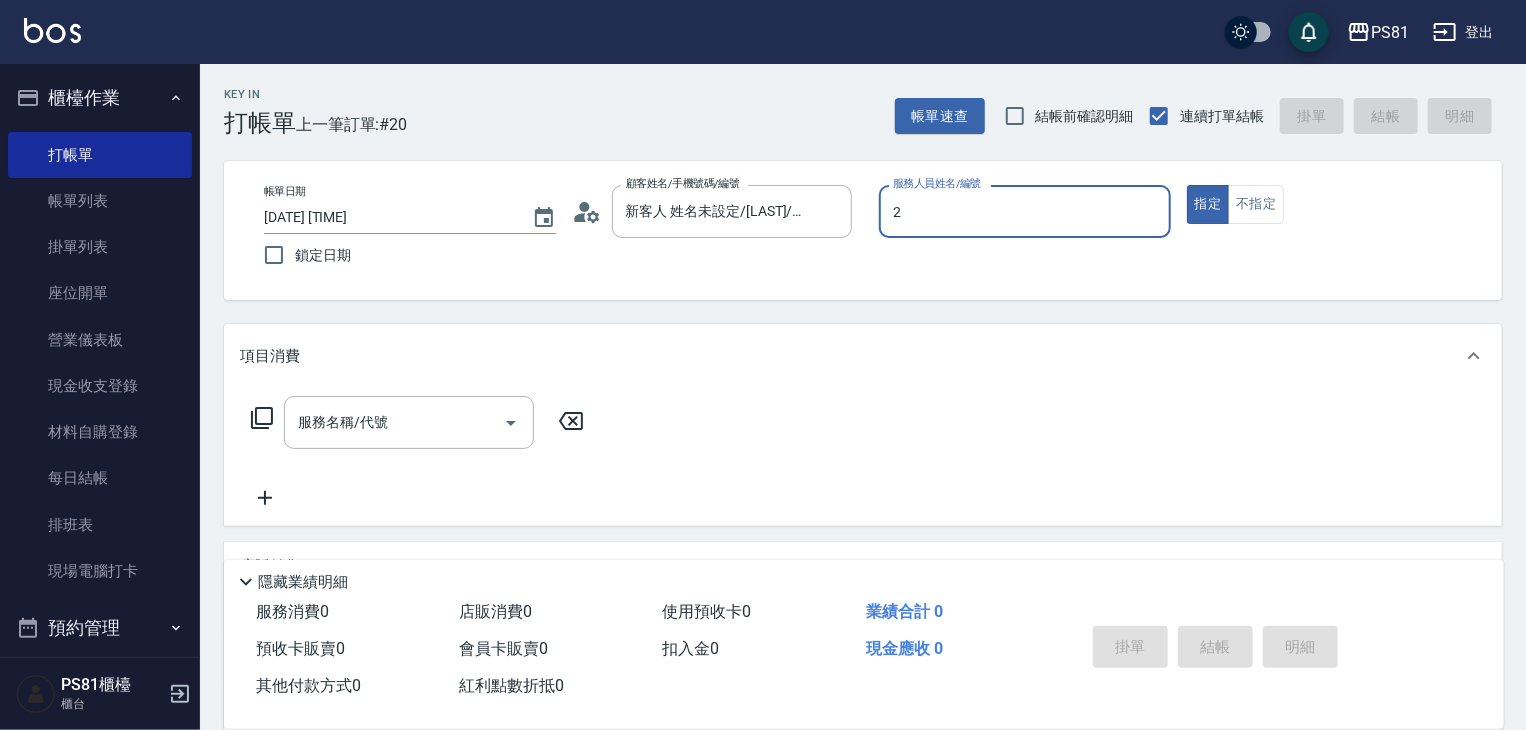 type on "采蓮-2" 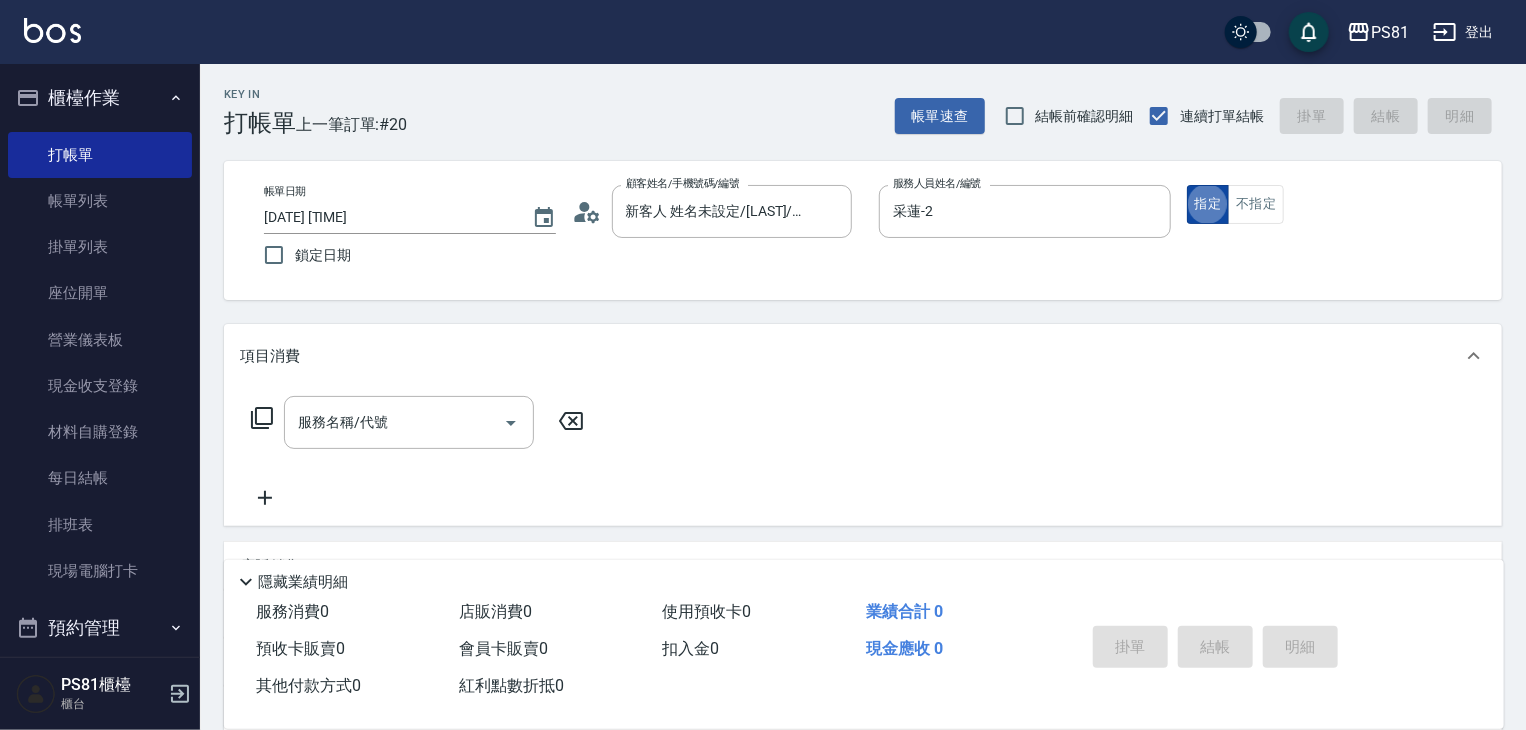 click on "指定" at bounding box center [1208, 204] 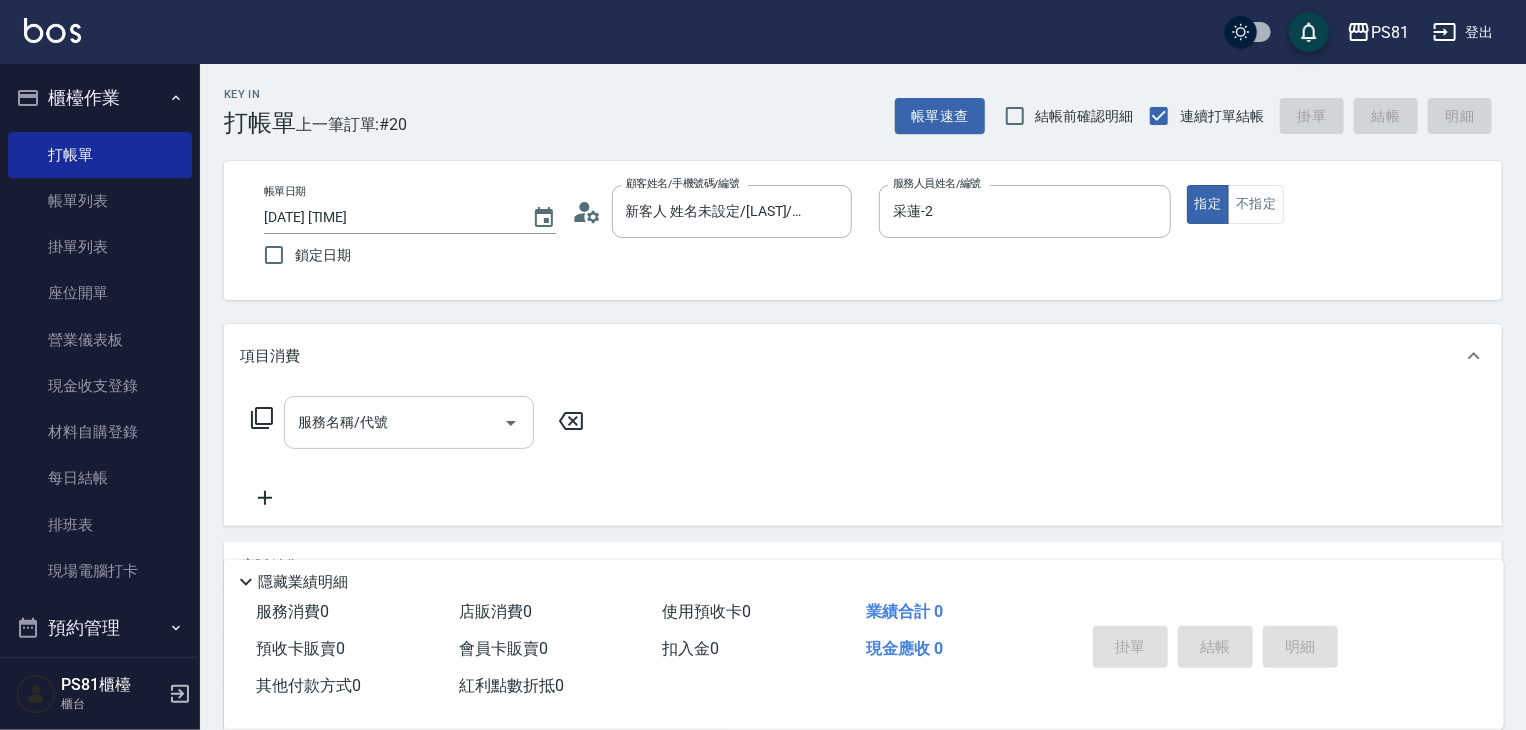 click on "服務名稱/代號" at bounding box center (394, 422) 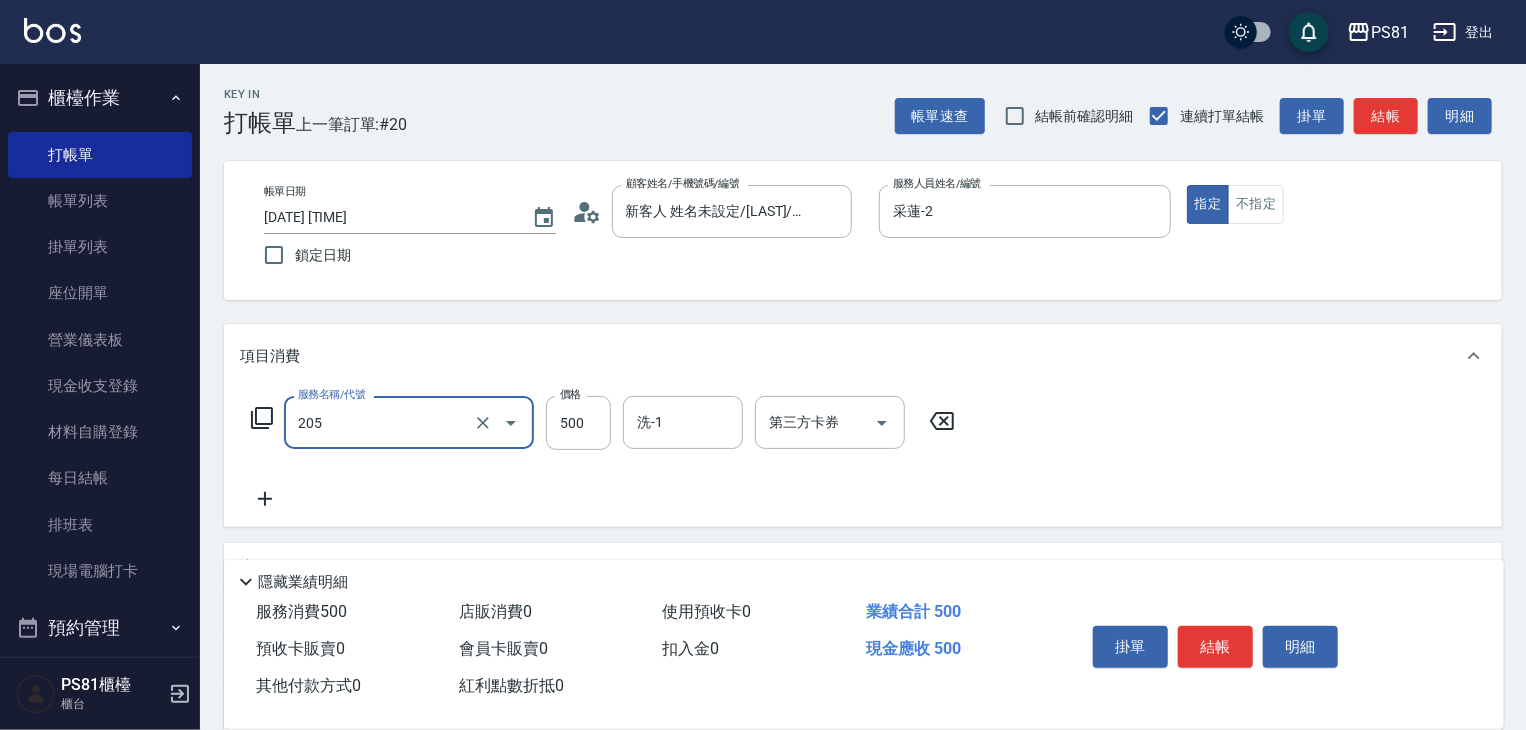 type on "A級單剪400(205)" 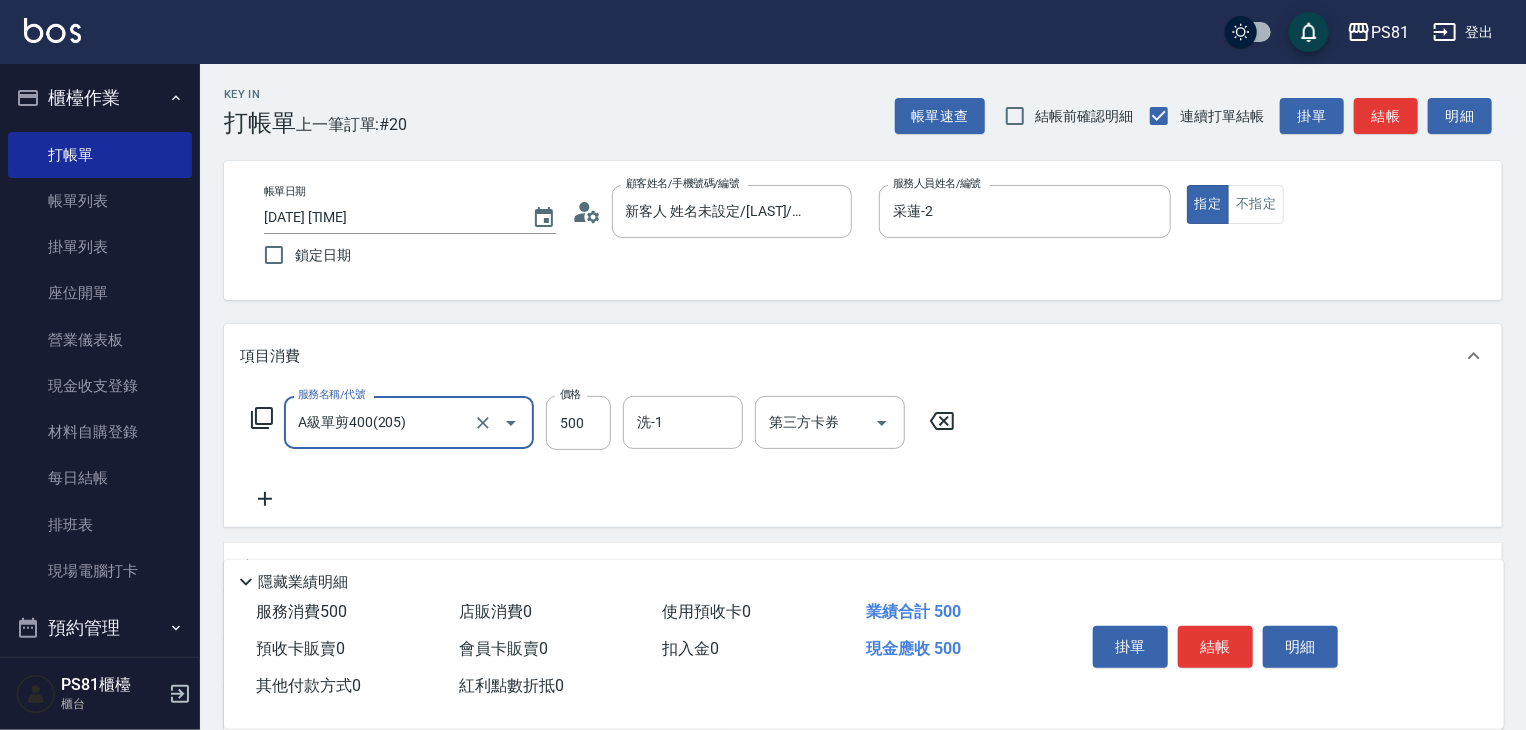 drag, startPoint x: 818, startPoint y: 475, endPoint x: 1163, endPoint y: 572, distance: 358.3769 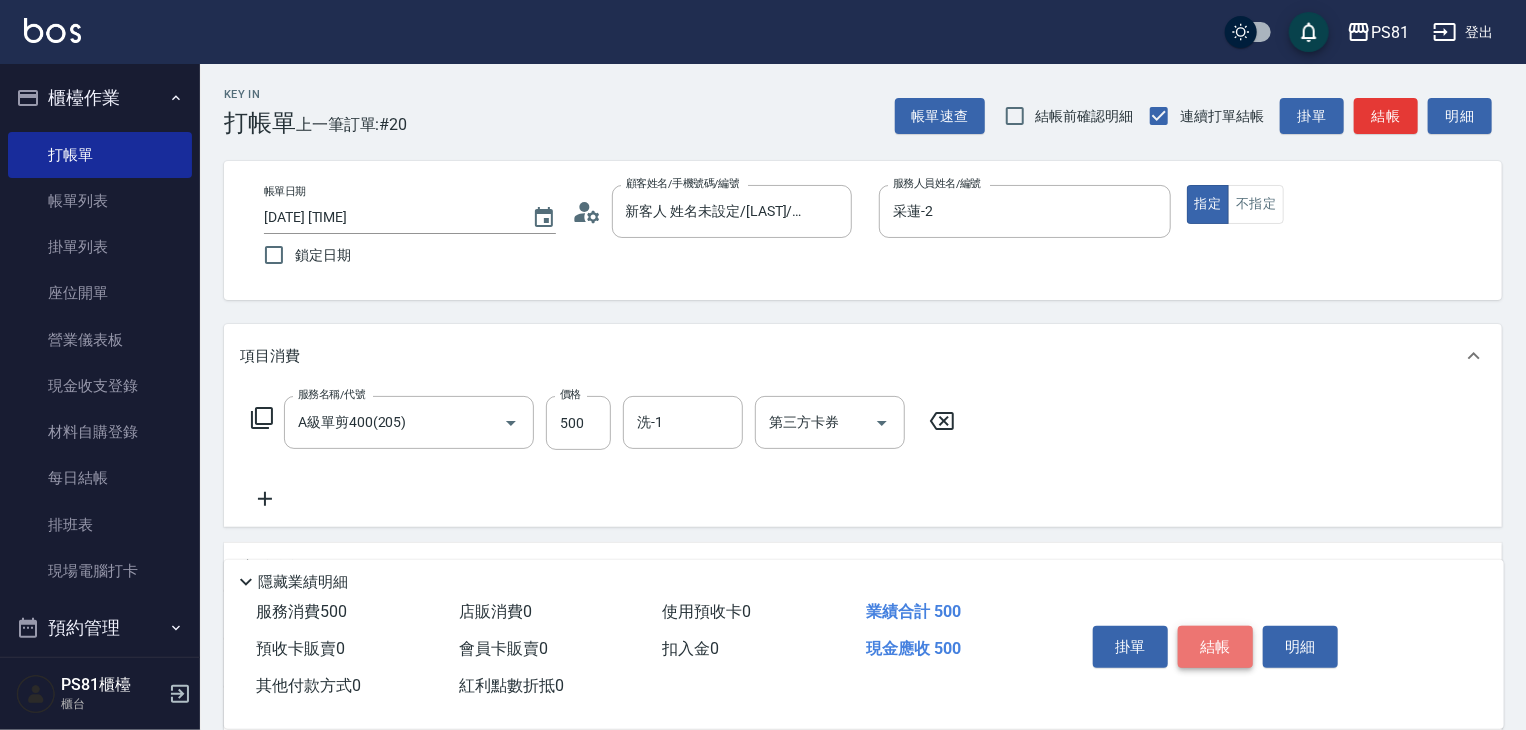 click on "結帳" at bounding box center (1215, 647) 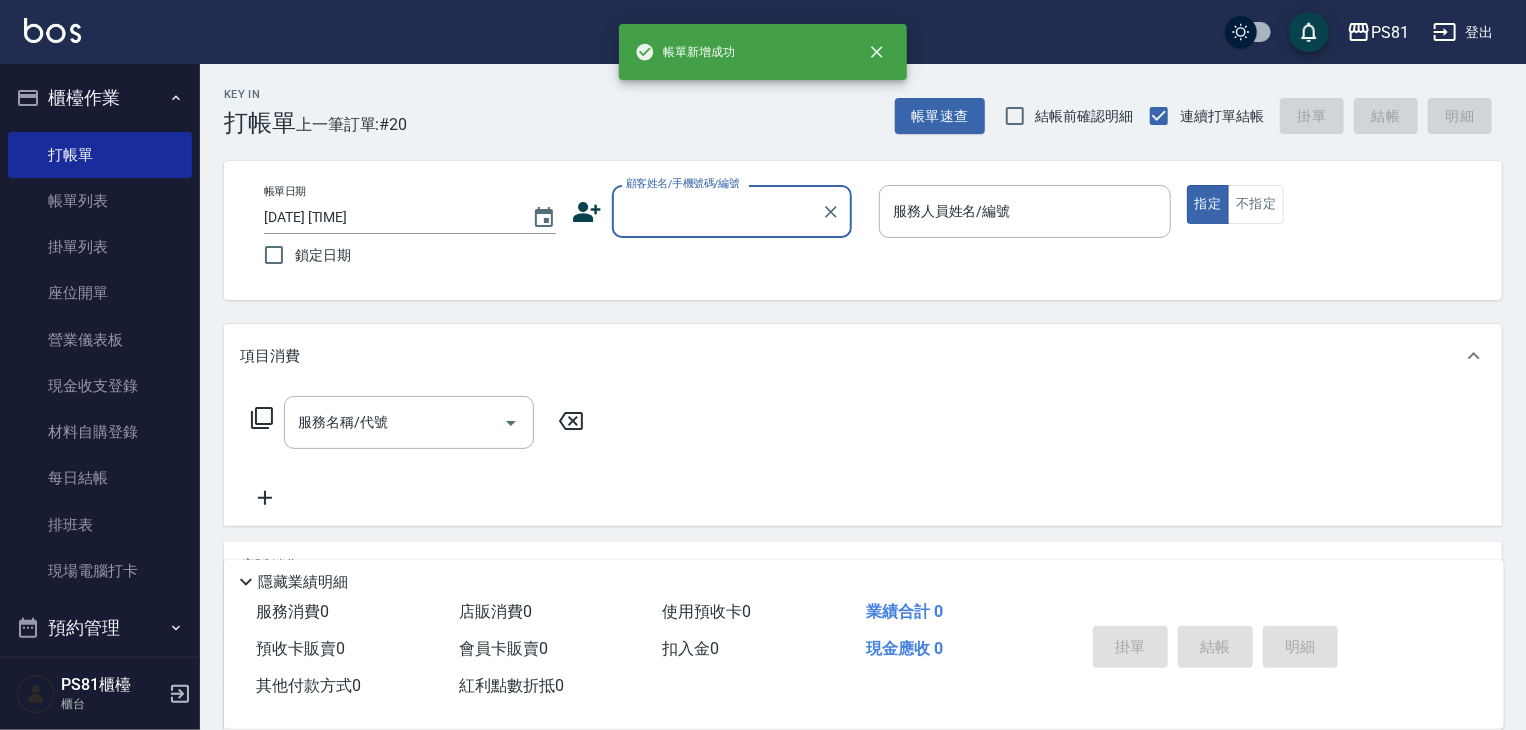 scroll, scrollTop: 0, scrollLeft: 0, axis: both 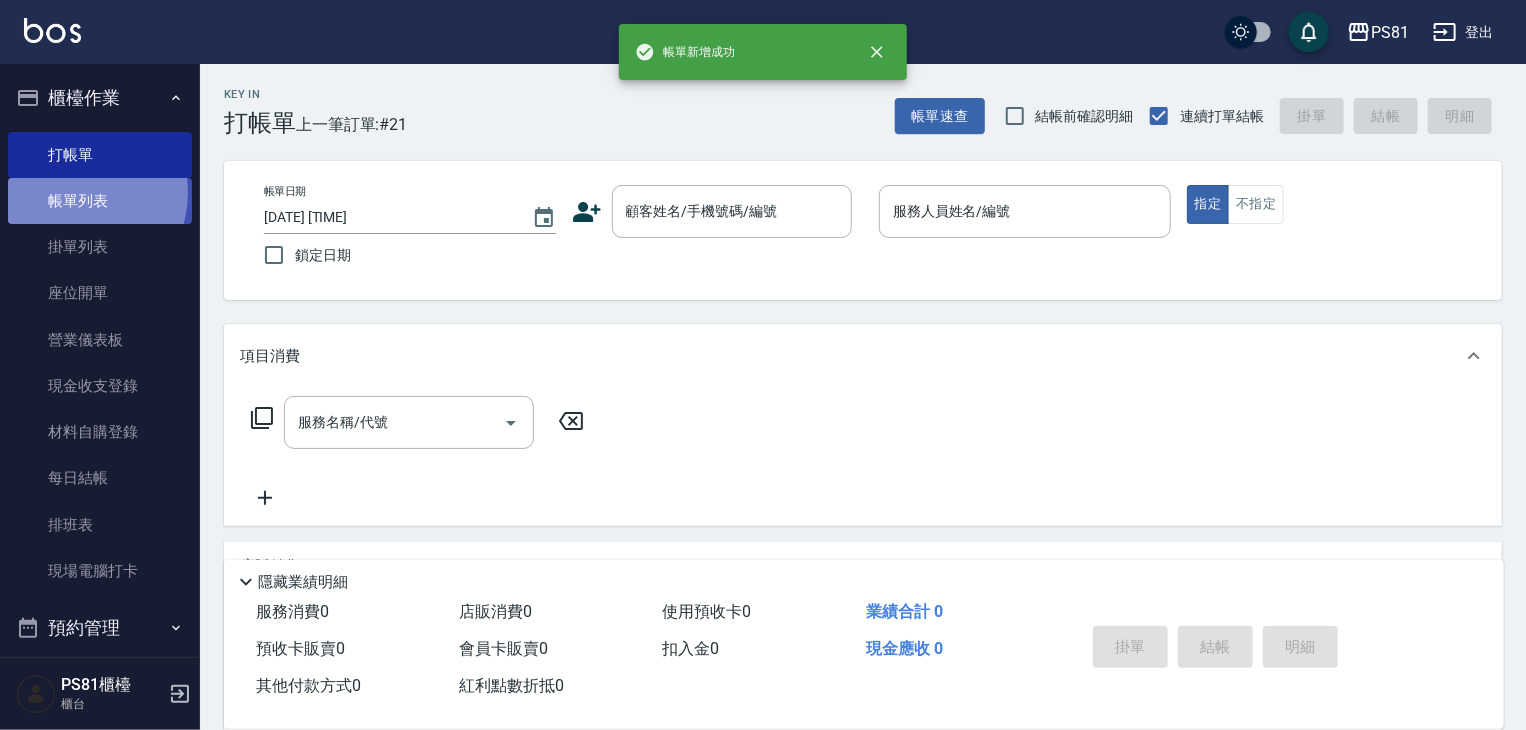 click on "帳單列表" at bounding box center (100, 201) 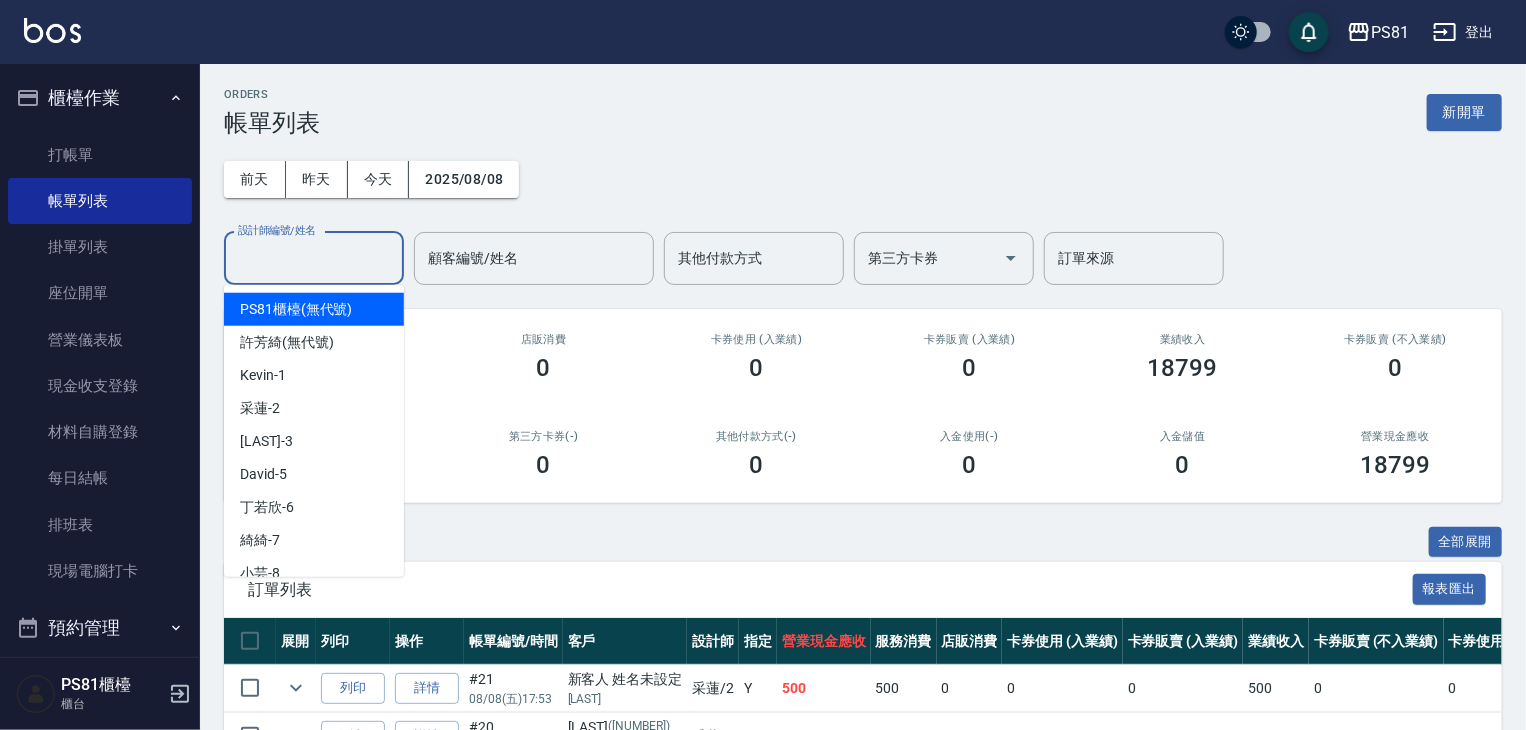 click on "設計師編號/姓名" at bounding box center (314, 258) 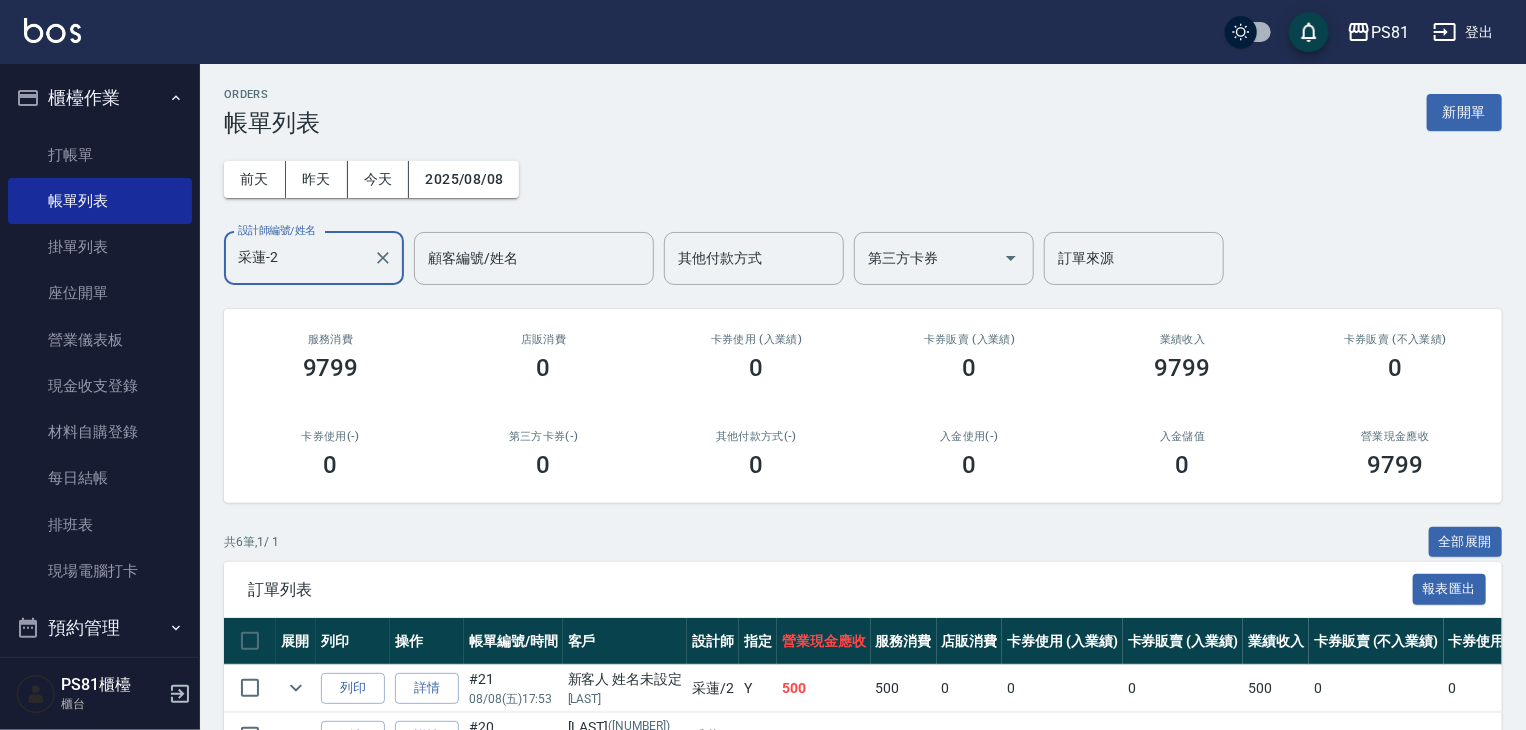 type on "采蓮-2" 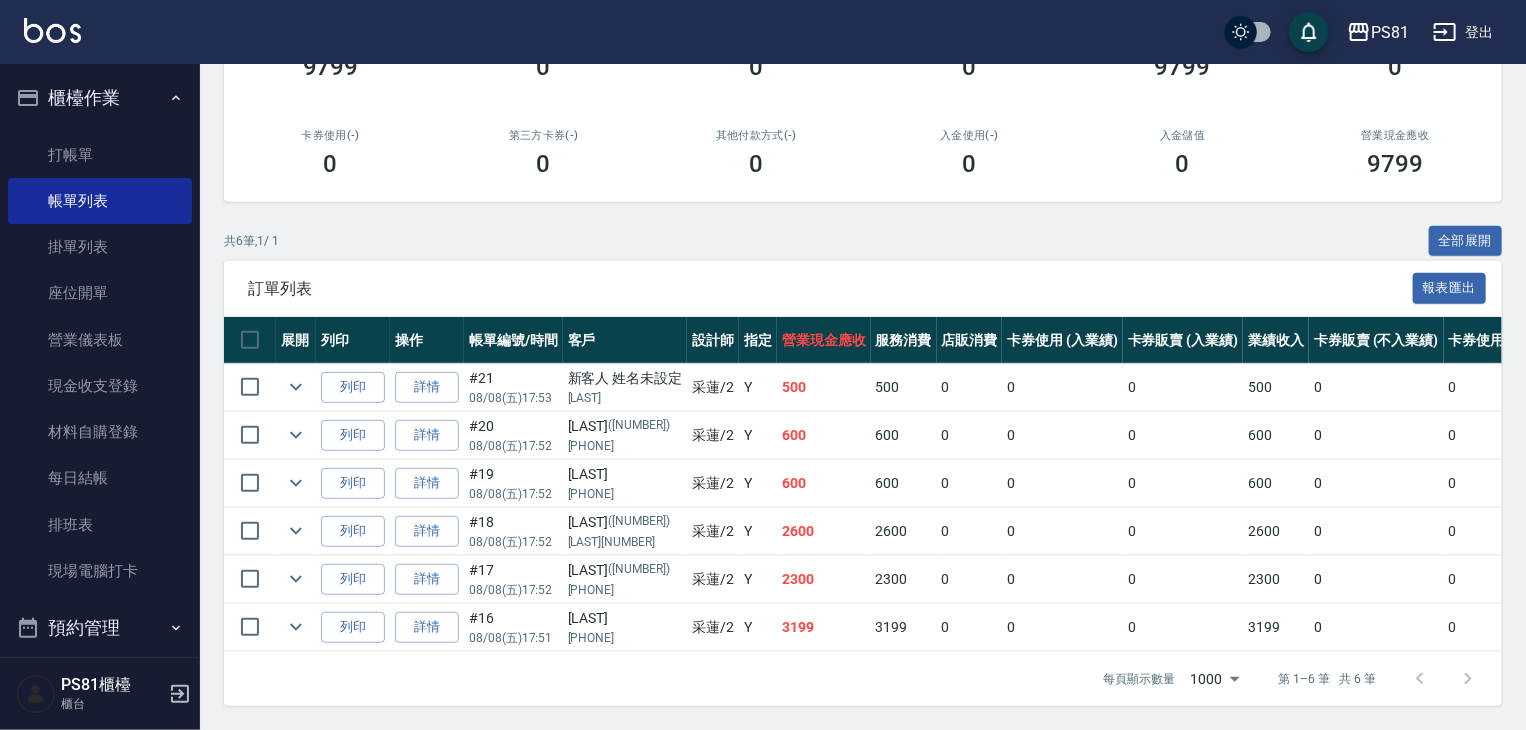 scroll, scrollTop: 314, scrollLeft: 0, axis: vertical 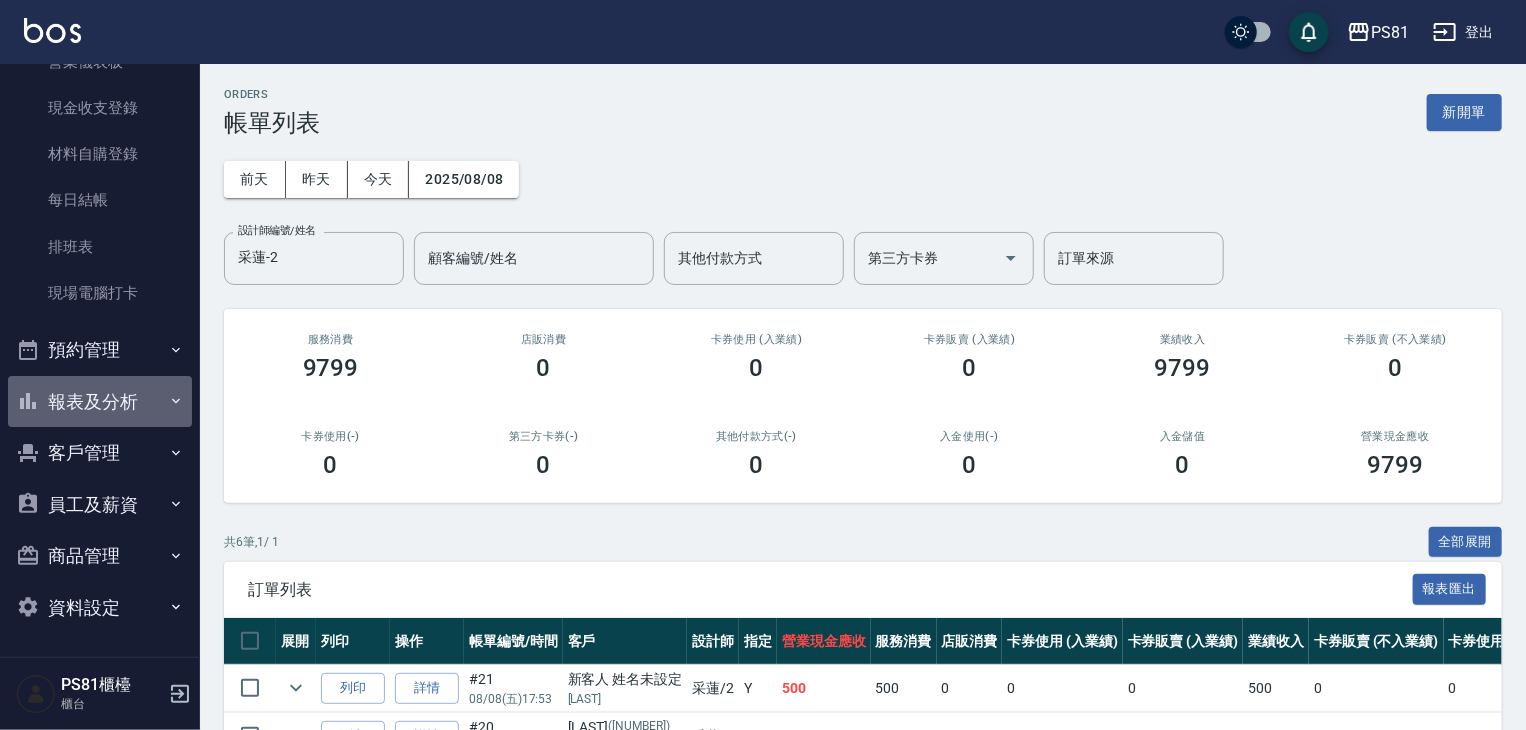 click on "報表及分析" at bounding box center [100, 402] 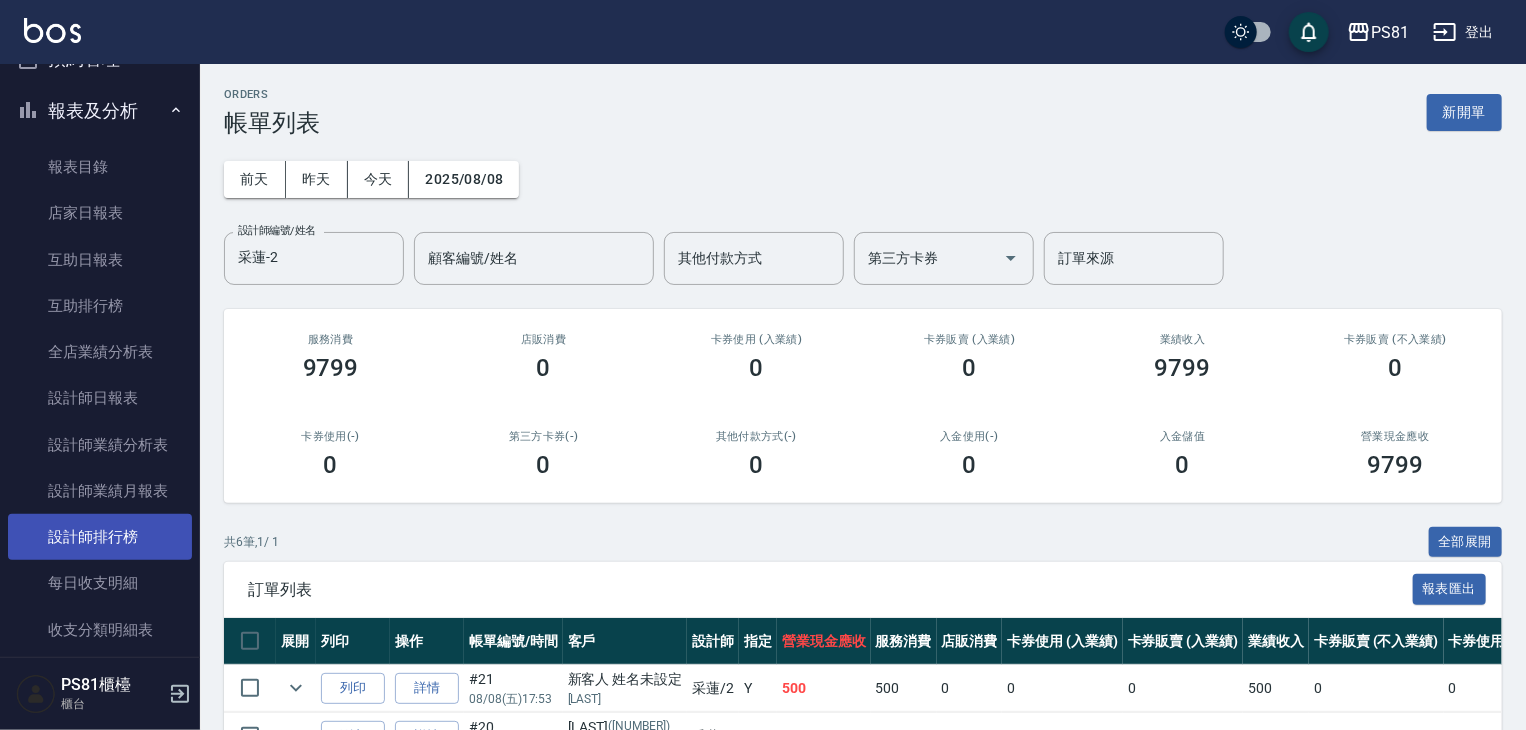 scroll, scrollTop: 578, scrollLeft: 0, axis: vertical 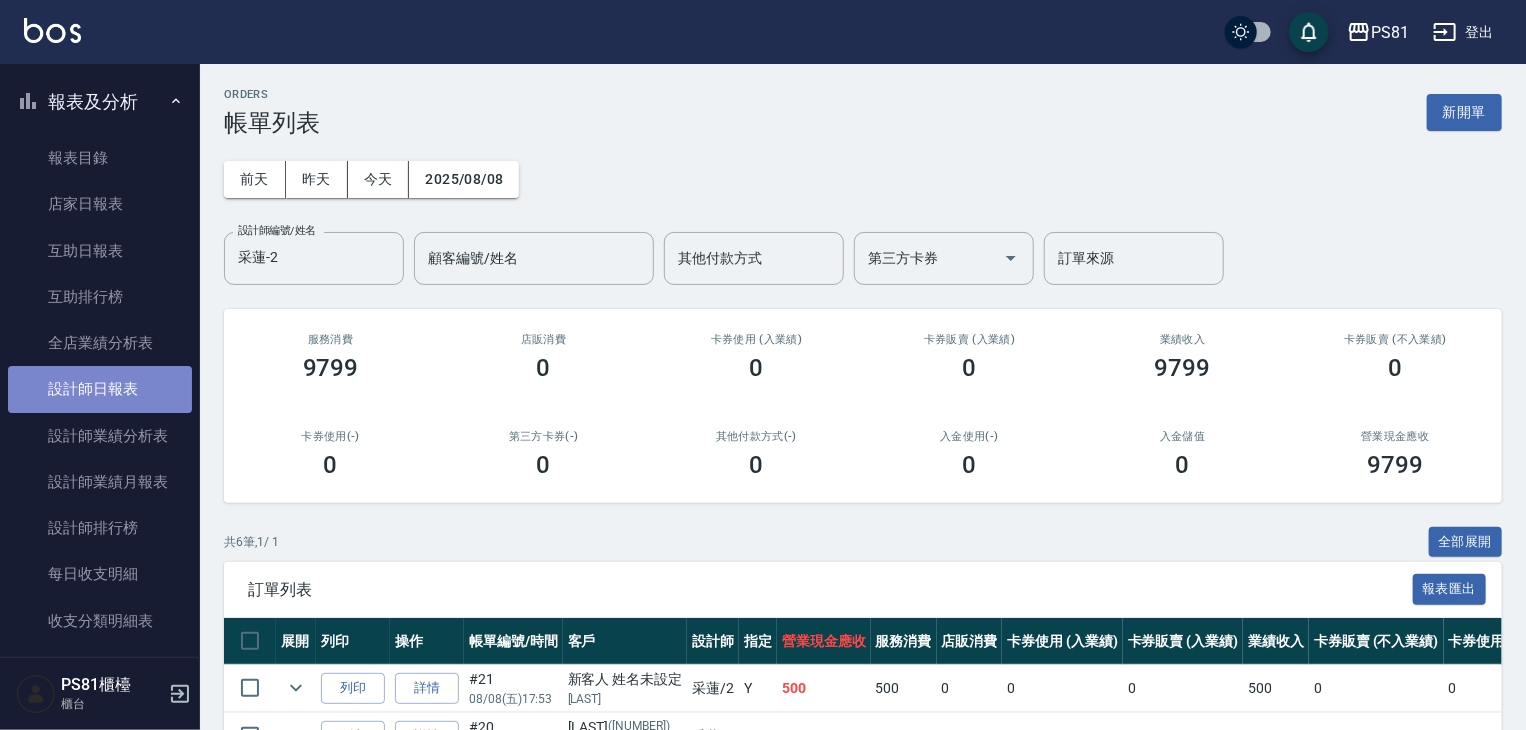 click on "設計師日報表" at bounding box center (100, 389) 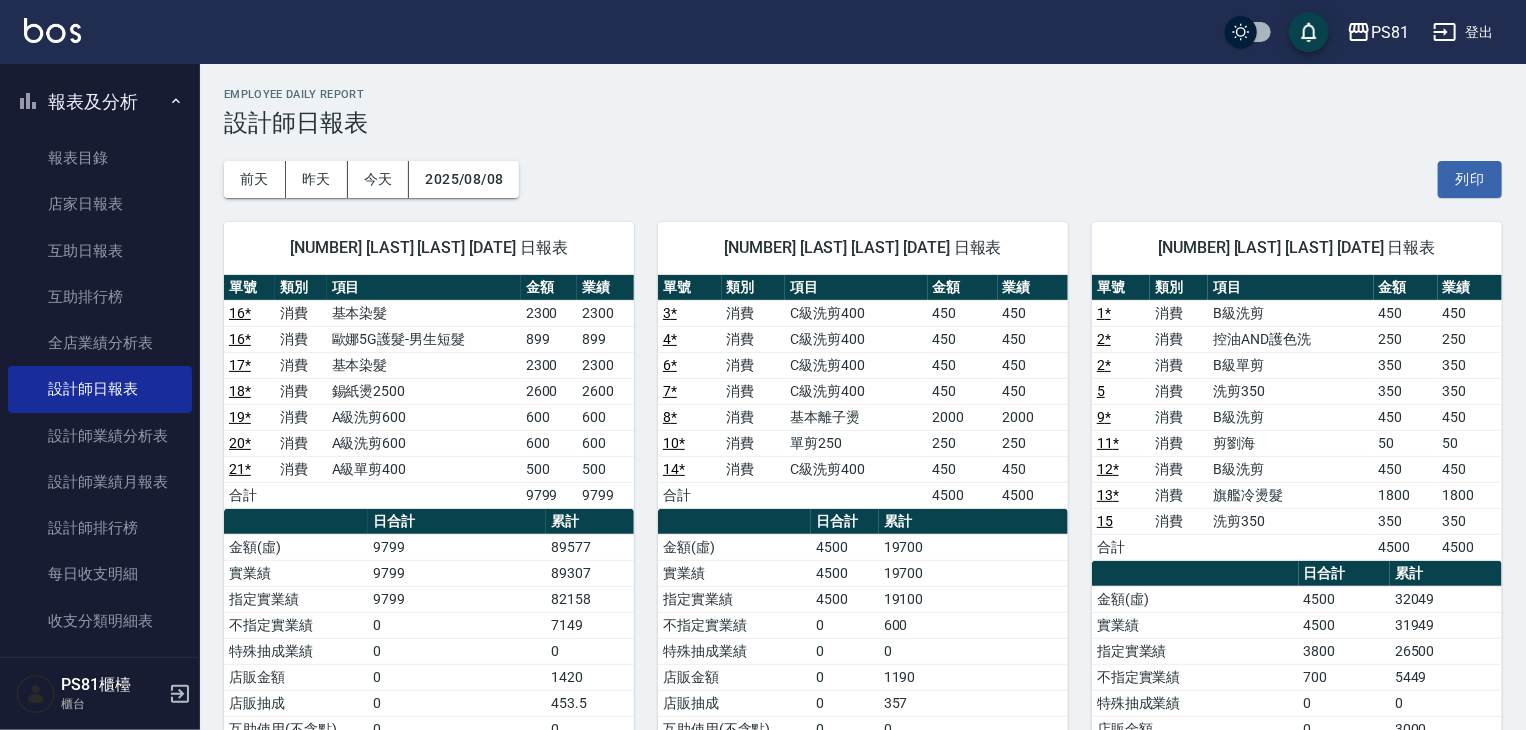scroll, scrollTop: 100, scrollLeft: 0, axis: vertical 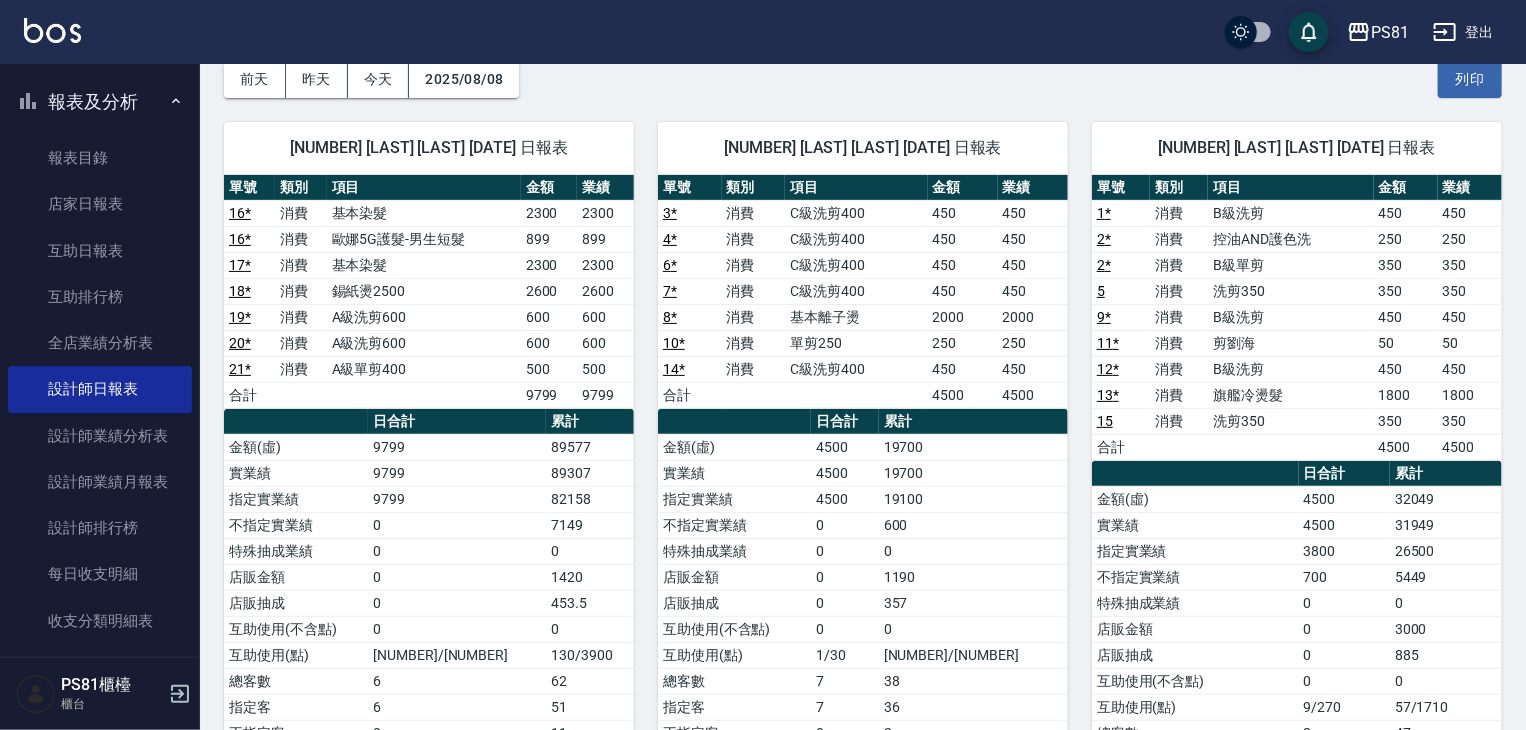 click on "0" at bounding box center (590, 551) 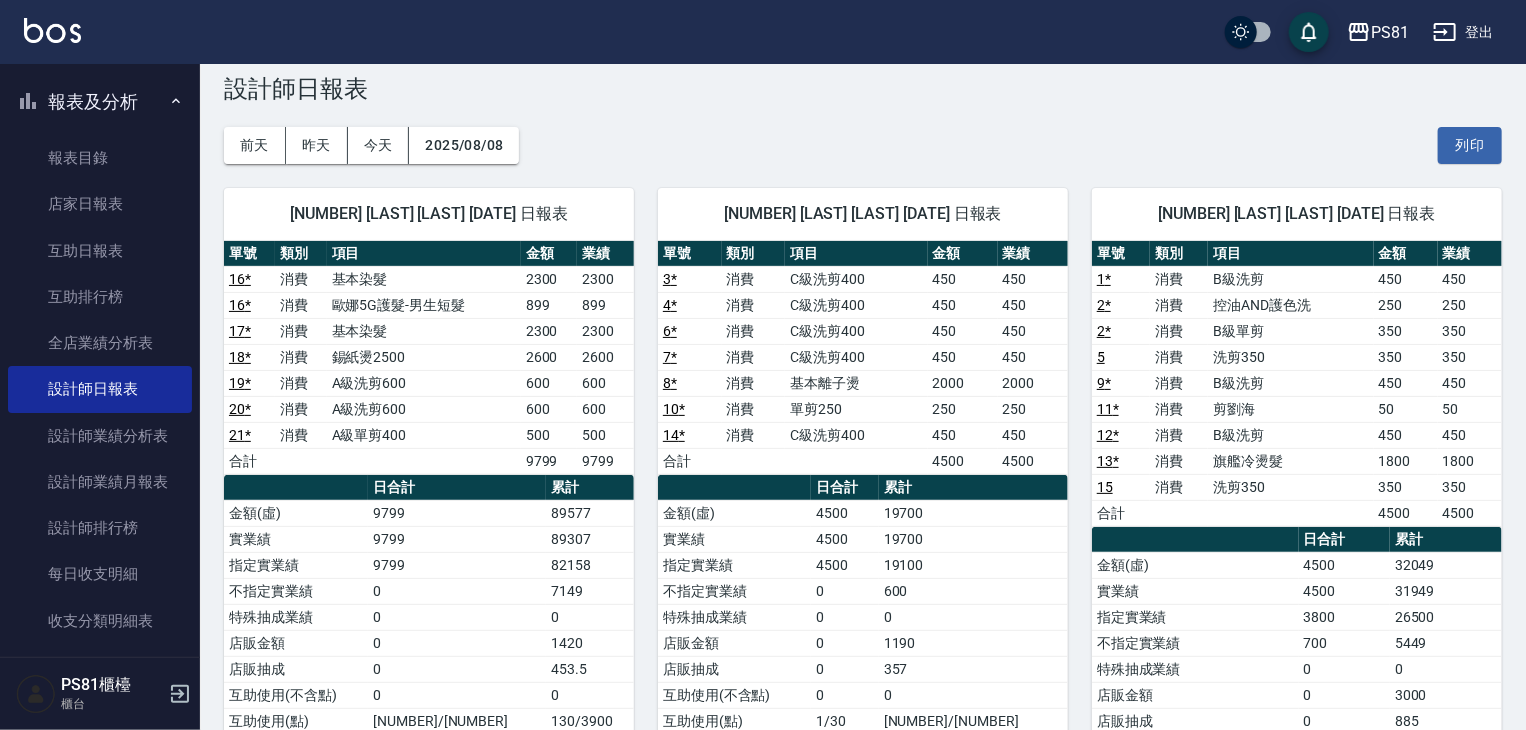 scroll, scrollTop: 0, scrollLeft: 0, axis: both 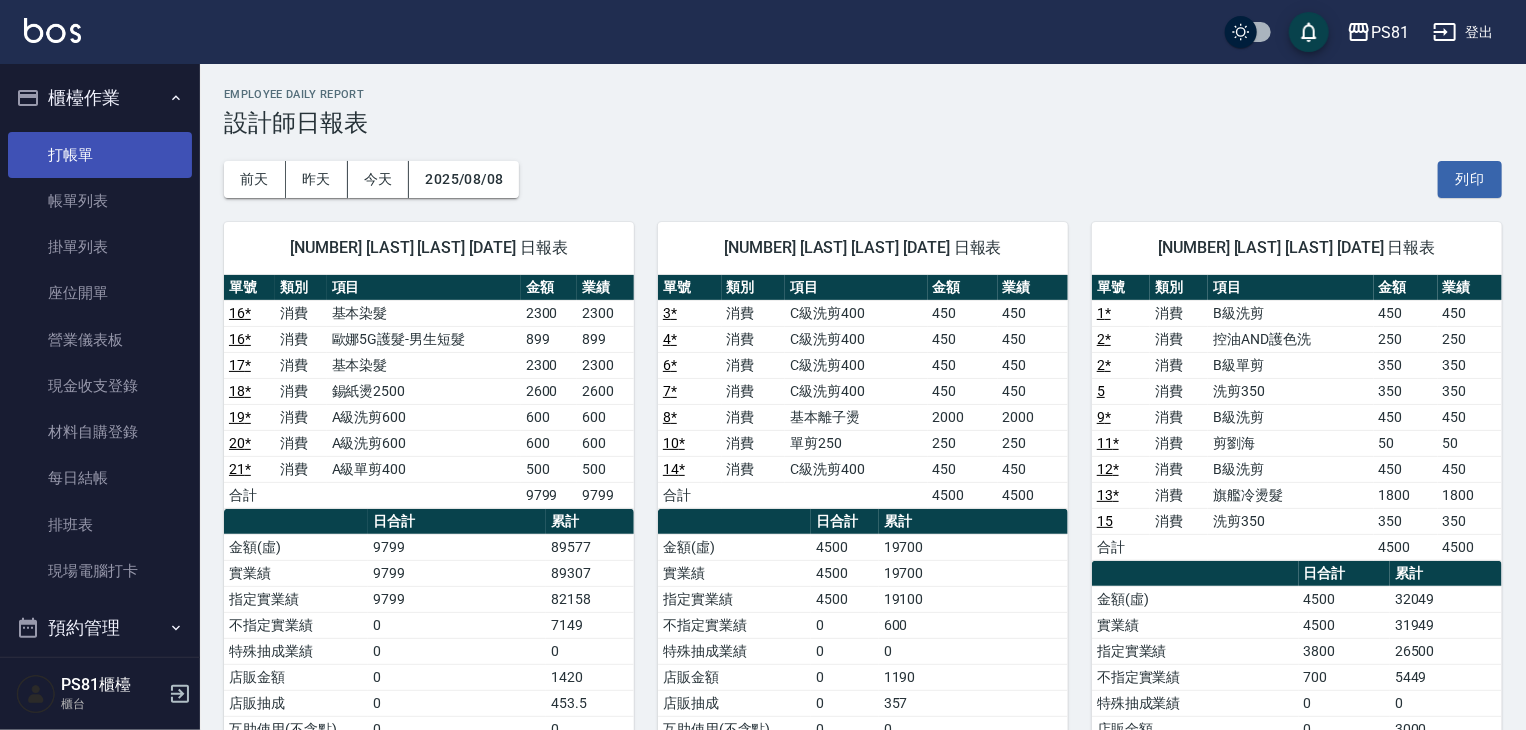 click on "打帳單" at bounding box center (100, 155) 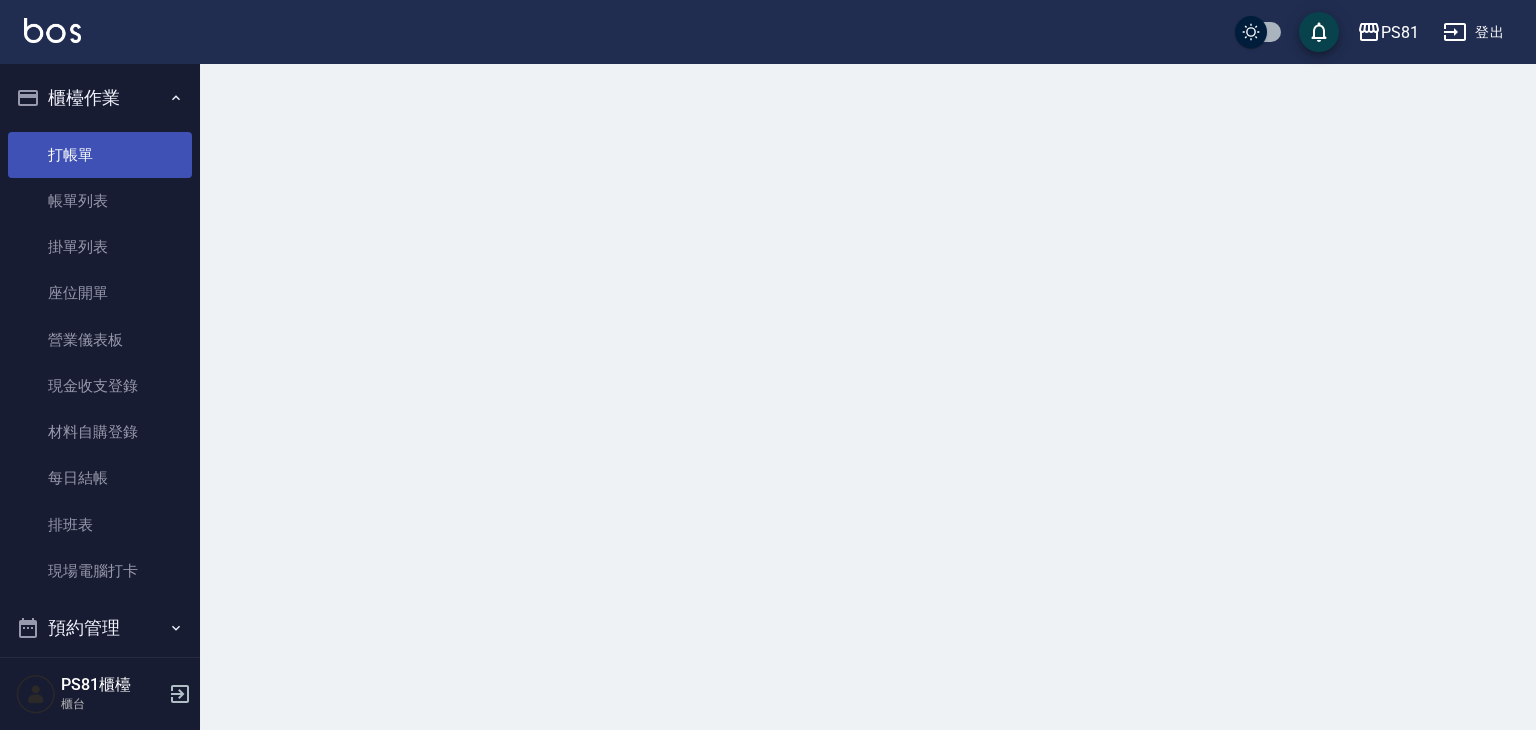 click on "打帳單" at bounding box center [100, 155] 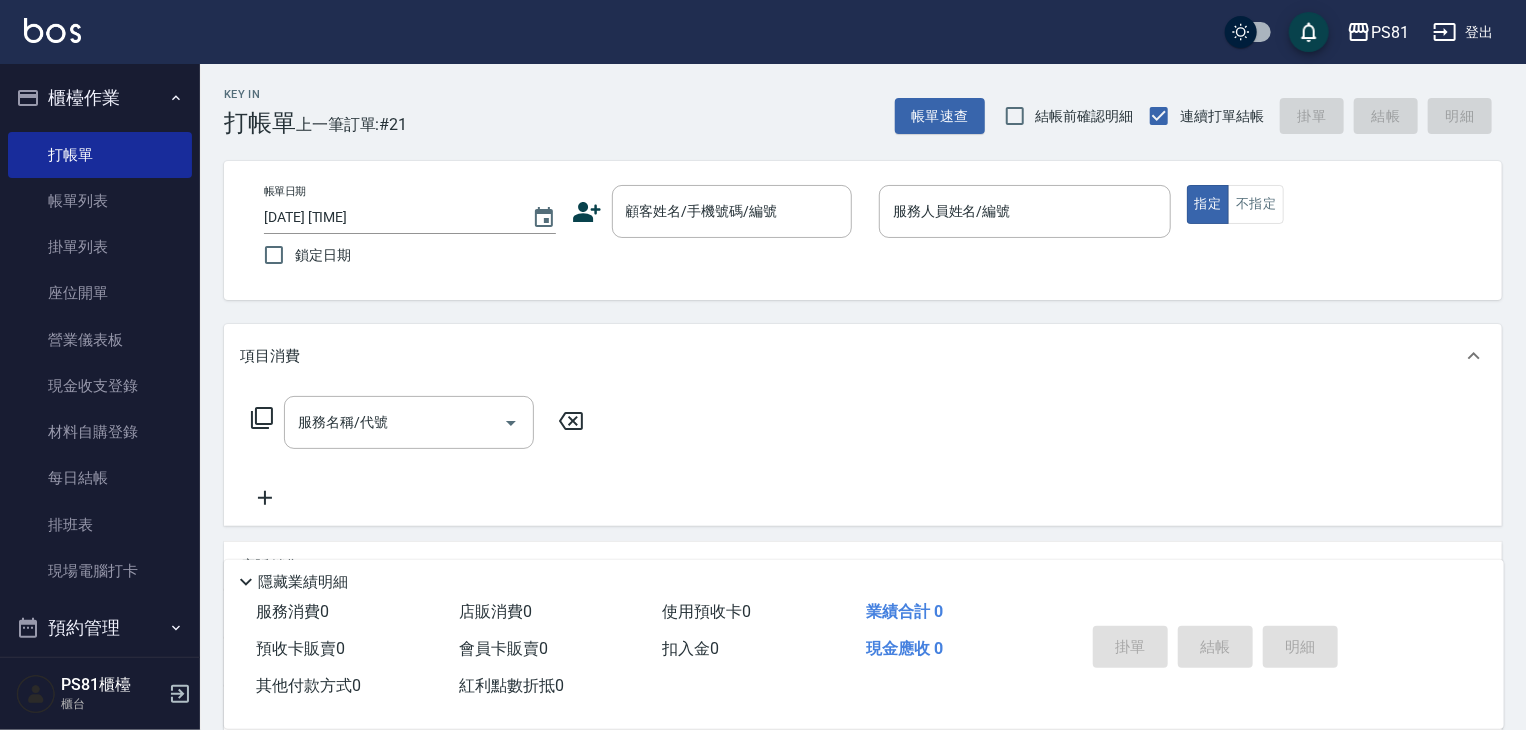 click on "上一筆訂單:#21" at bounding box center [352, 124] 